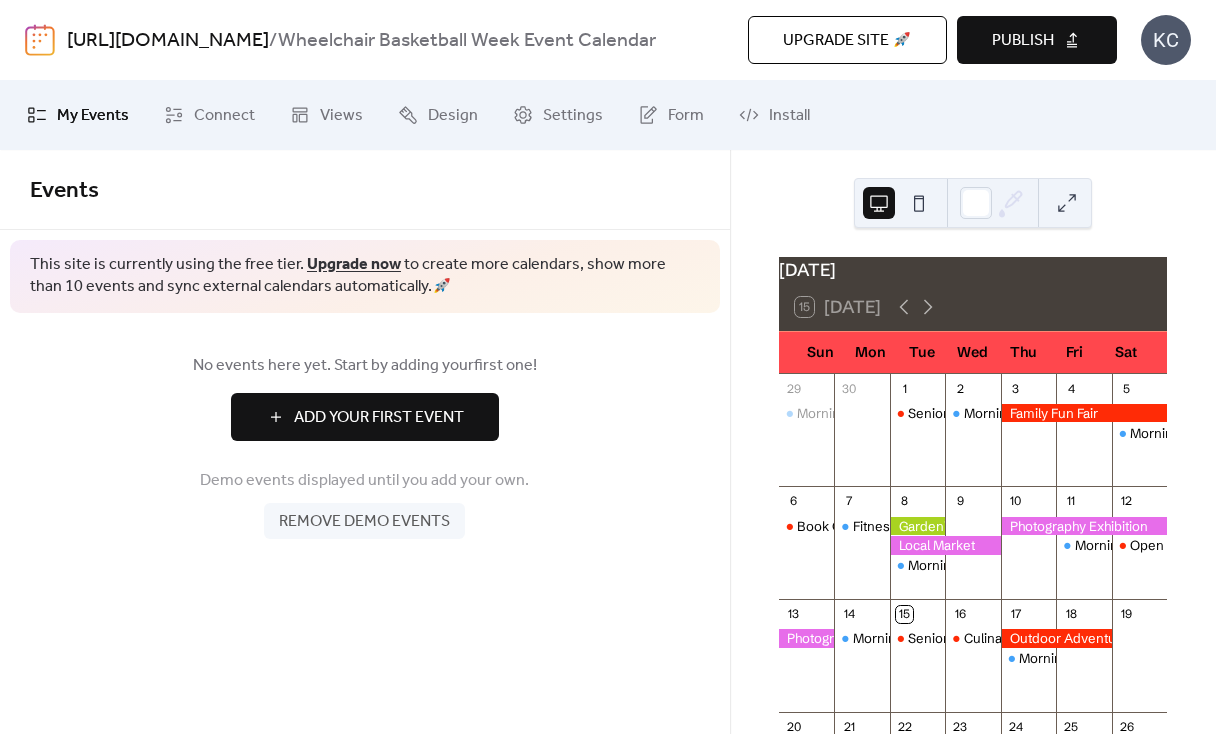 scroll, scrollTop: 0, scrollLeft: 0, axis: both 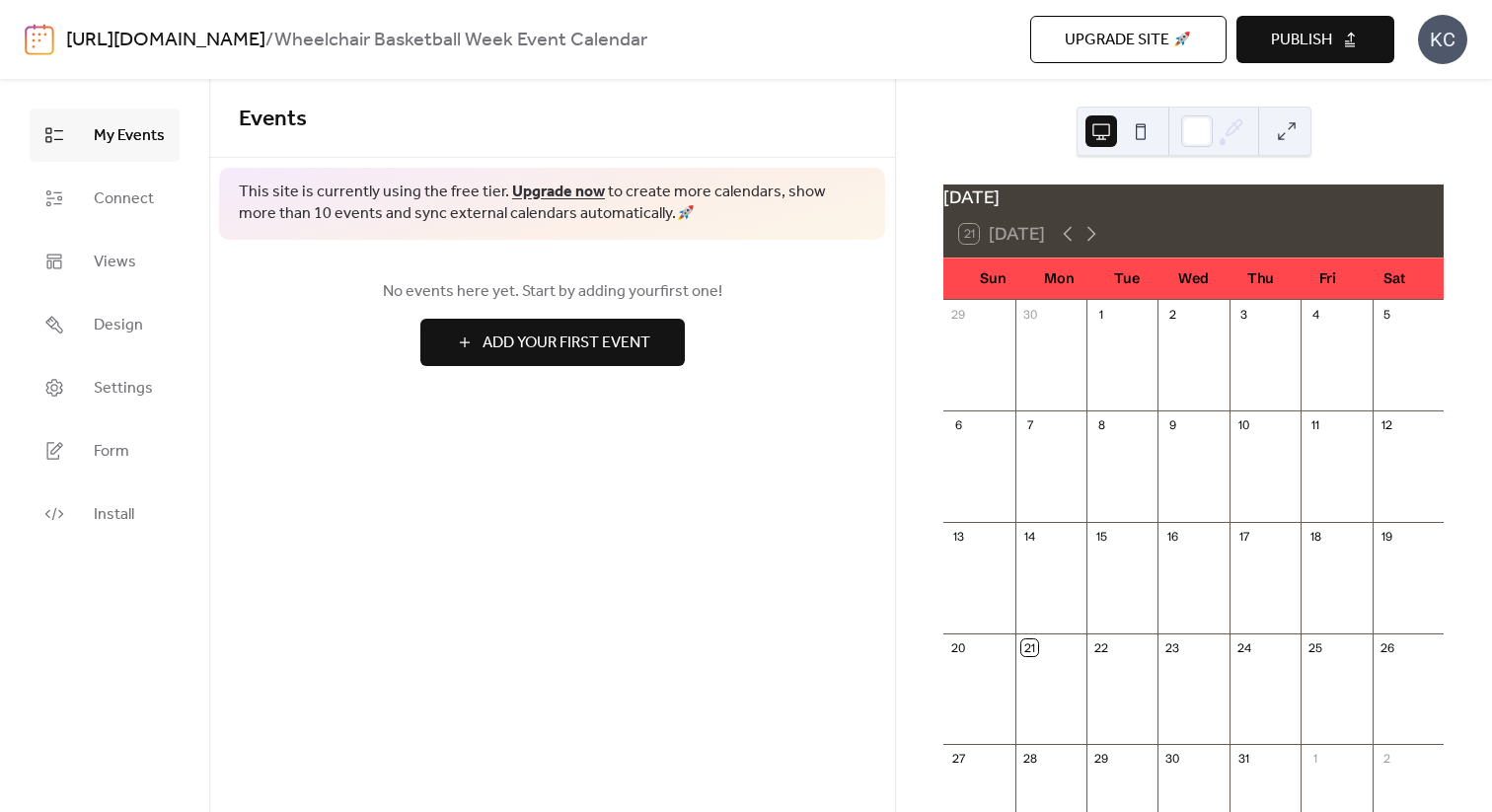 click on "Add Your First Event" at bounding box center [553, 342] 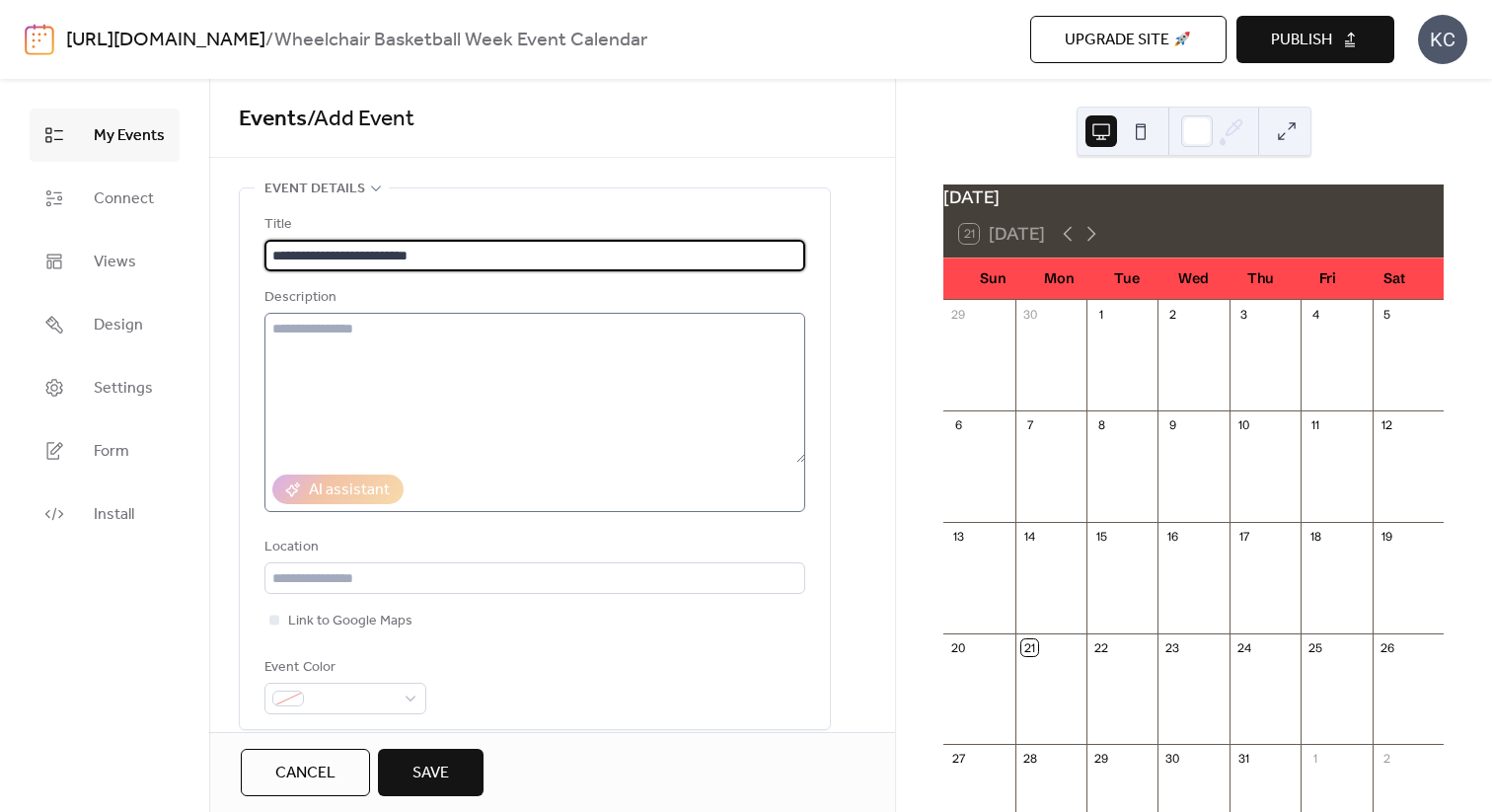 type on "**********" 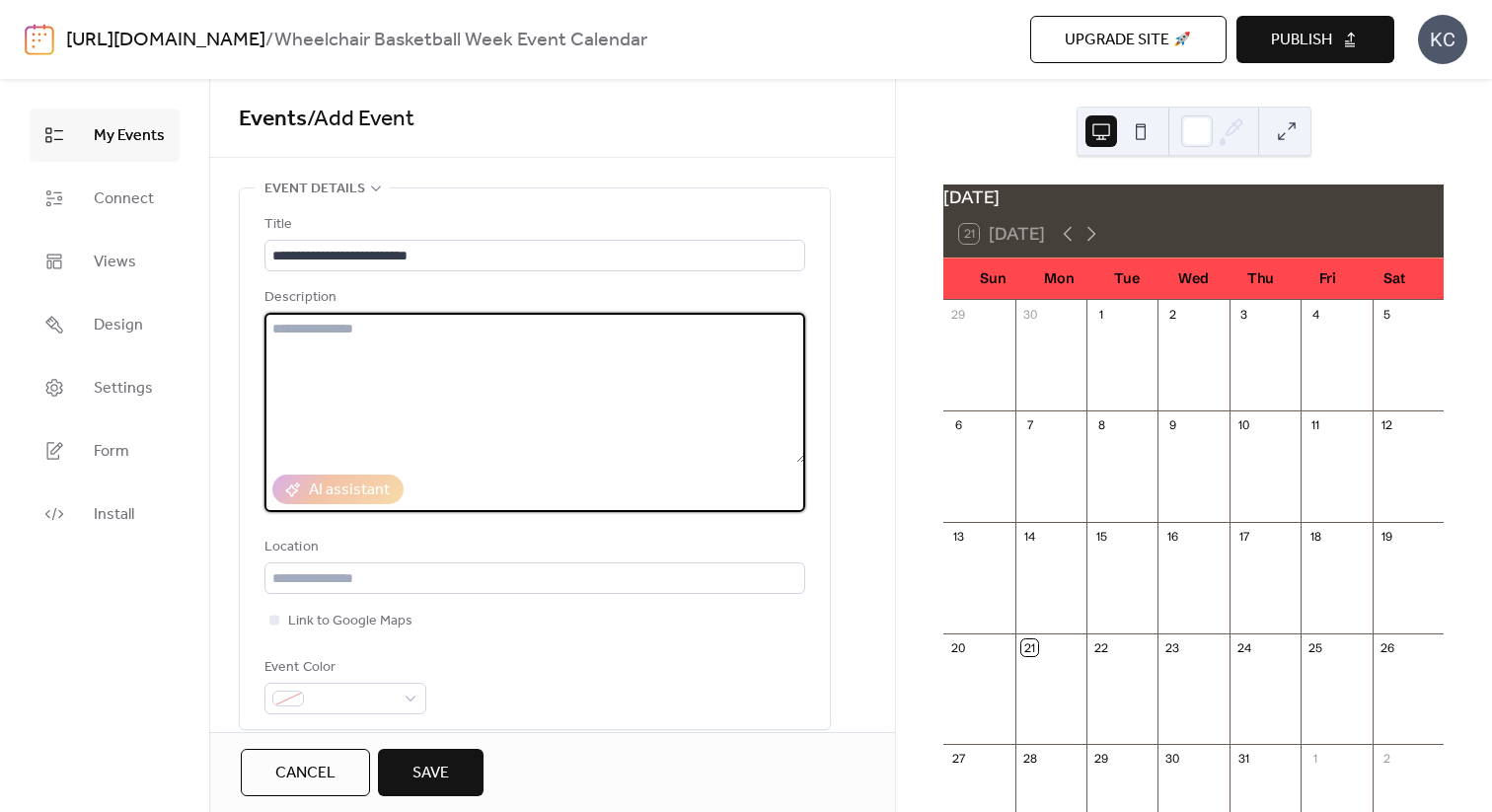 click at bounding box center (535, 388) 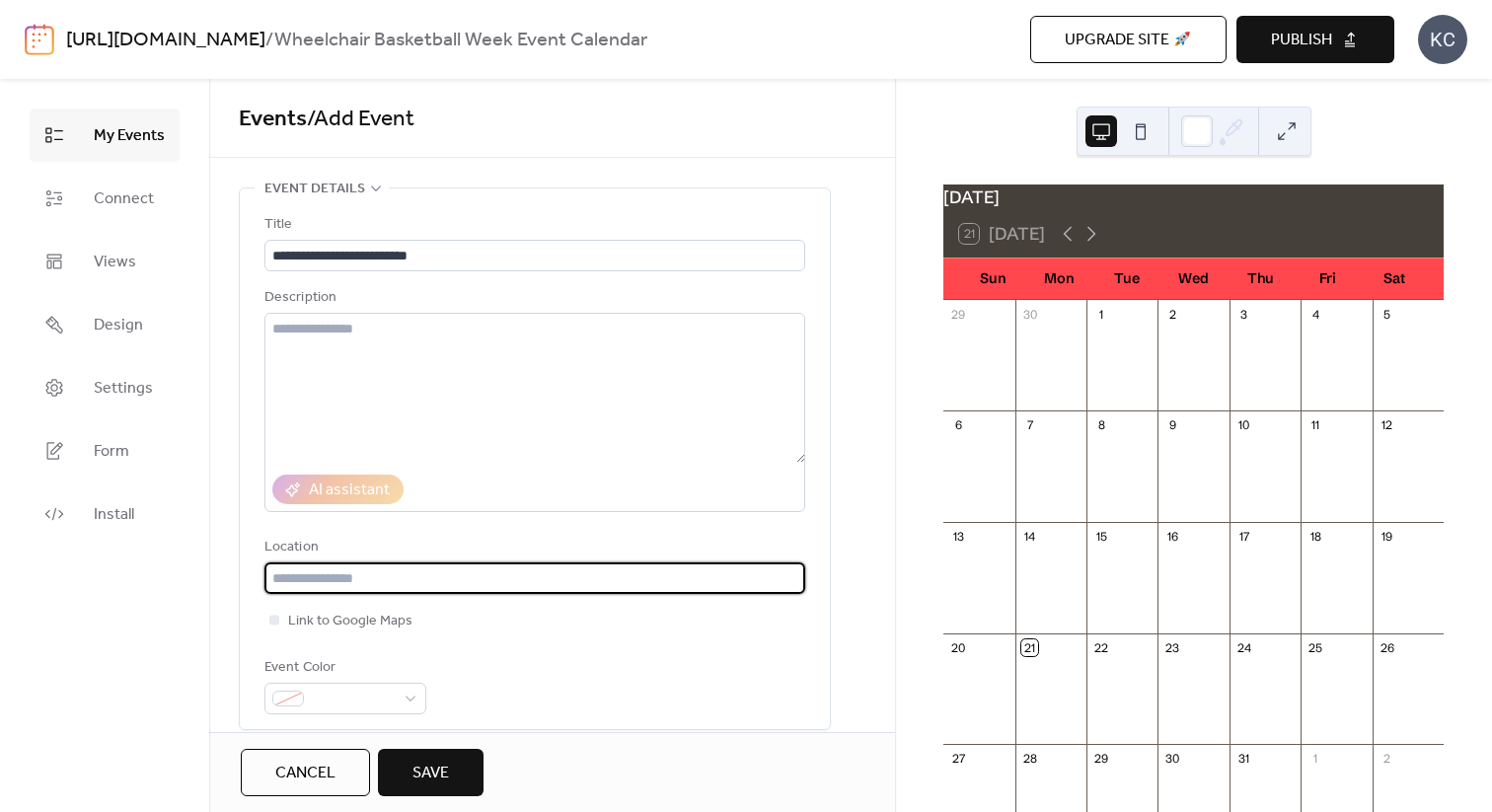 click at bounding box center (535, 578) 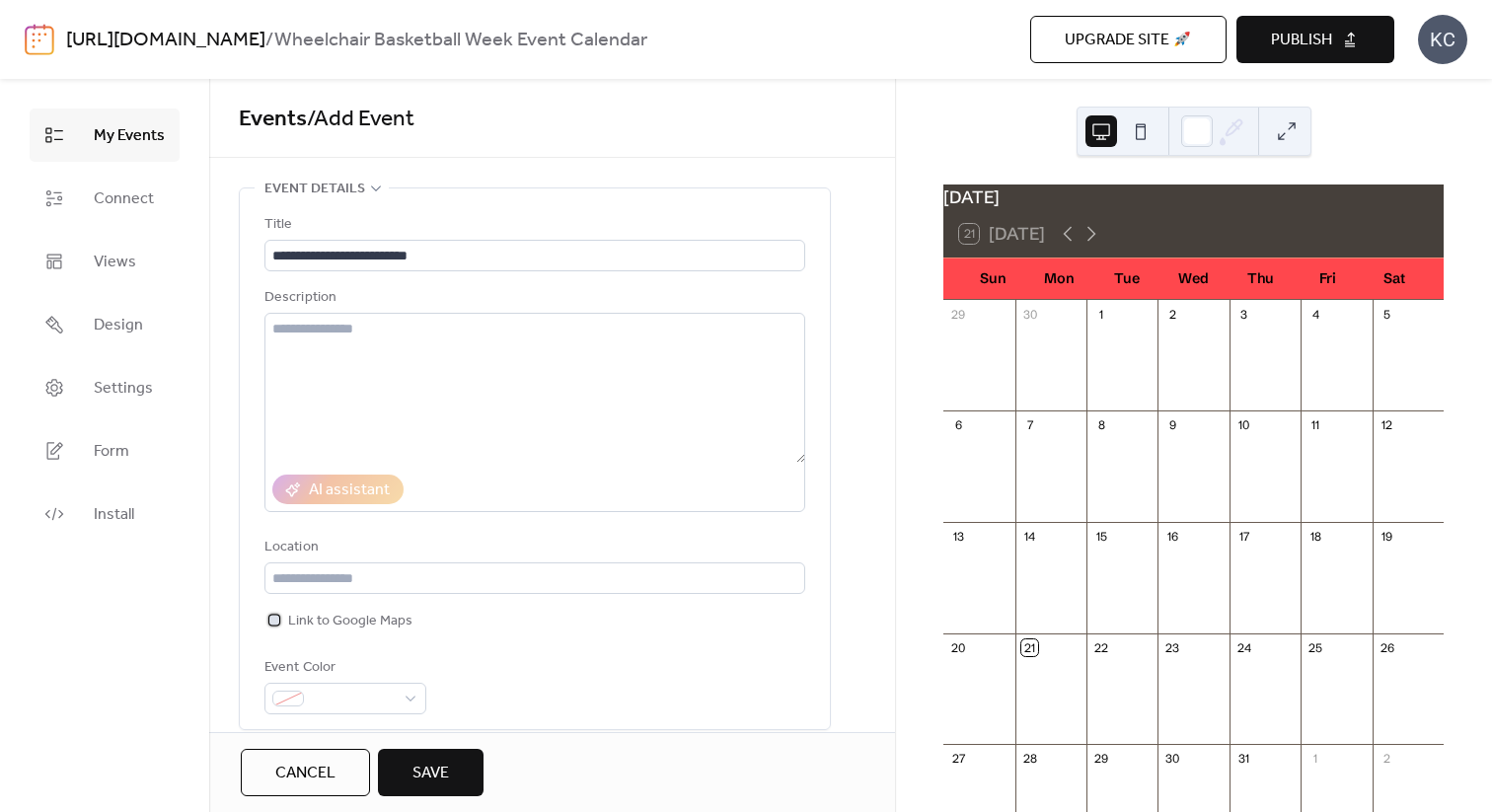 click at bounding box center (274, 620) 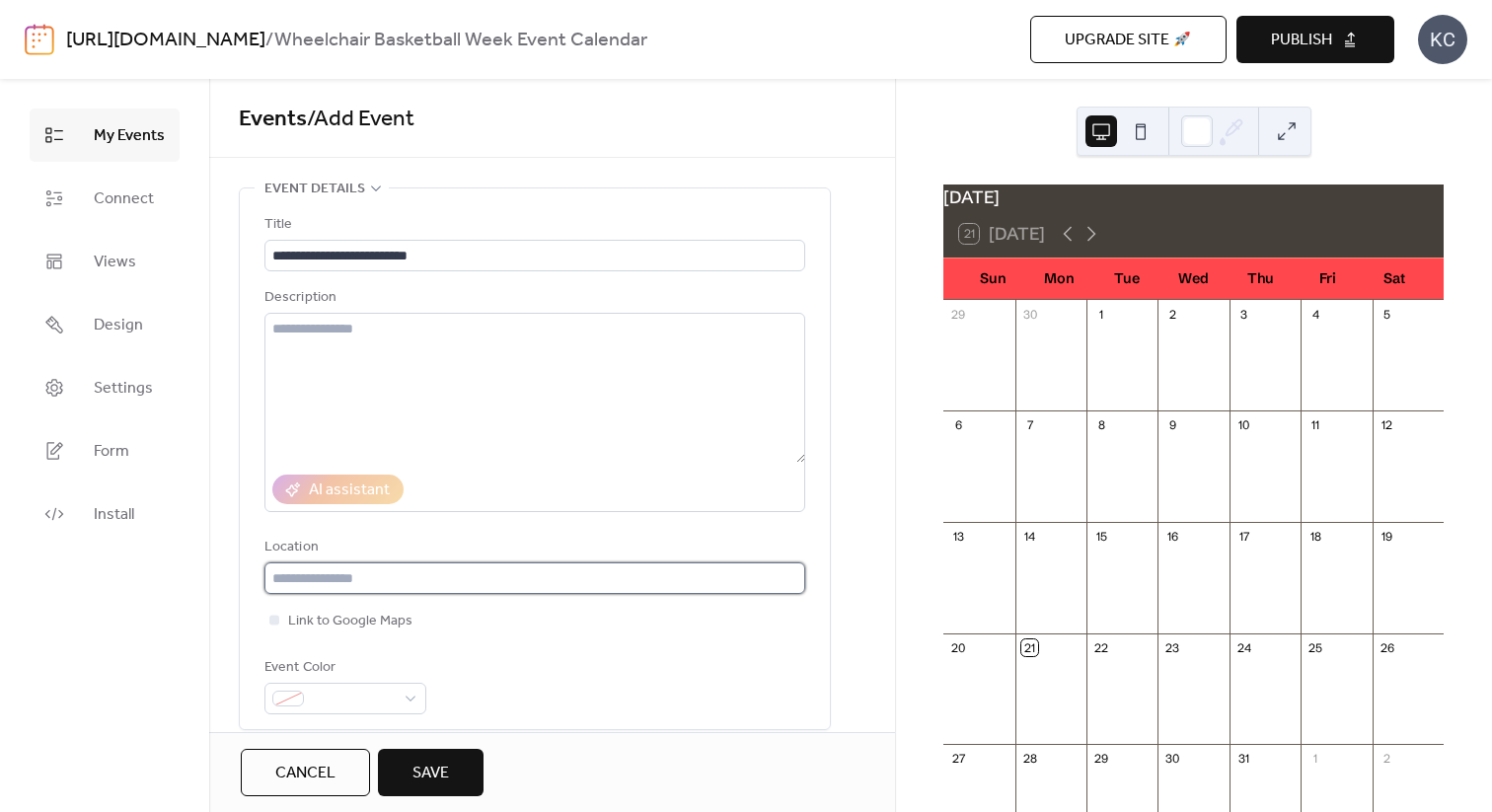click at bounding box center [535, 578] 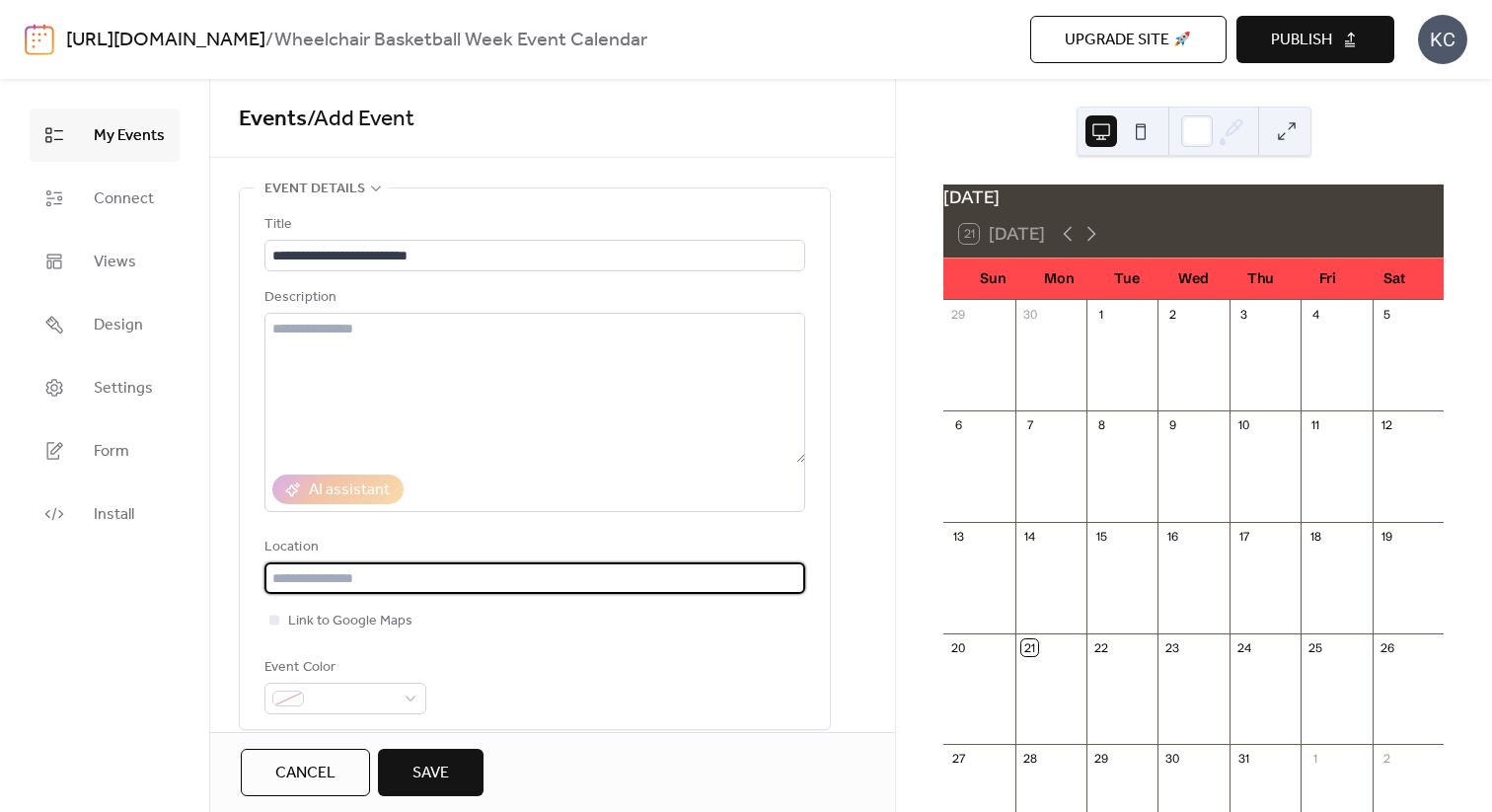 type on "*" 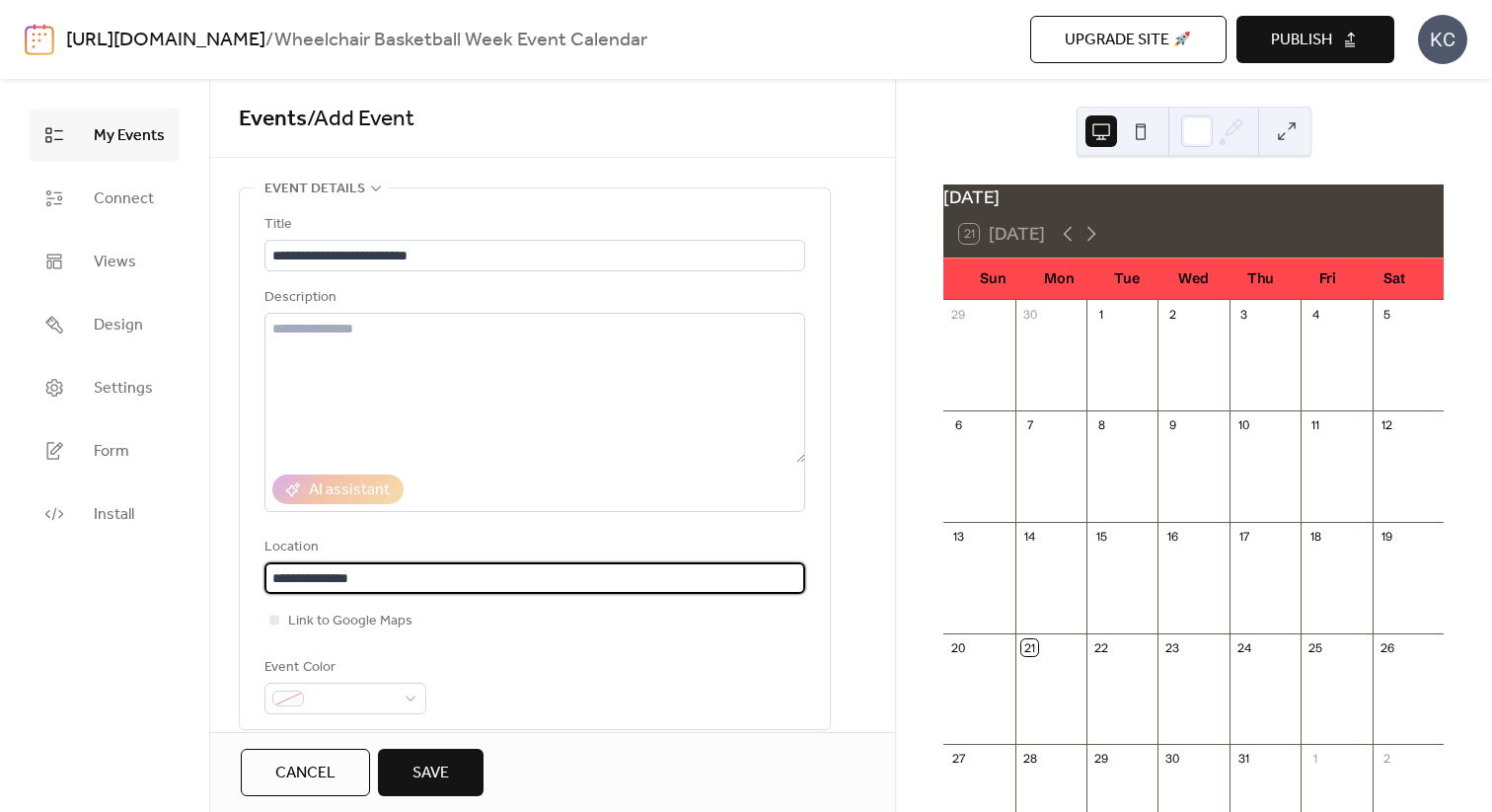 click on "**********" at bounding box center (535, 578) 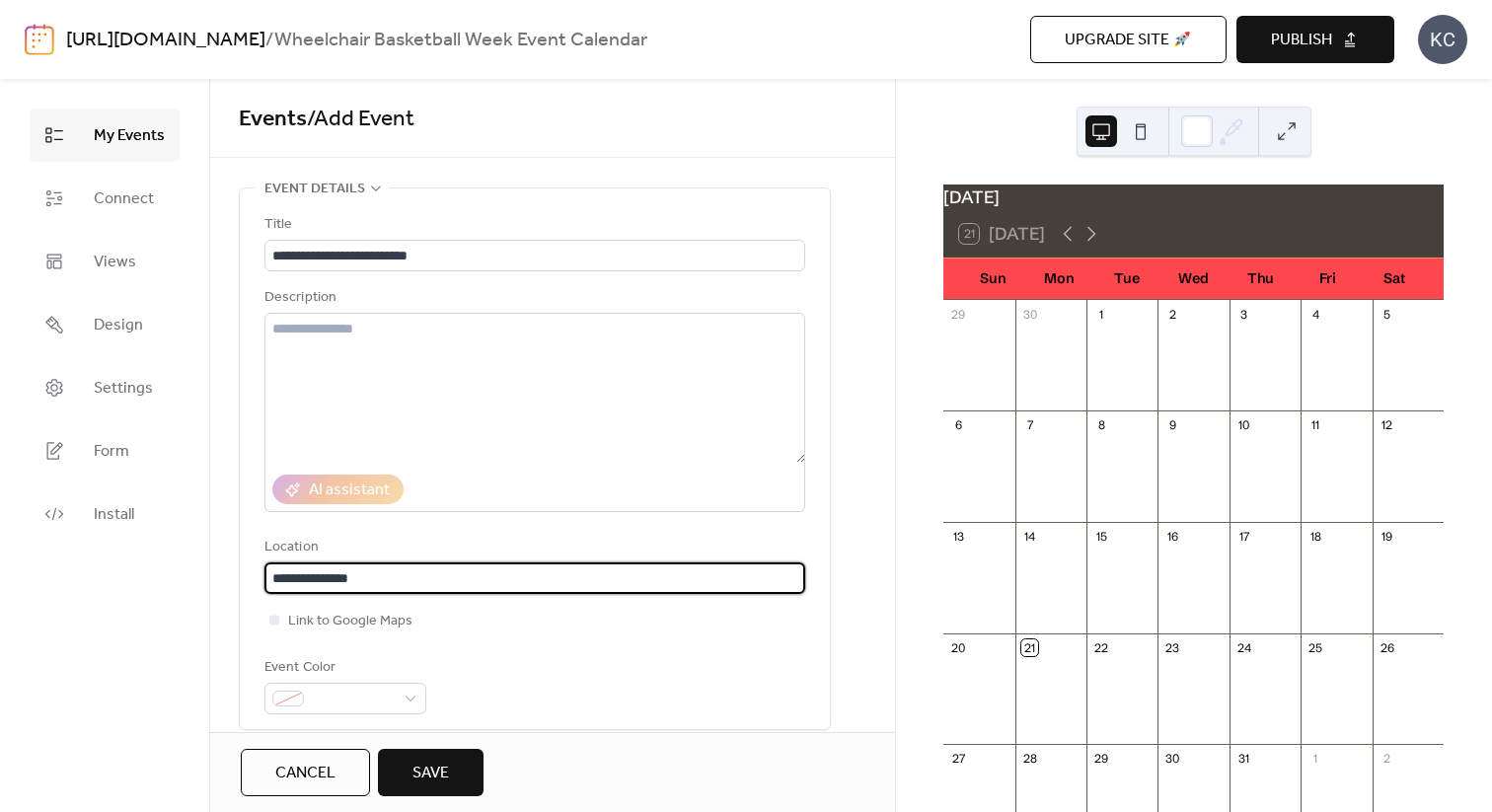 click on "**********" at bounding box center (535, 578) 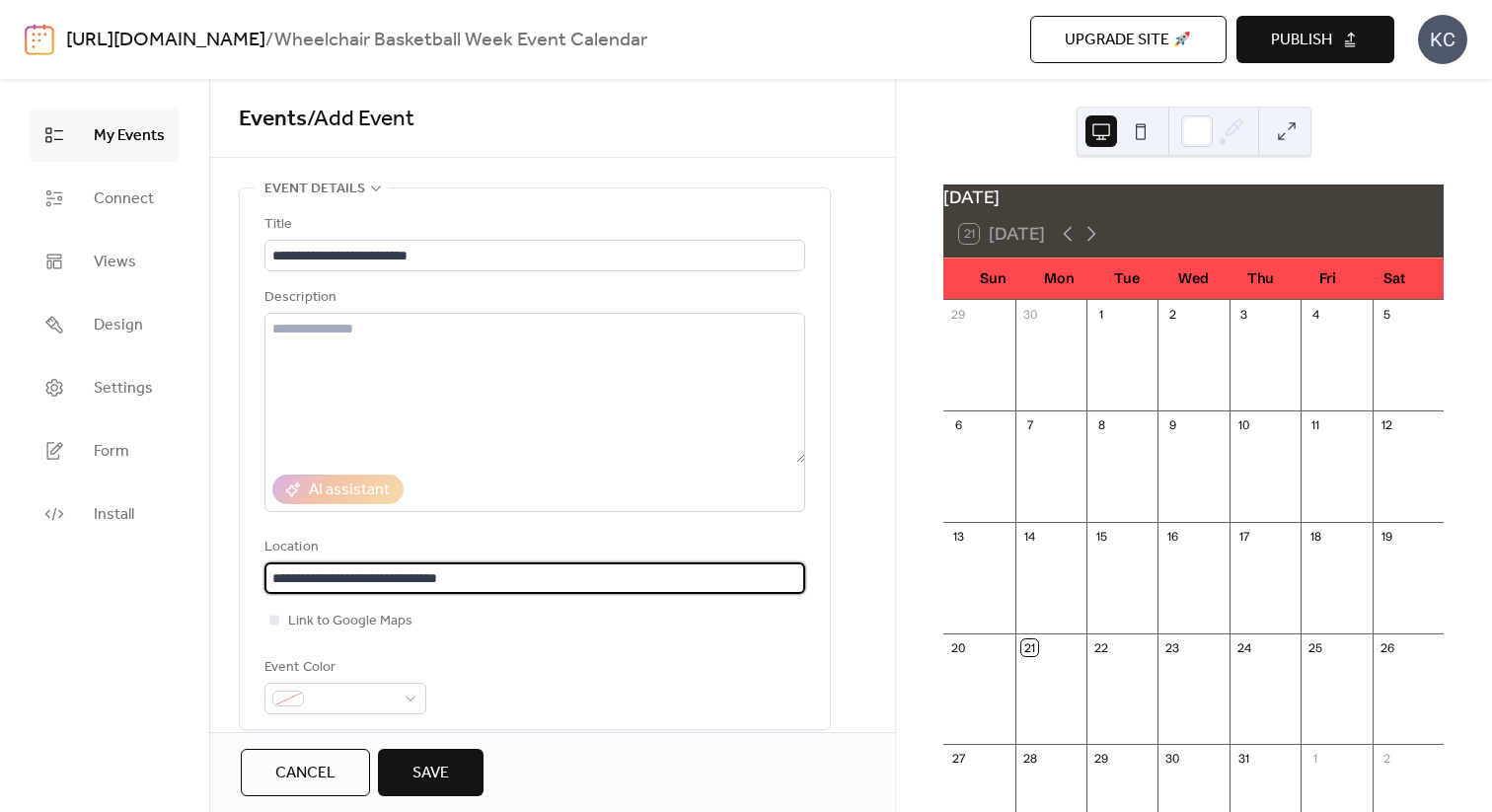 type on "**********" 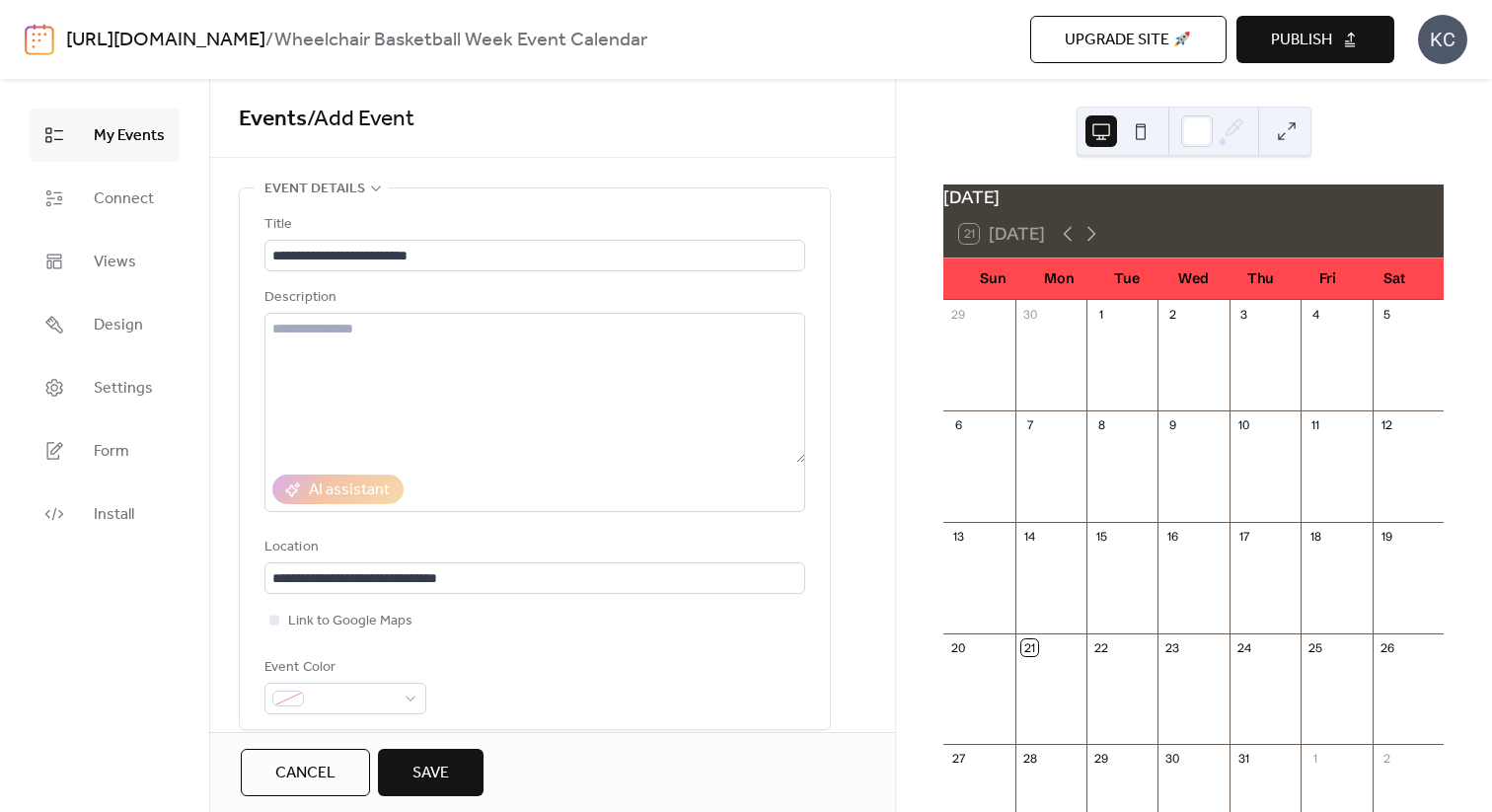 click on "Event Color" at bounding box center (535, 685) 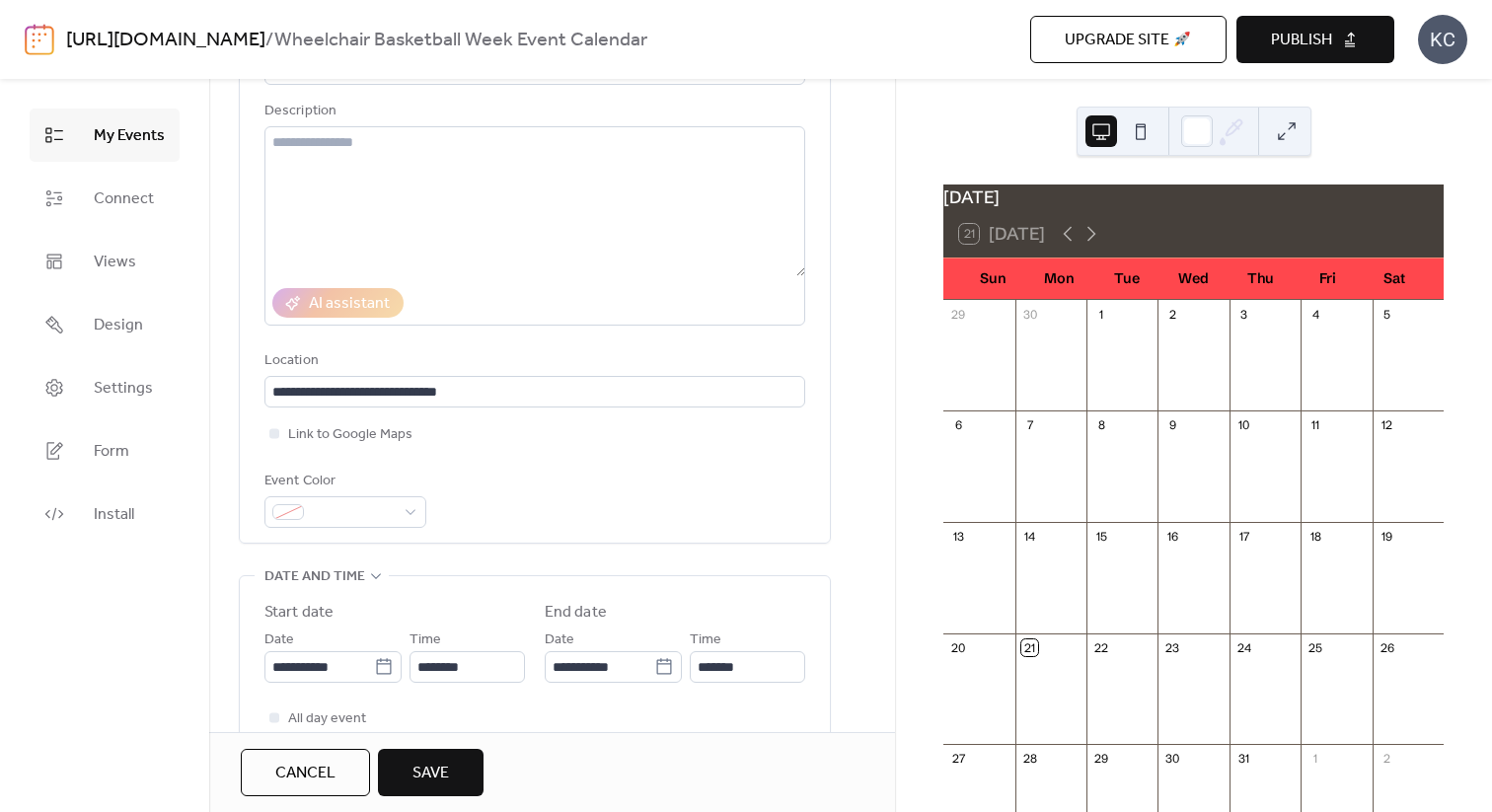 scroll, scrollTop: 240, scrollLeft: 0, axis: vertical 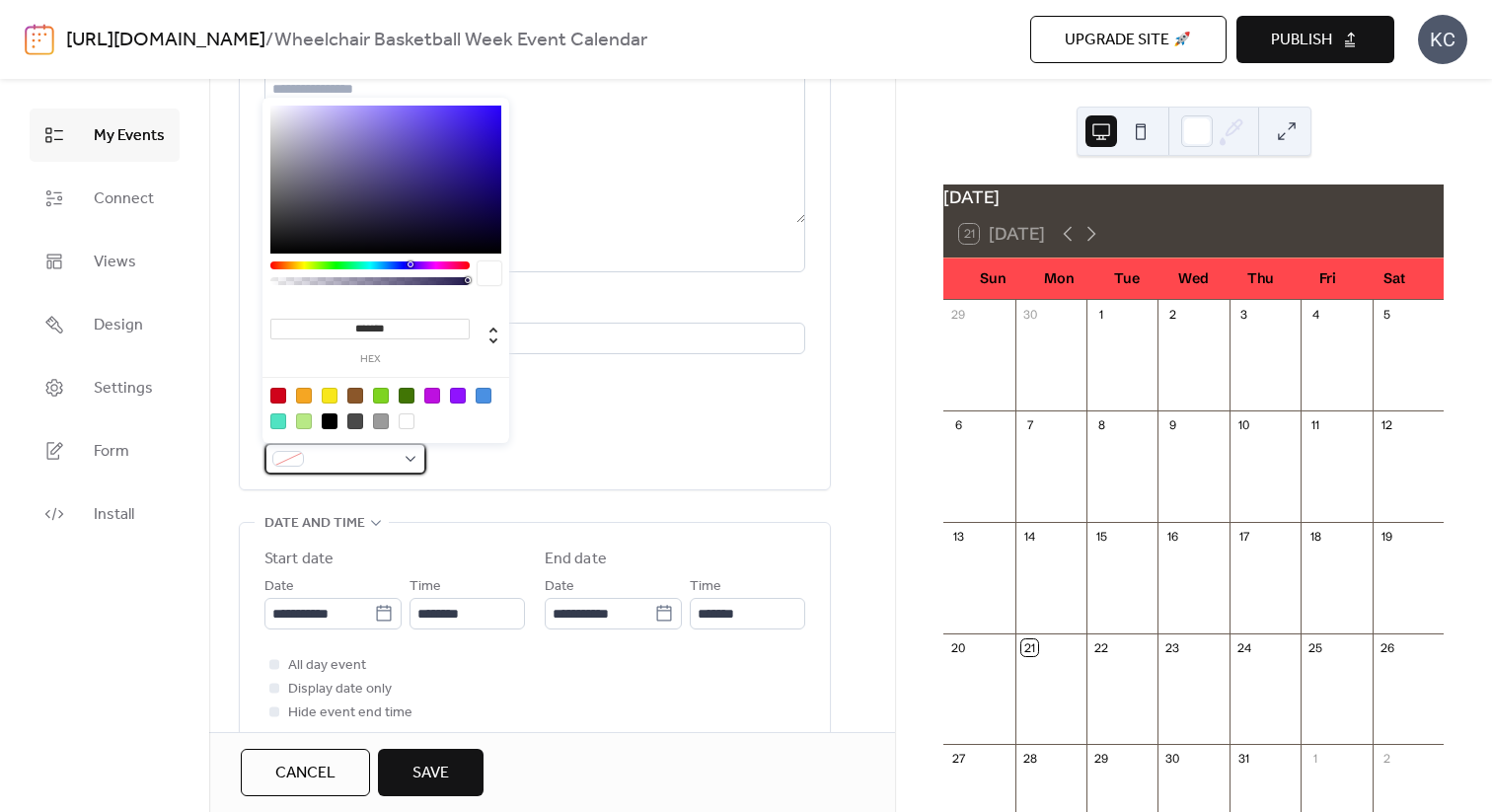 click at bounding box center (345, 459) 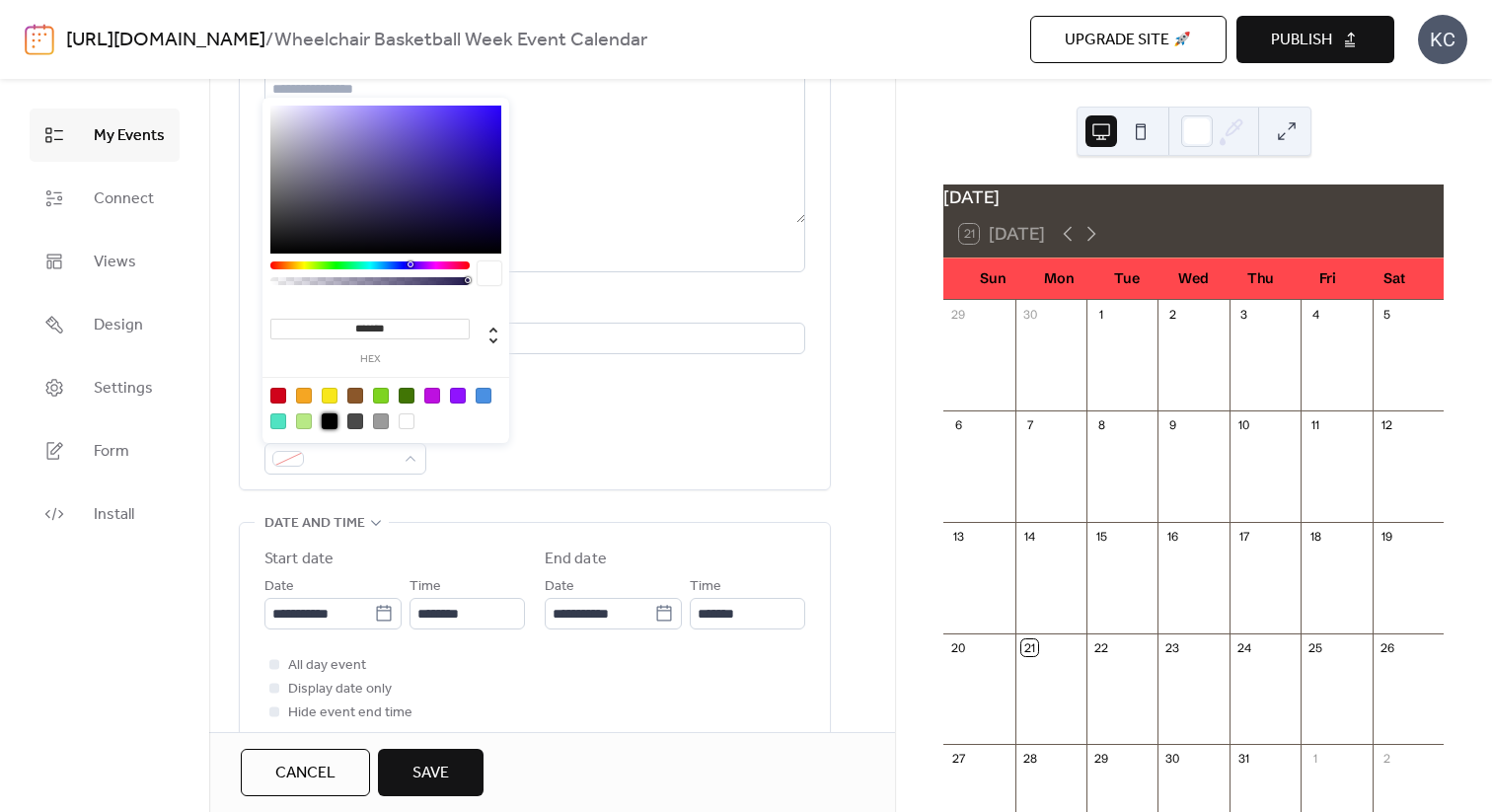 click at bounding box center (330, 421) 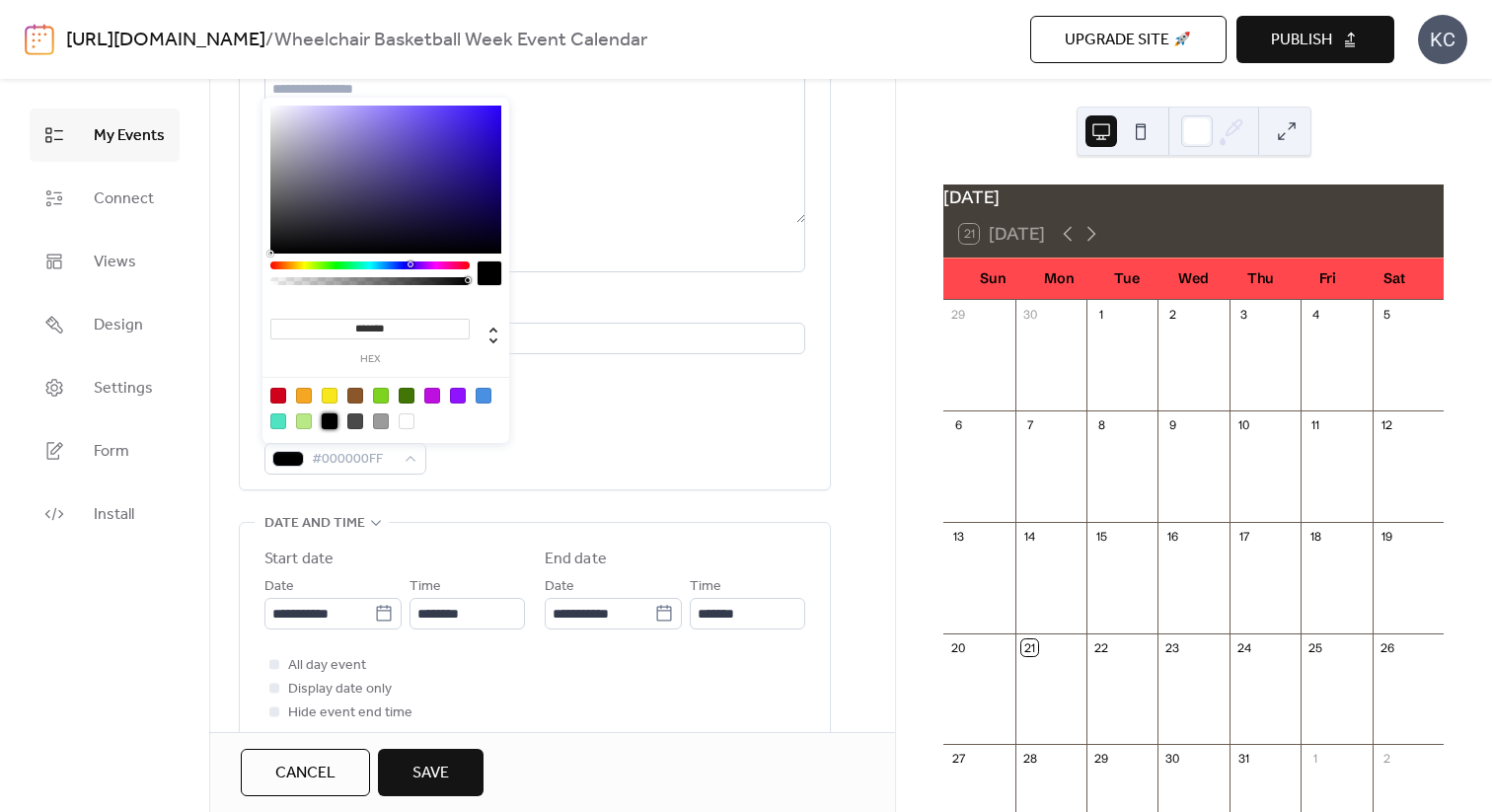 click on "Event Color #000000FF" at bounding box center [535, 445] 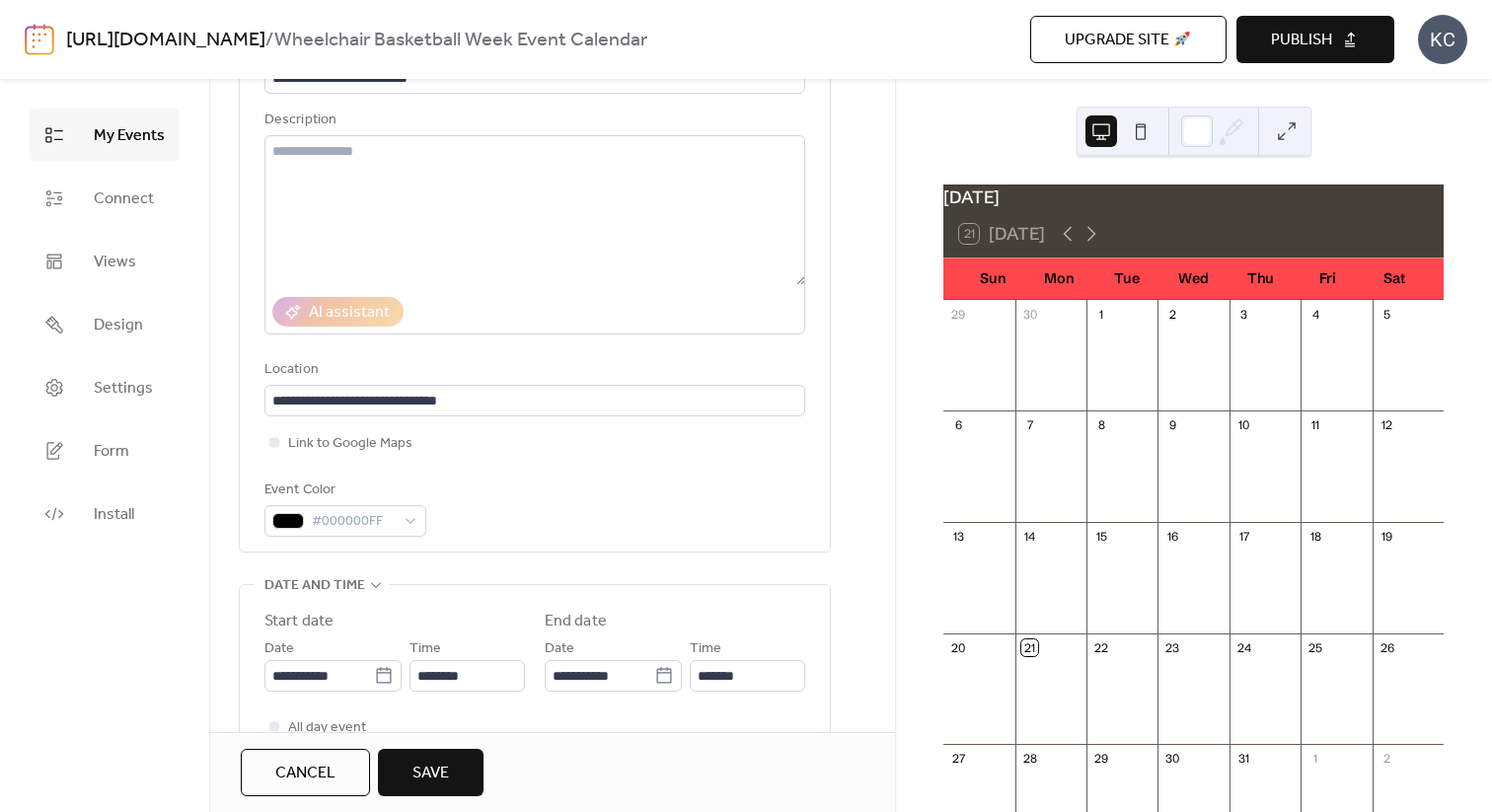 scroll, scrollTop: 176, scrollLeft: 0, axis: vertical 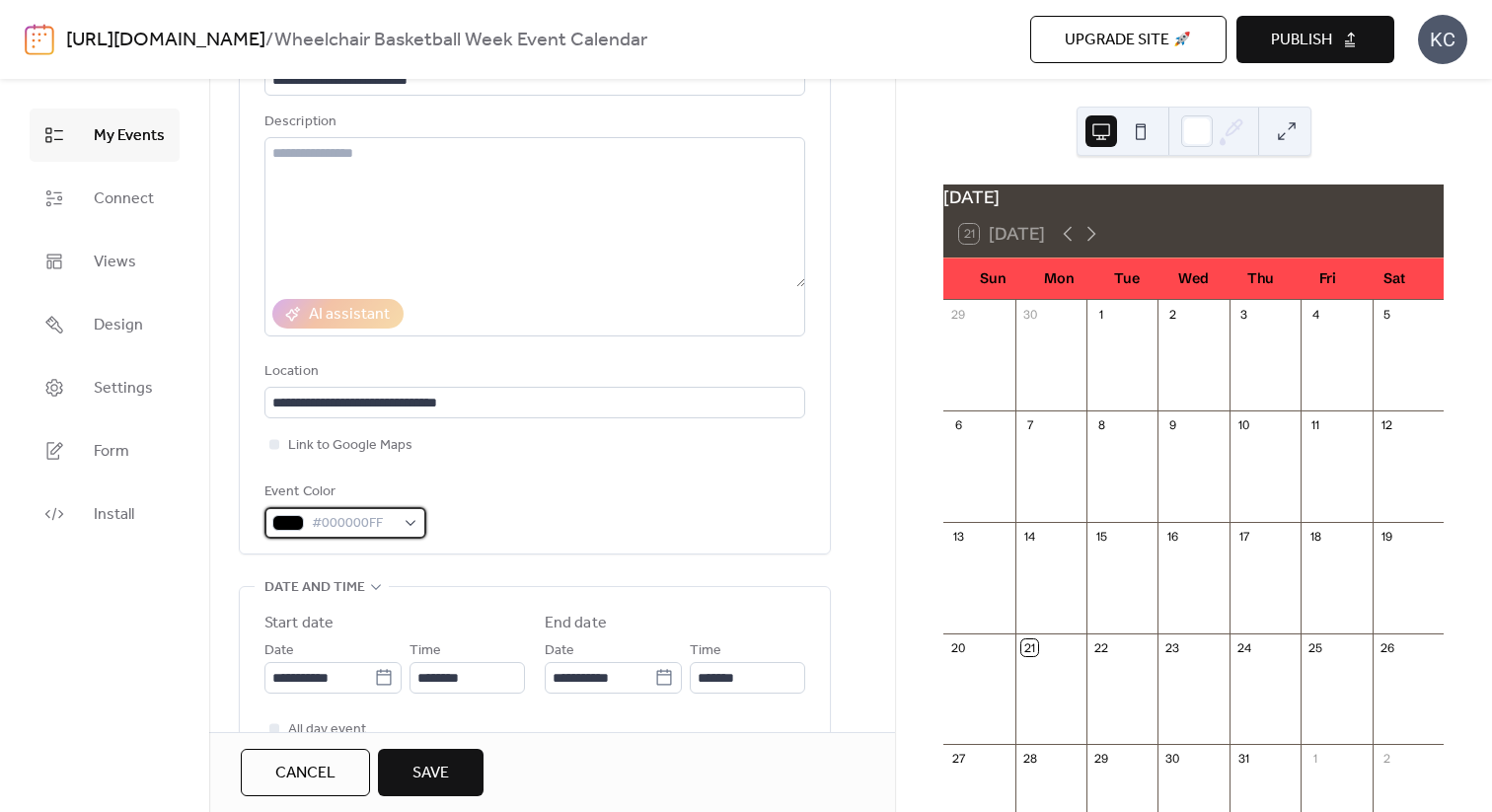 click on "#000000FF" at bounding box center (353, 524) 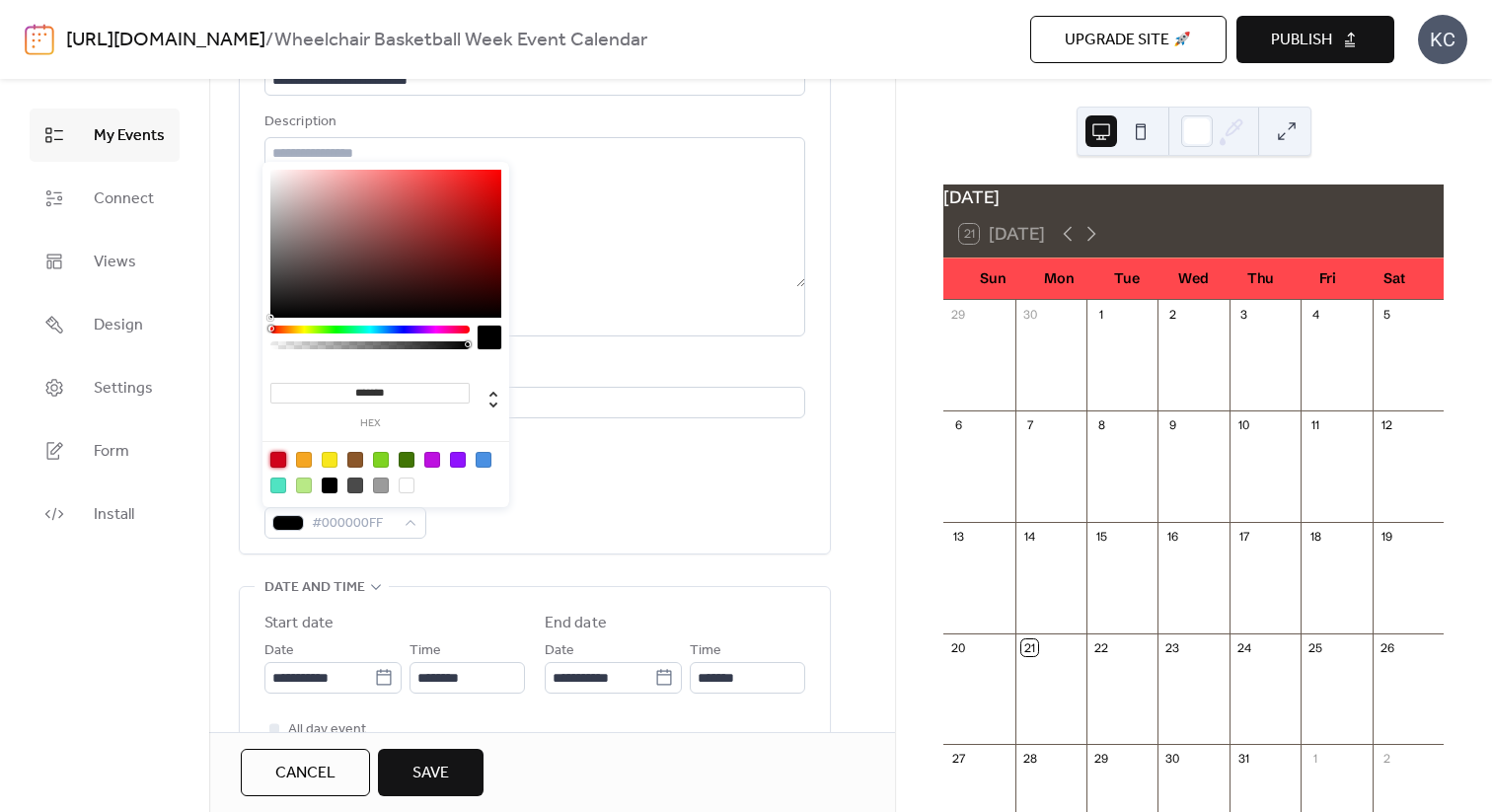 click at bounding box center (278, 460) 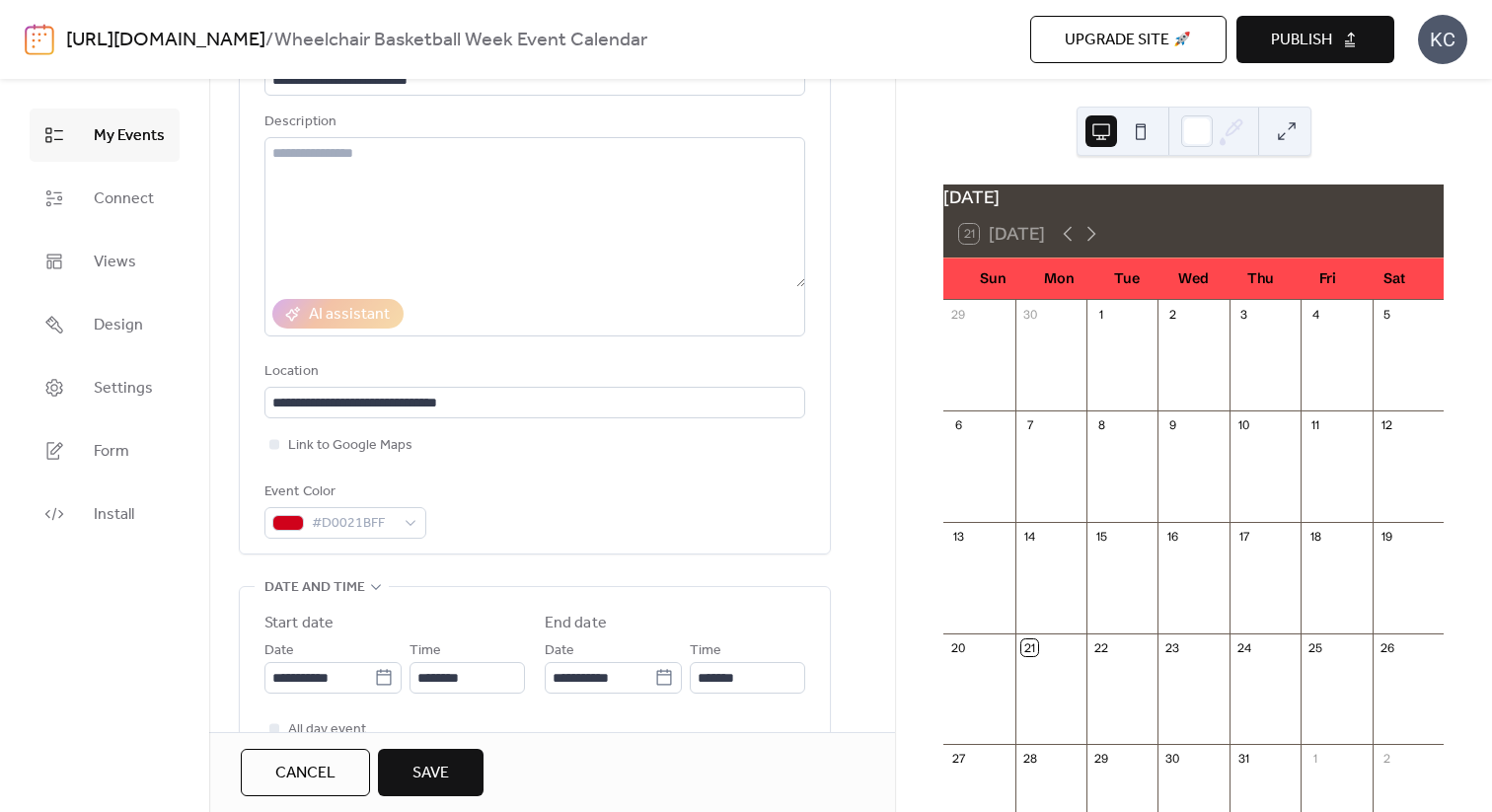 click on "**********" at bounding box center [535, 288] 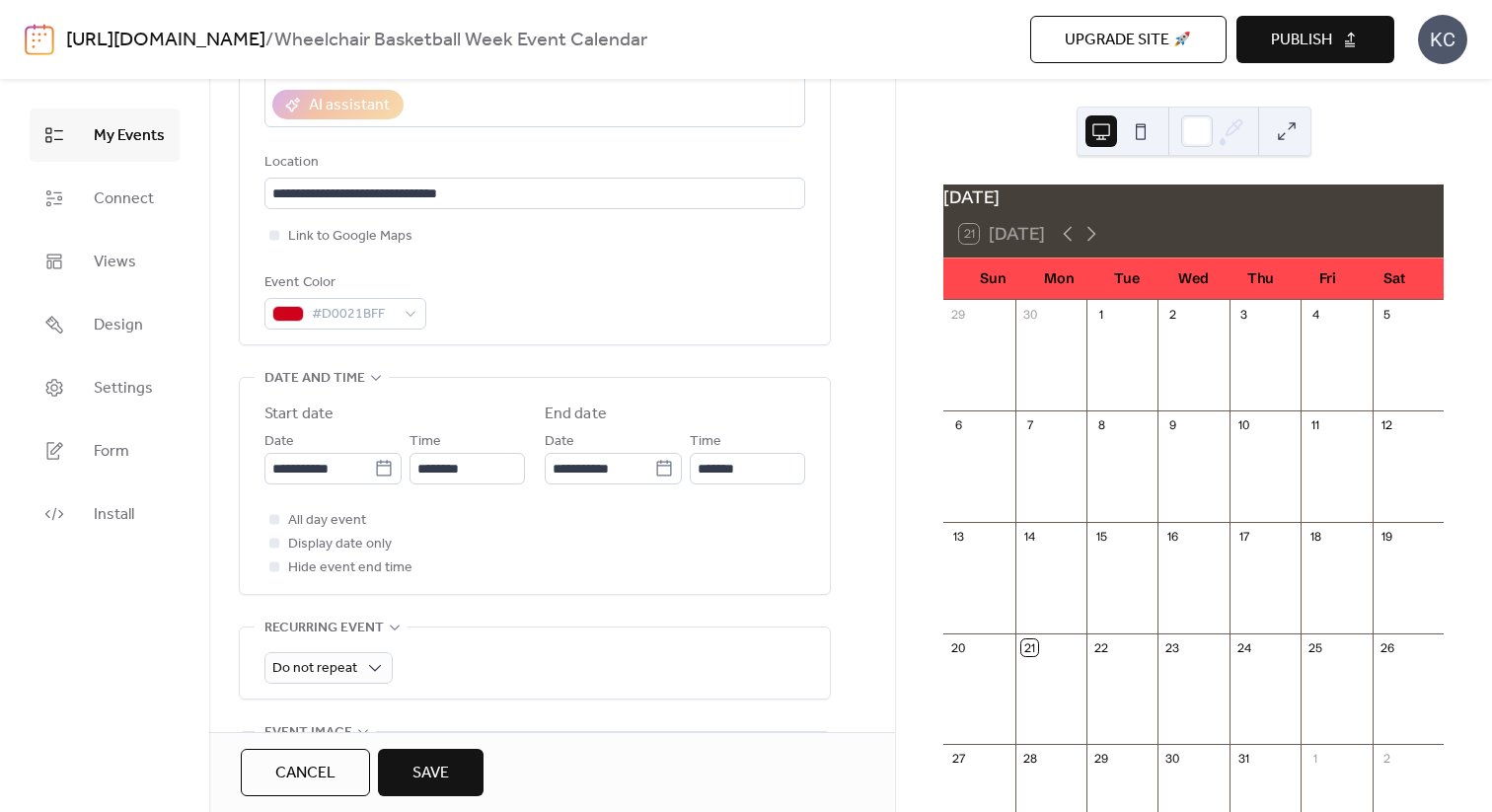 scroll, scrollTop: 469, scrollLeft: 0, axis: vertical 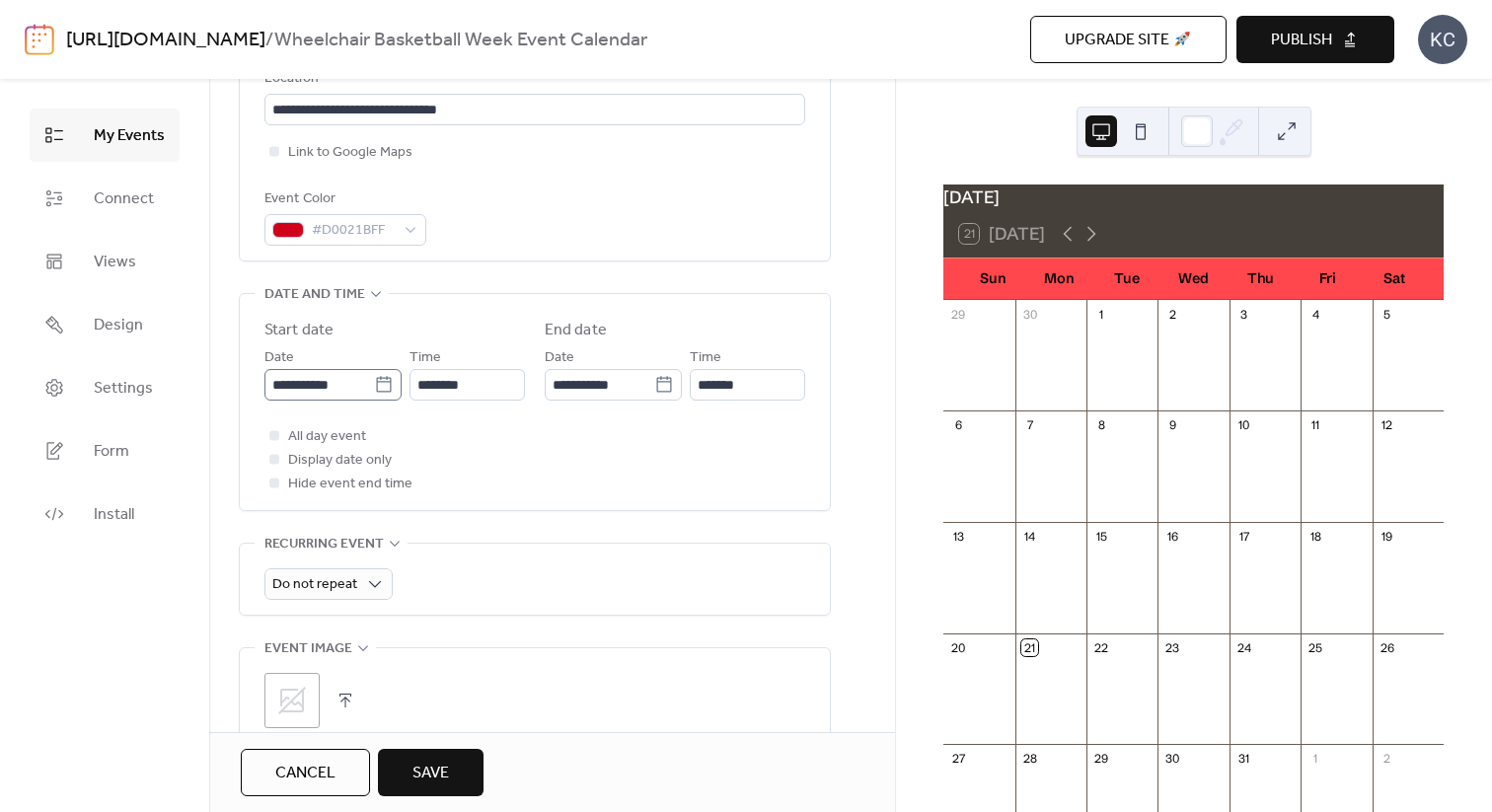 click 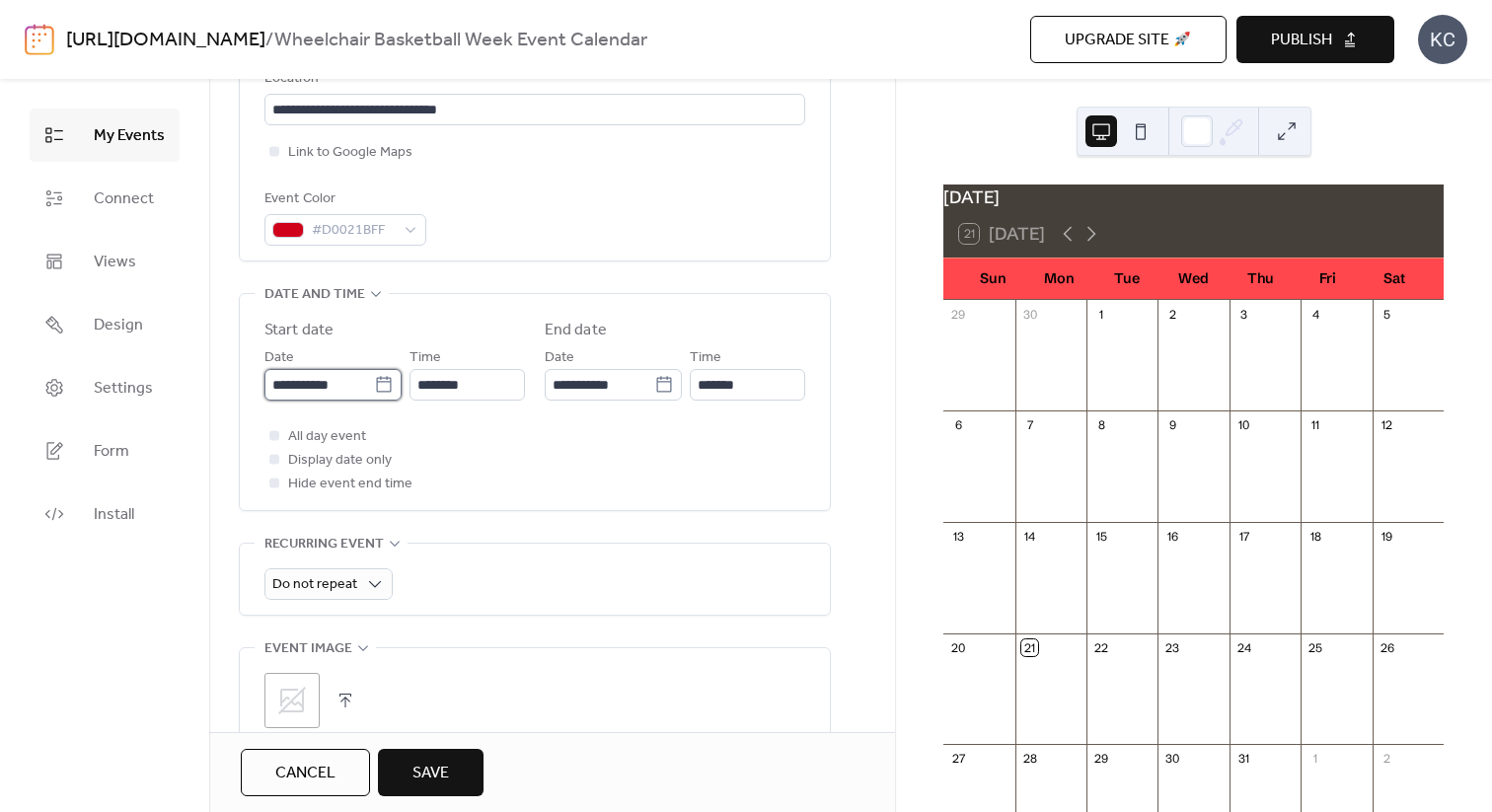 click on "**********" at bounding box center [319, 385] 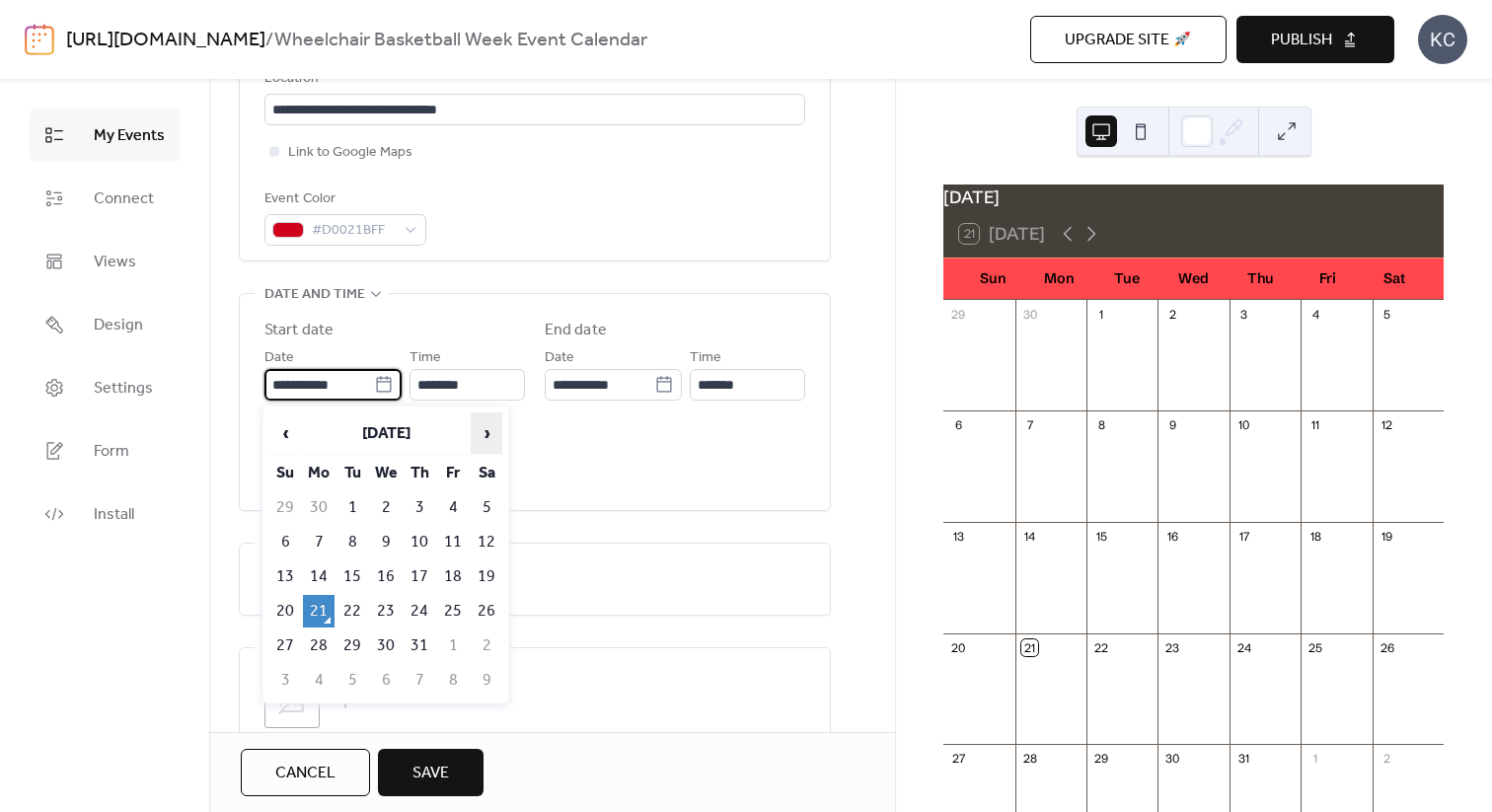 click on "›" at bounding box center (486, 433) 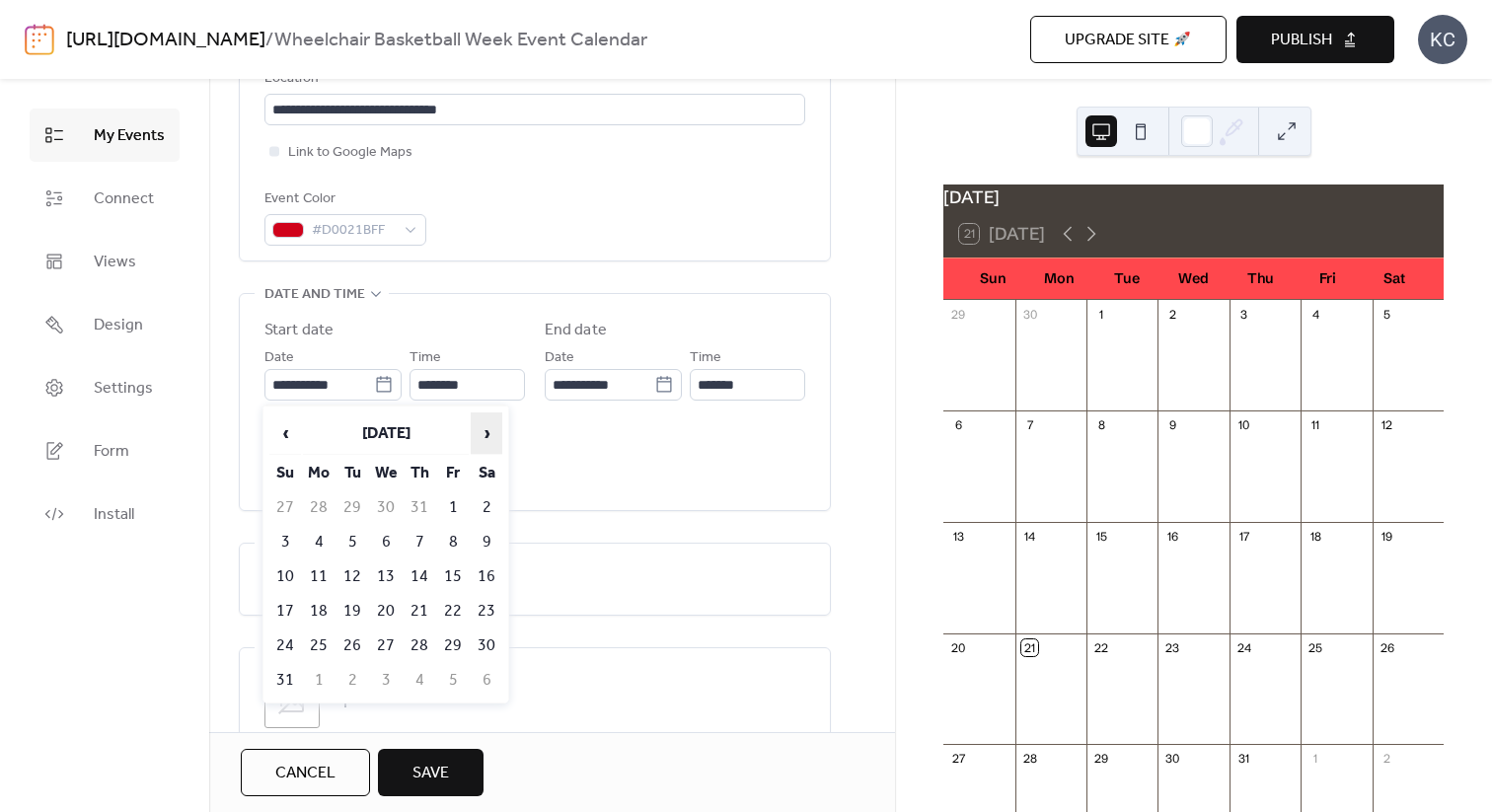 click on "›" at bounding box center (486, 433) 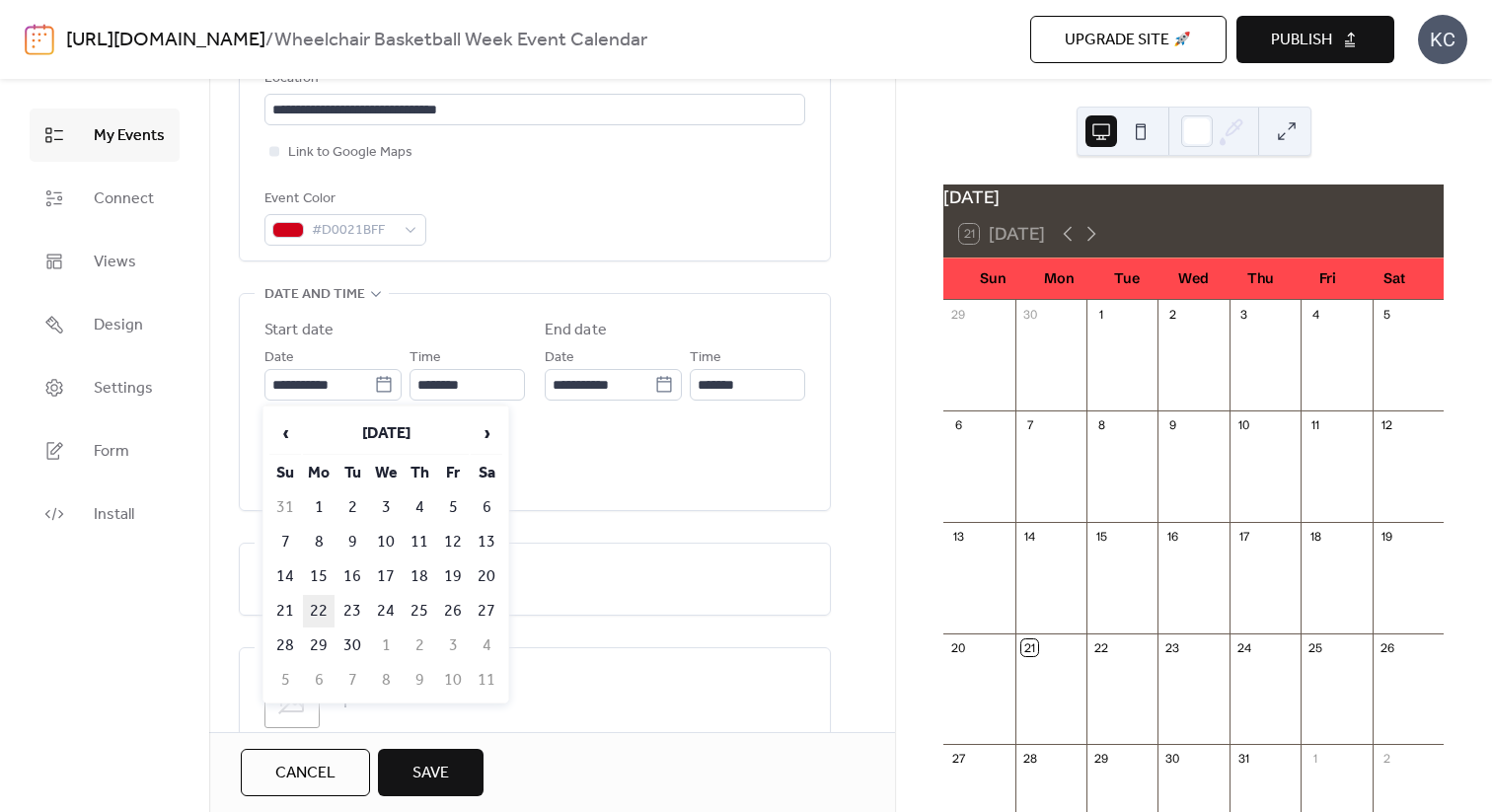 click on "22" at bounding box center [319, 611] 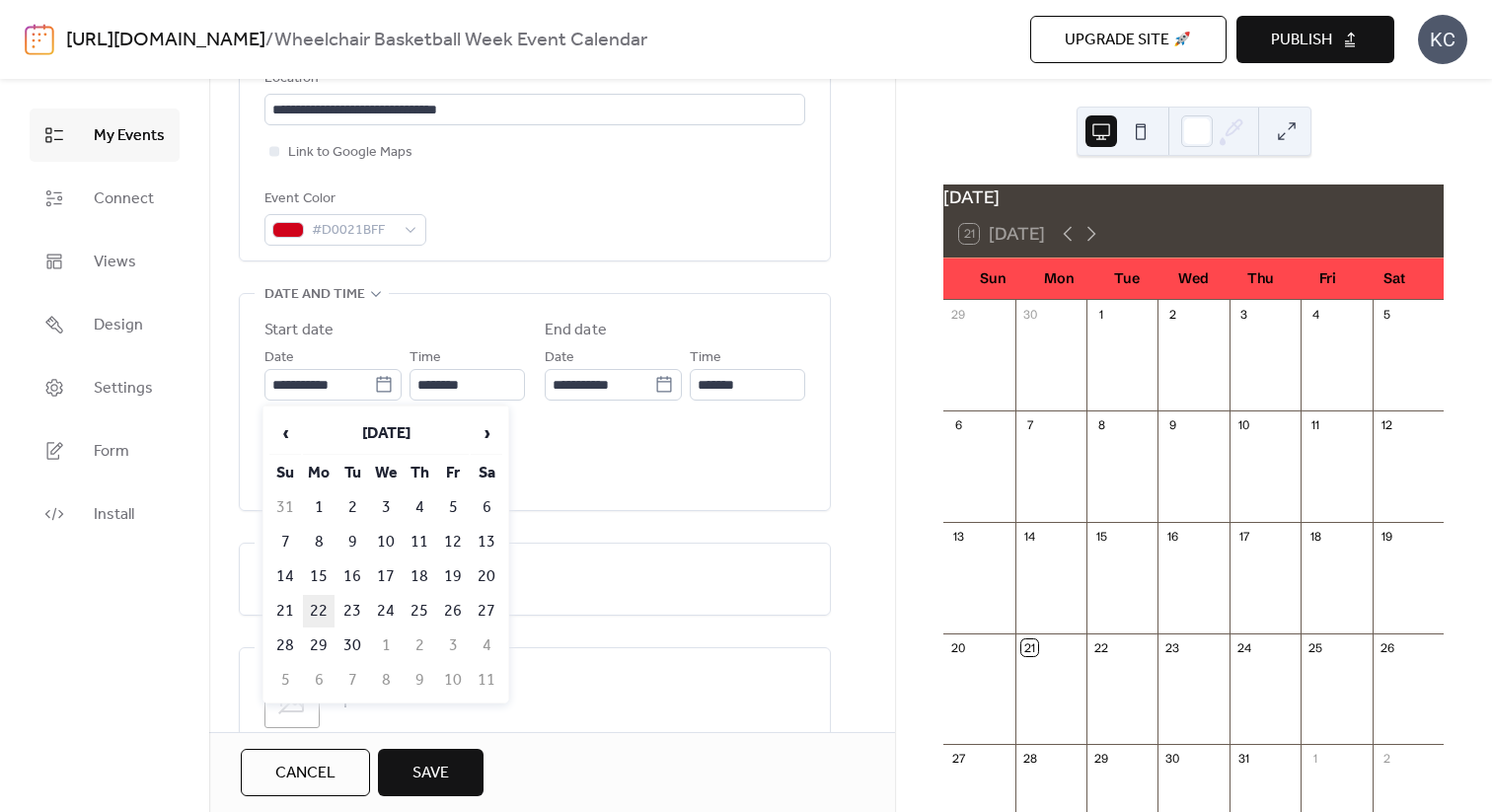 type on "**********" 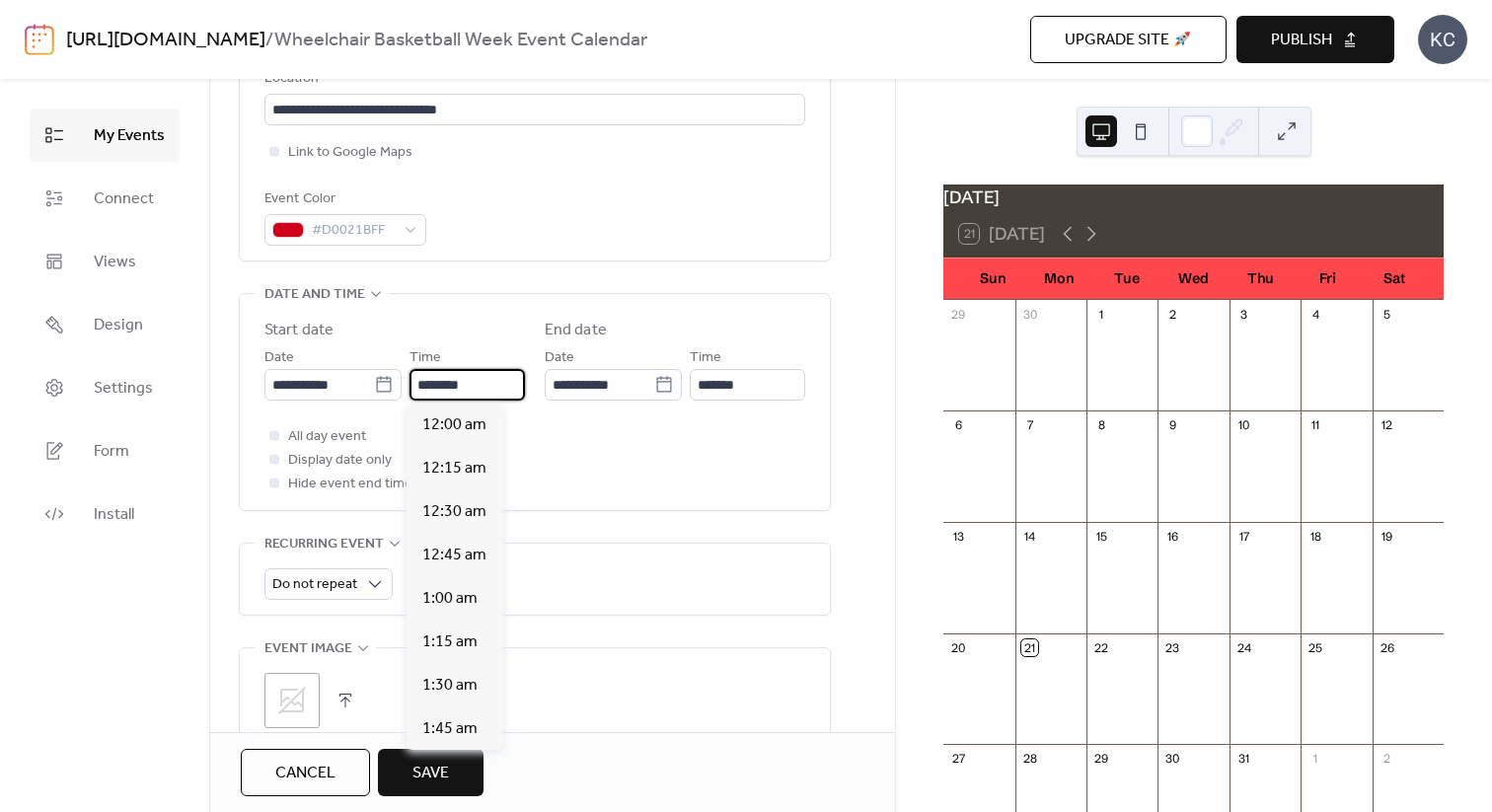 click on "********" at bounding box center [467, 385] 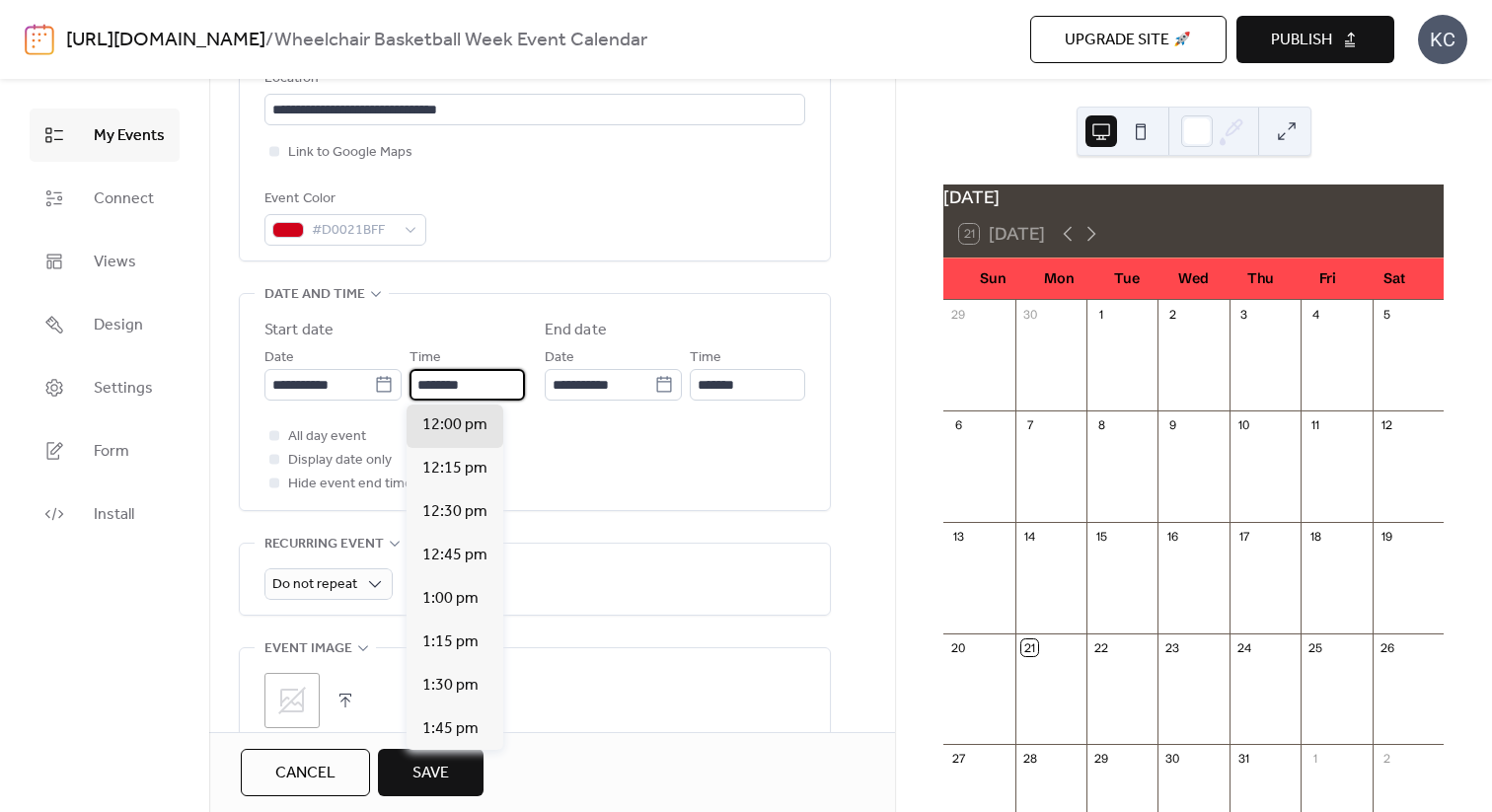 click on "********" at bounding box center [467, 385] 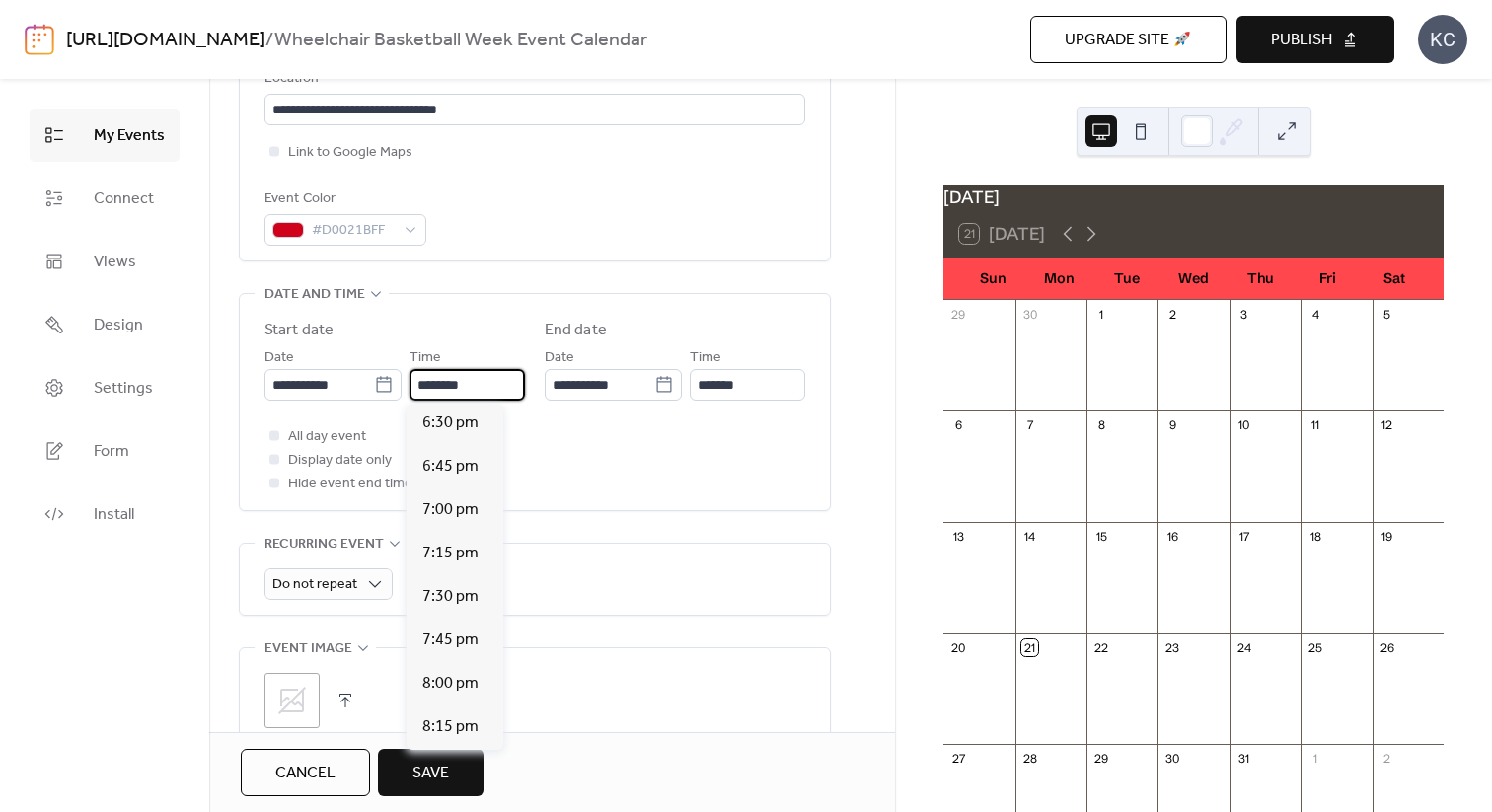scroll, scrollTop: 3226, scrollLeft: 0, axis: vertical 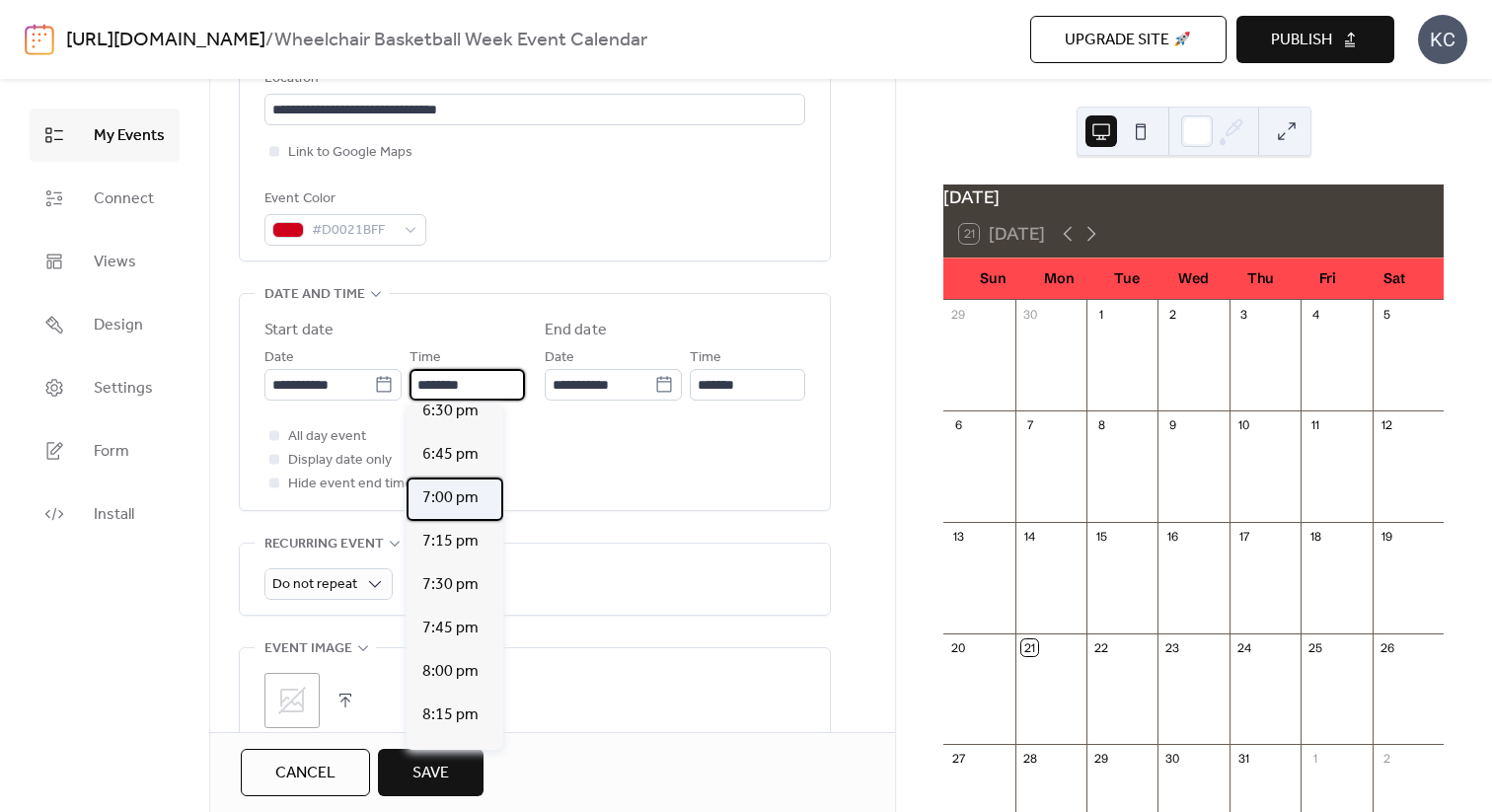click on "7:00 pm" at bounding box center [450, 498] 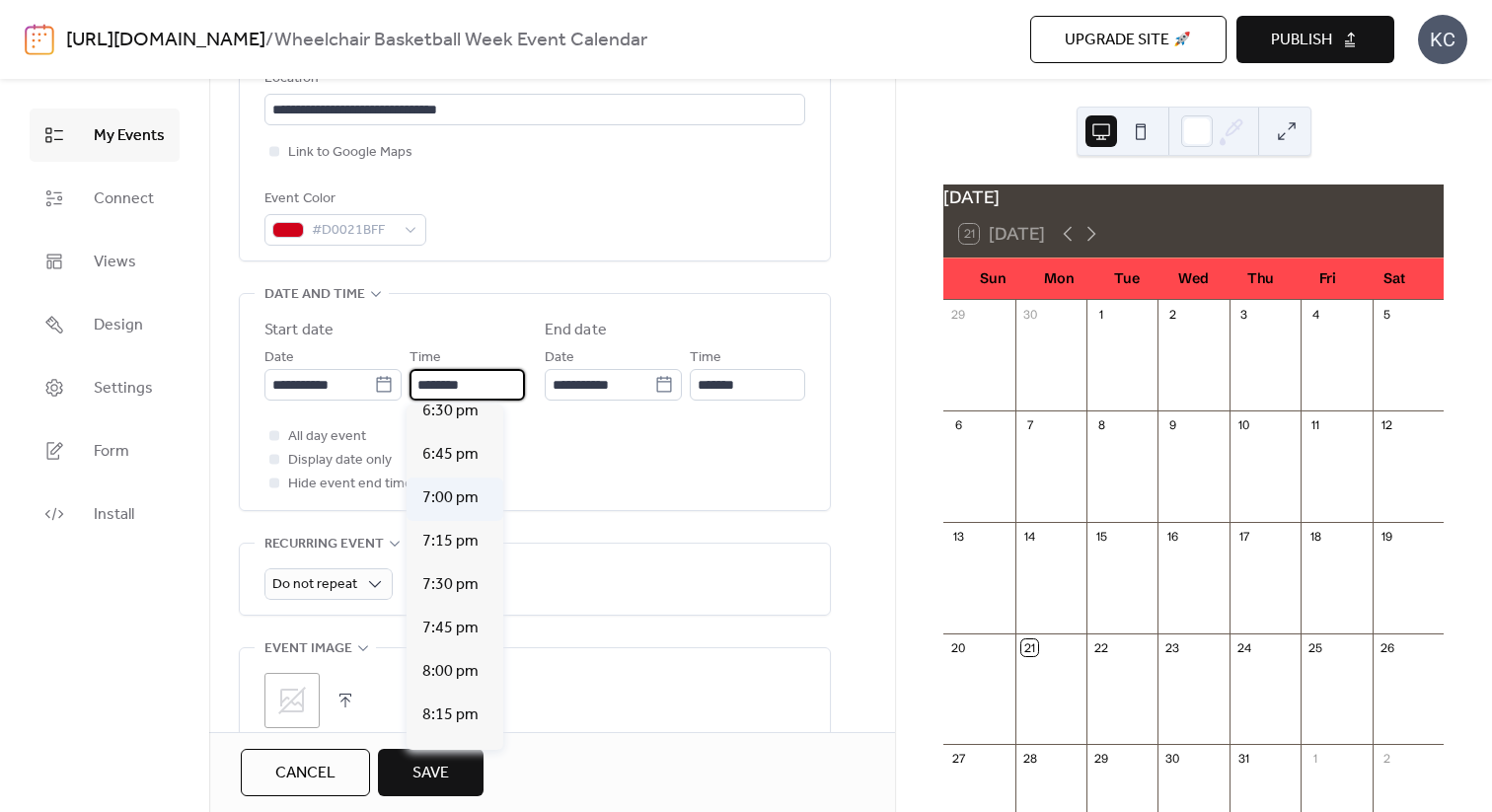 type on "*******" 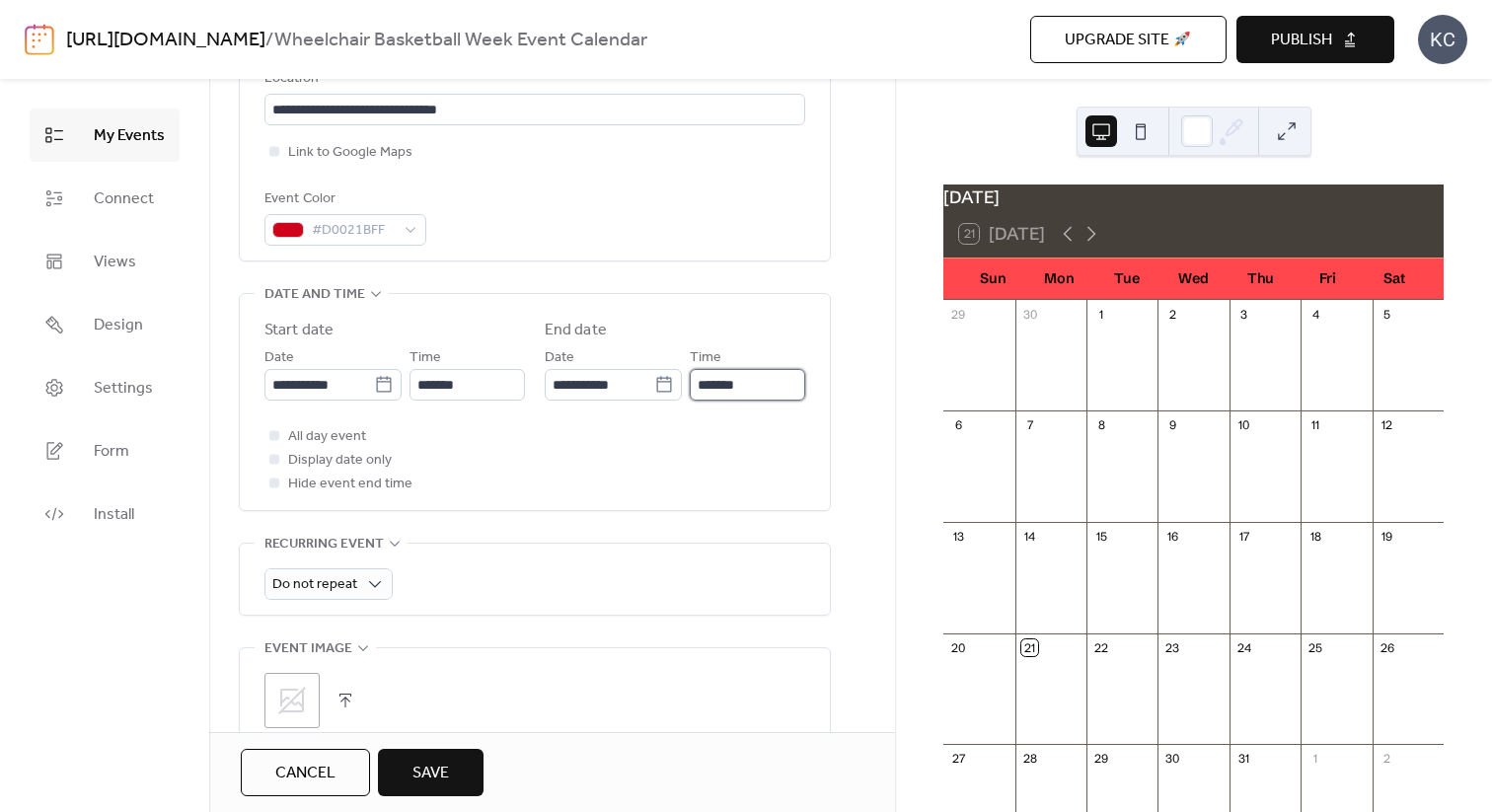 click on "*******" at bounding box center (747, 385) 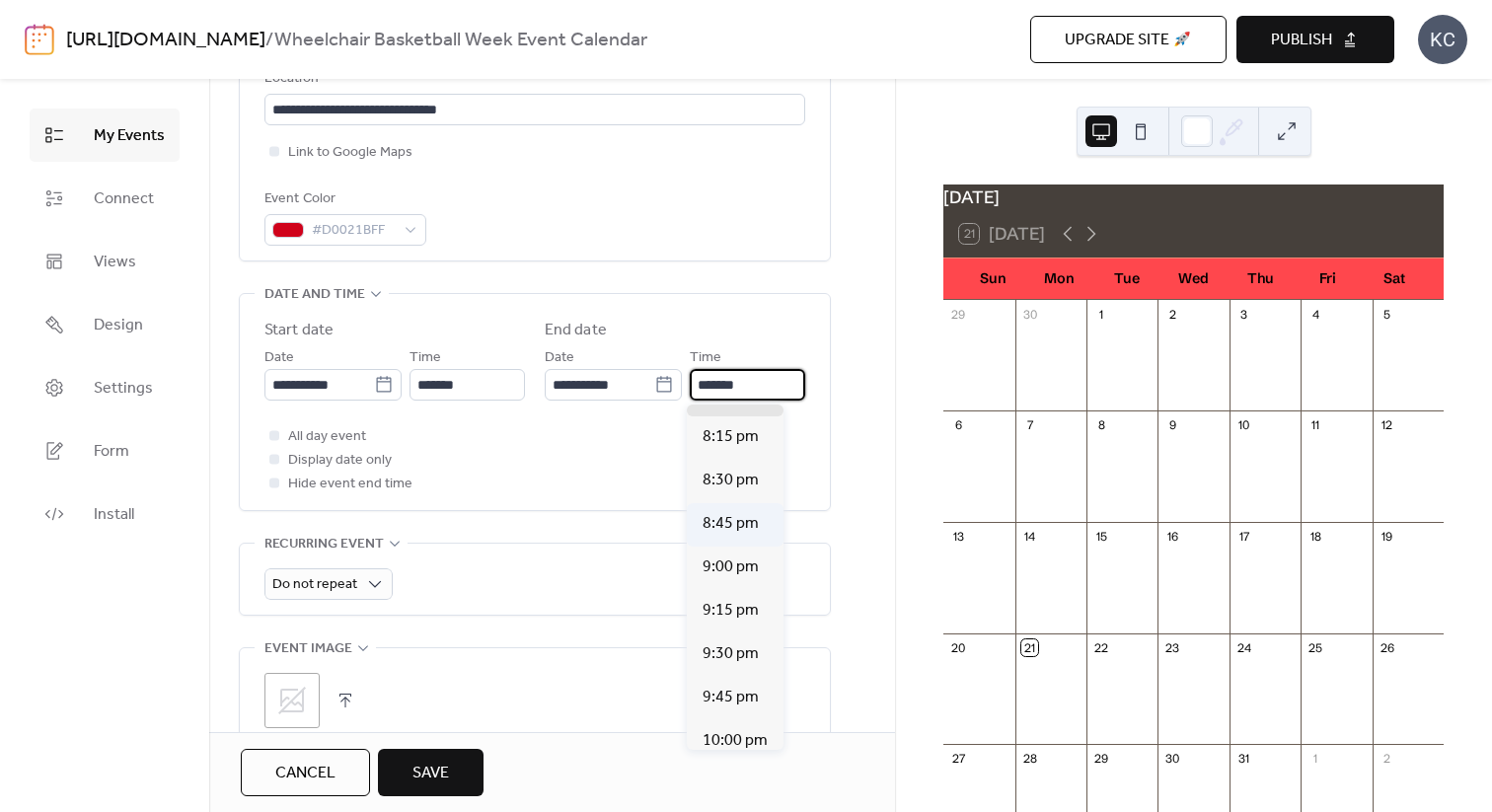 scroll, scrollTop: 196, scrollLeft: 0, axis: vertical 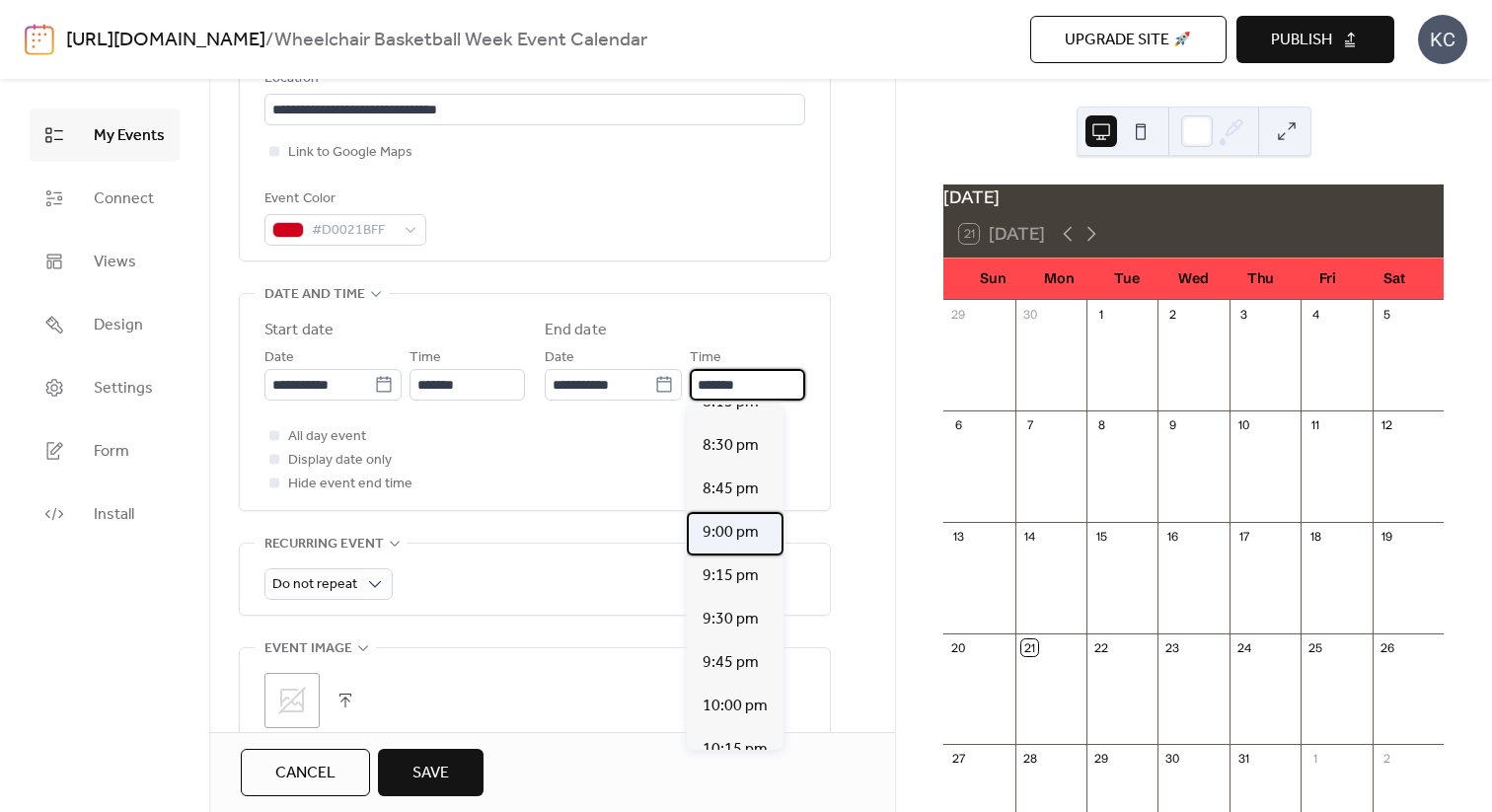 click on "9:00 pm" at bounding box center [730, 533] 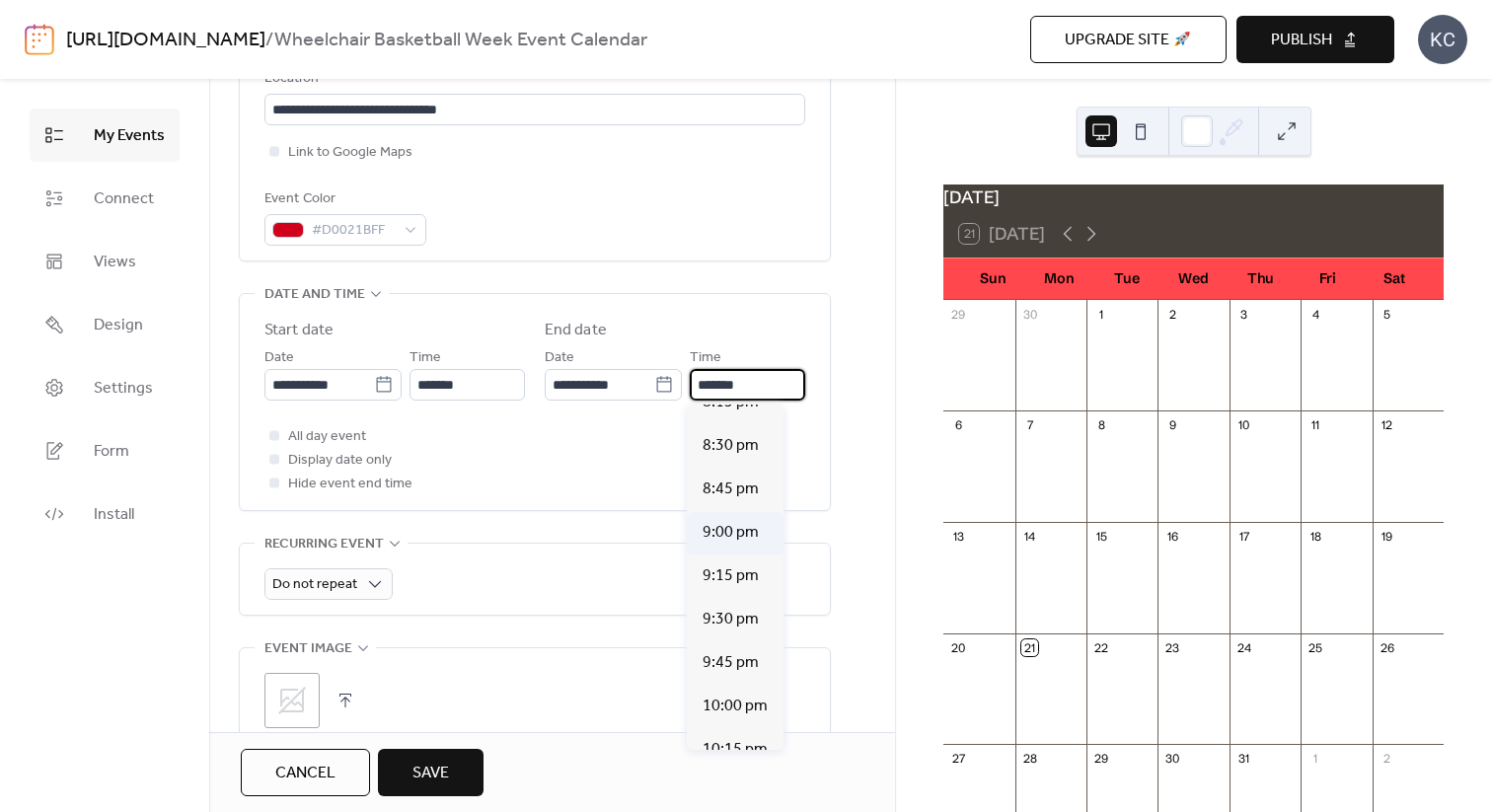 type on "*******" 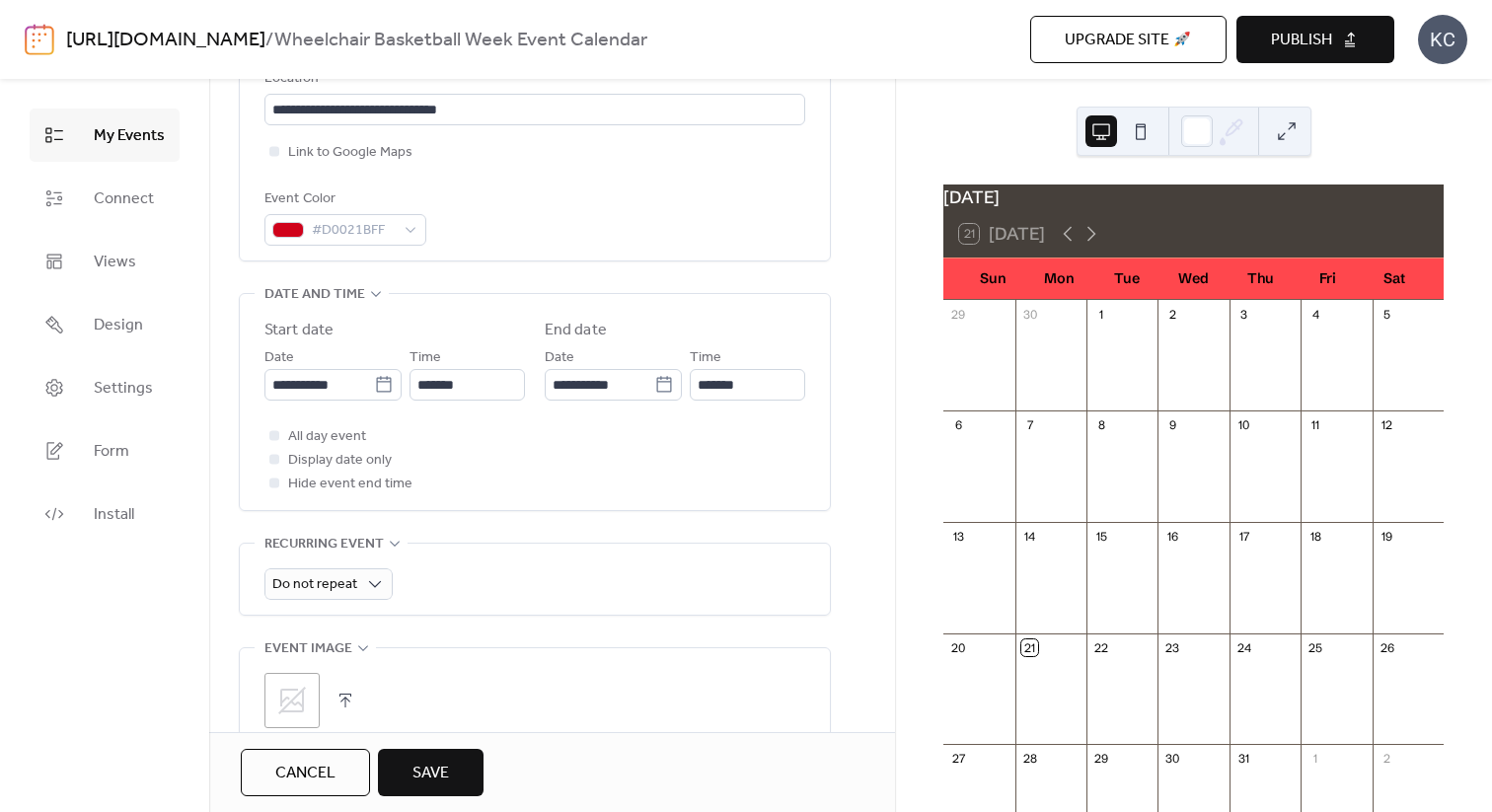 click on "All day event Display date only Hide event end time" at bounding box center [535, 460] 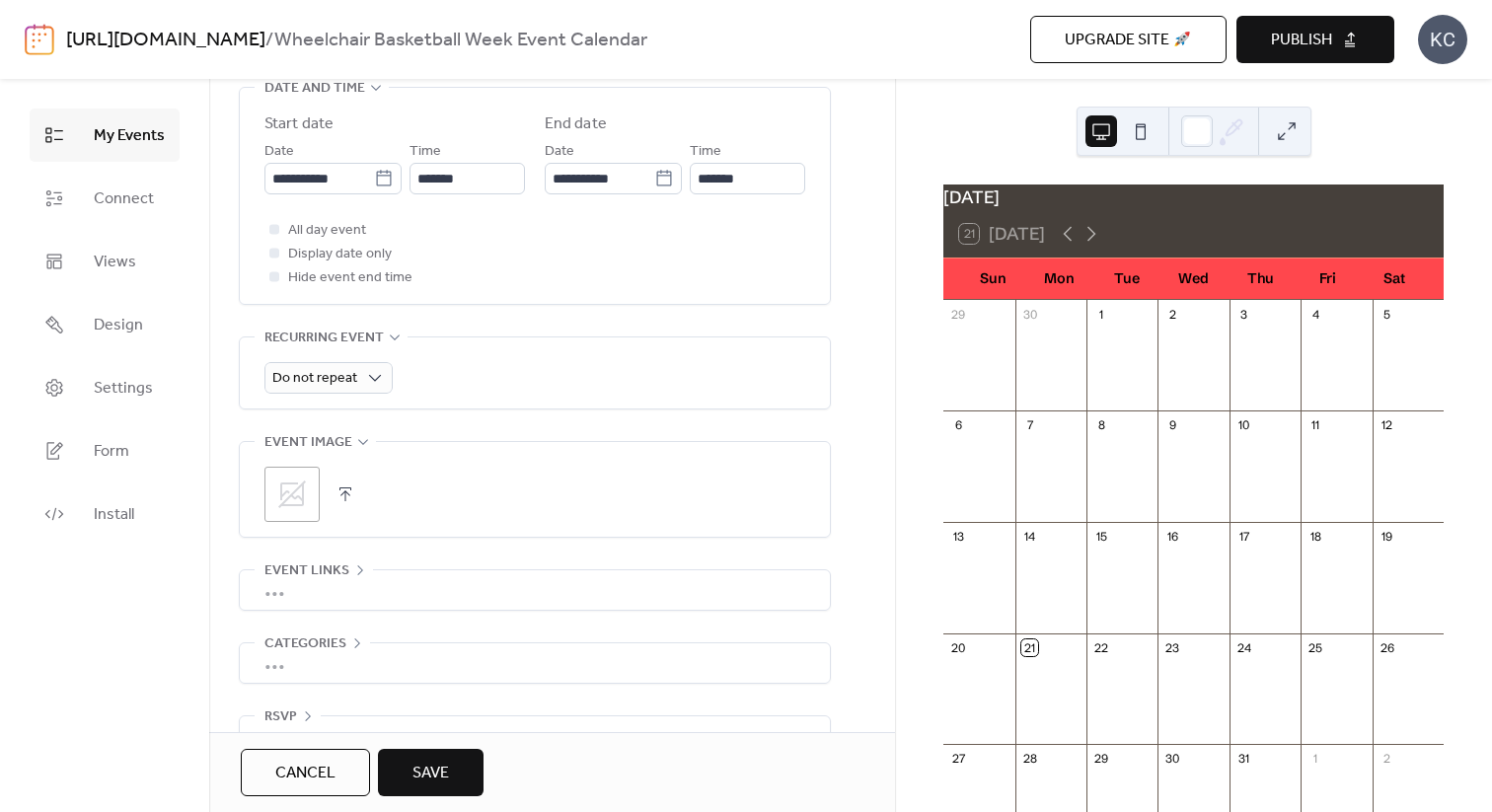 scroll, scrollTop: 723, scrollLeft: 0, axis: vertical 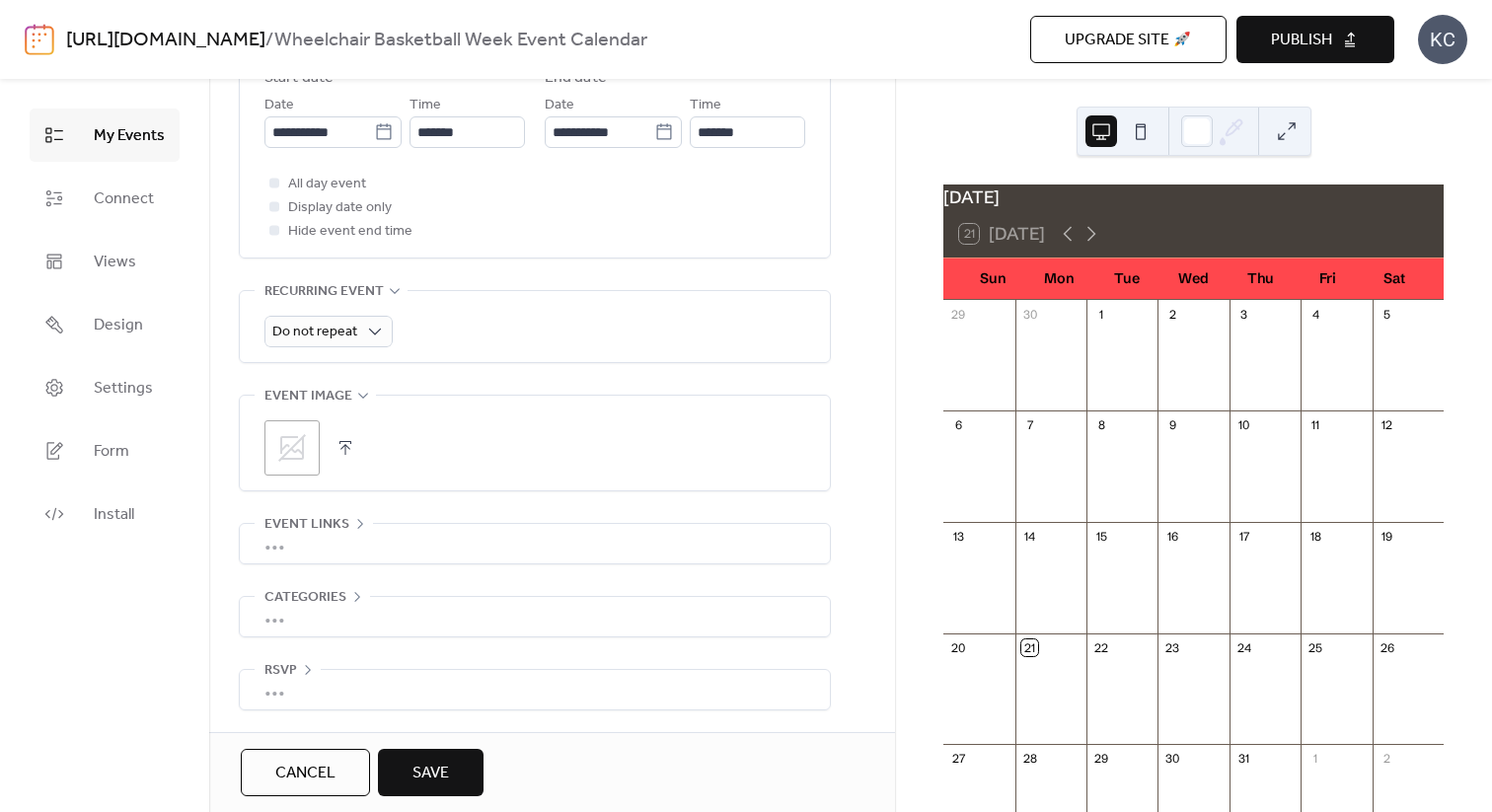 click on "•••" at bounding box center [535, 544] 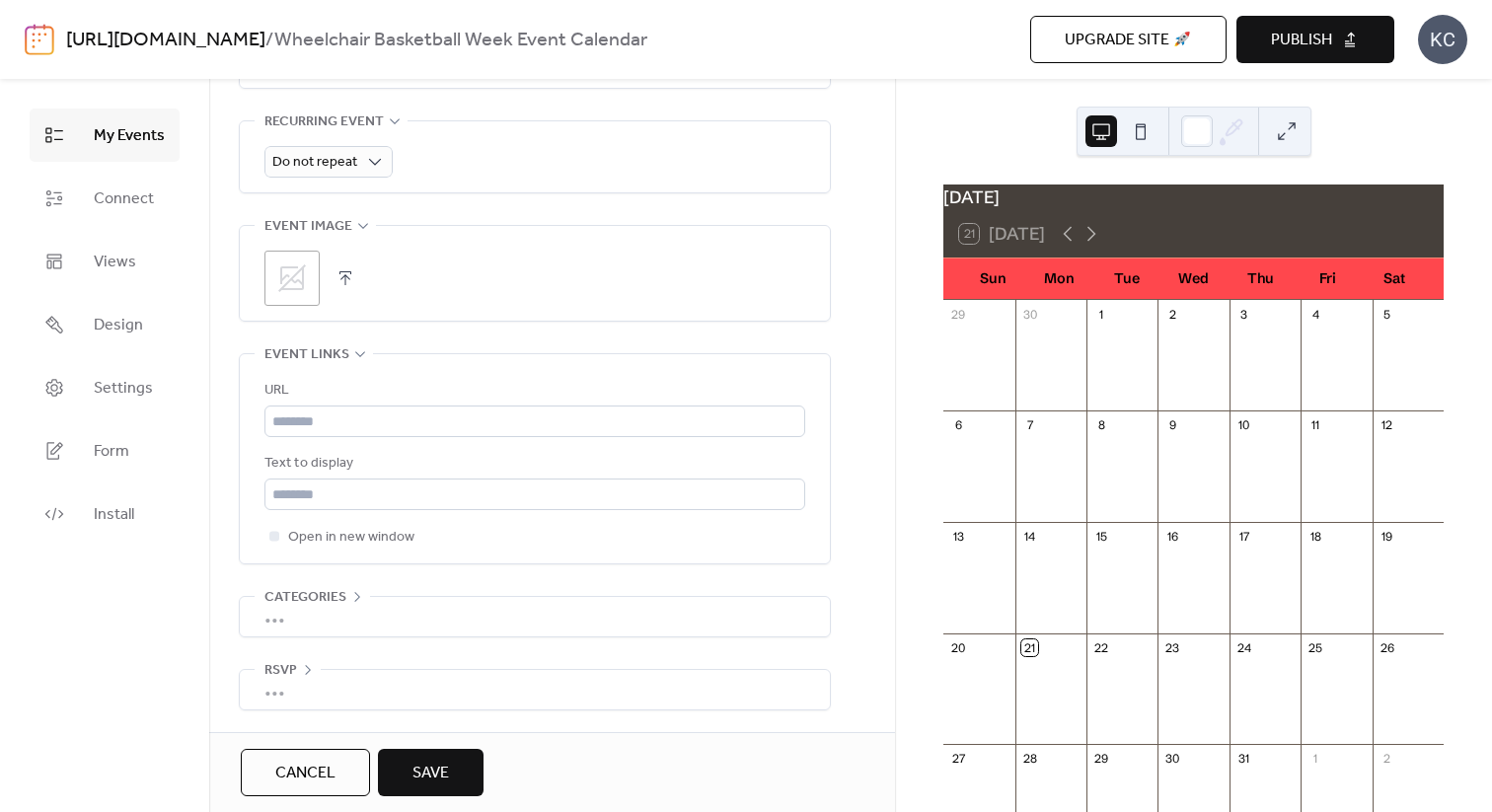 click on "•••" at bounding box center [535, 617] 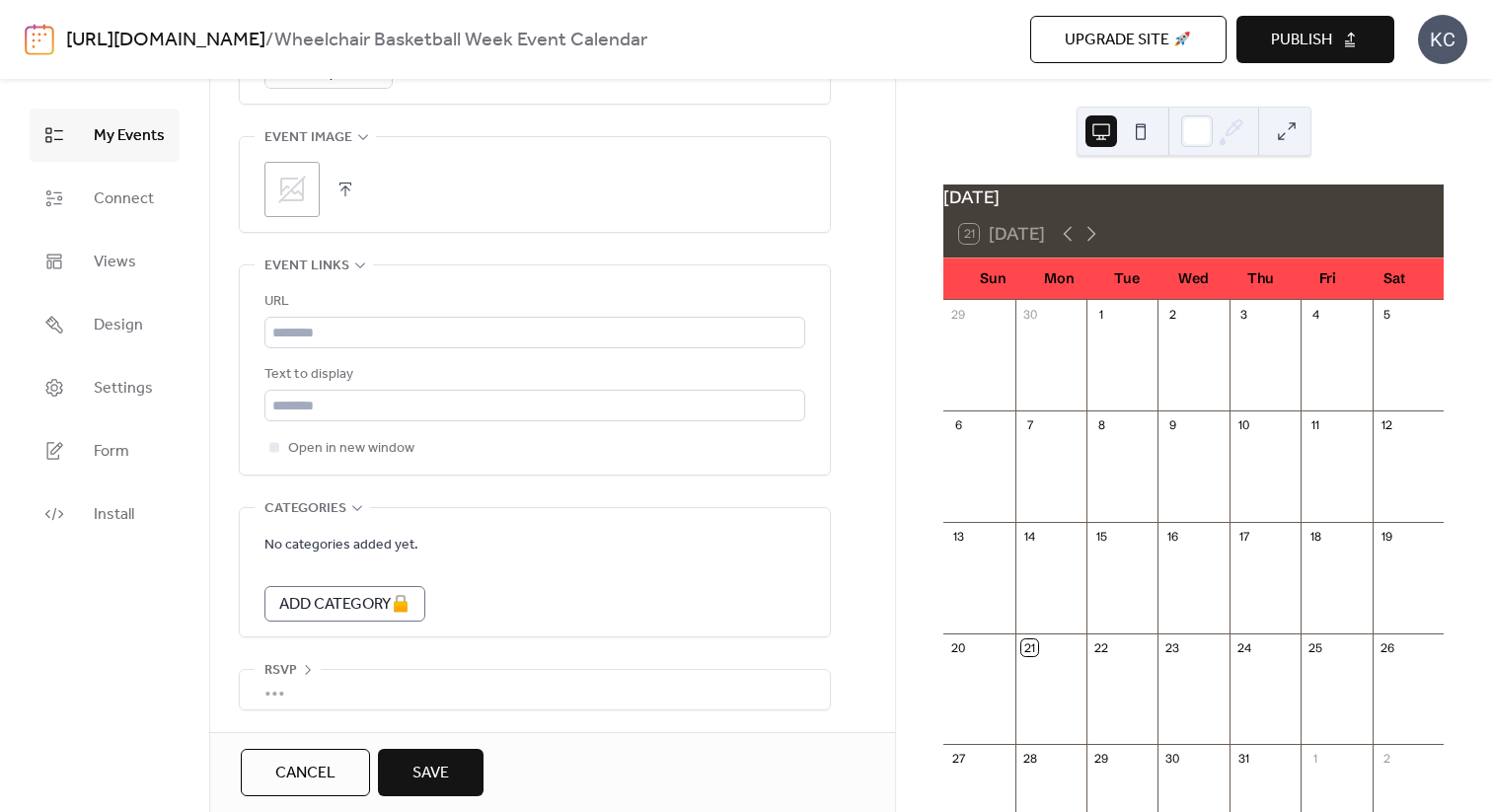 click on "•••" at bounding box center (535, 690) 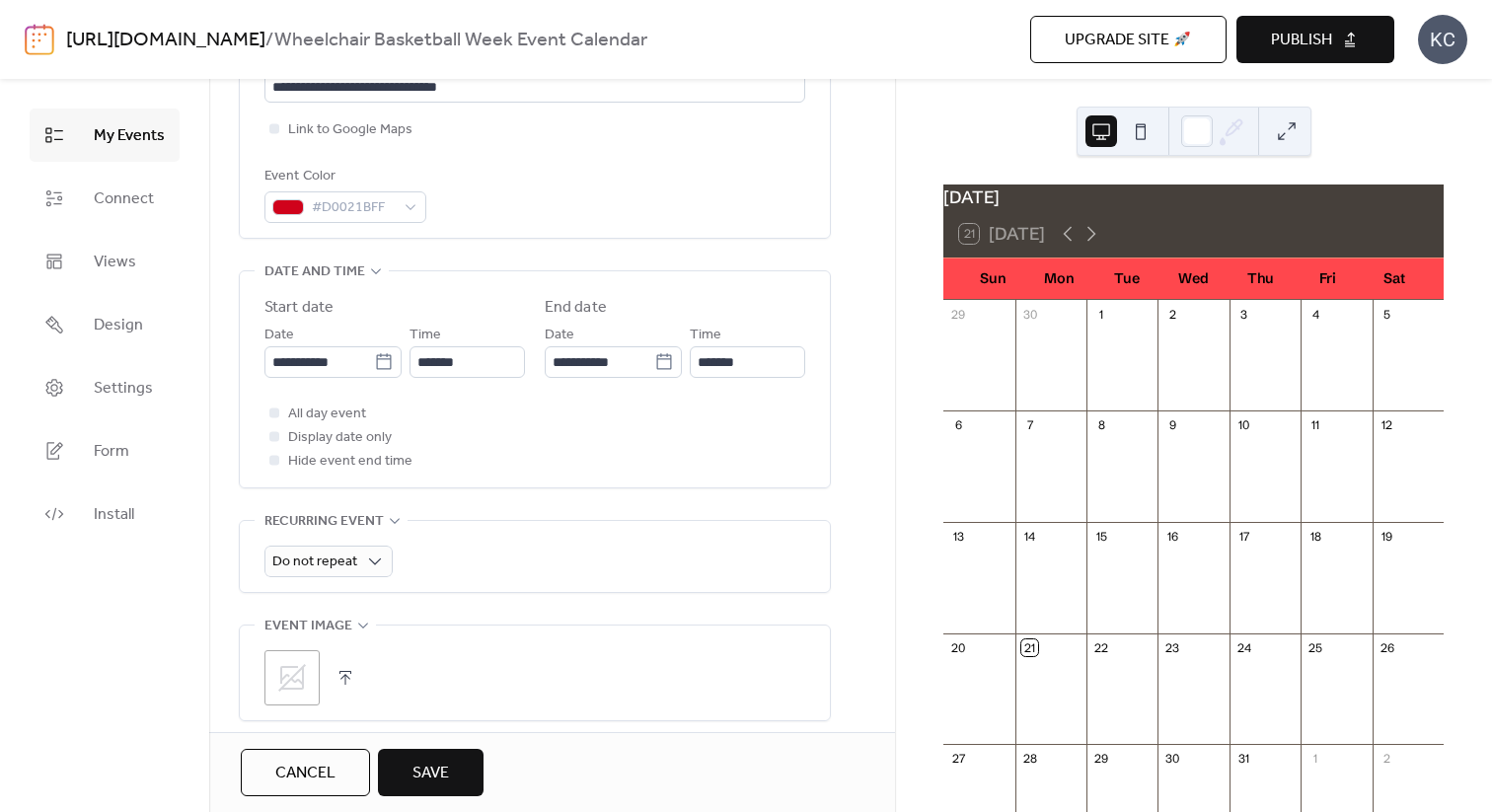scroll, scrollTop: 0, scrollLeft: 0, axis: both 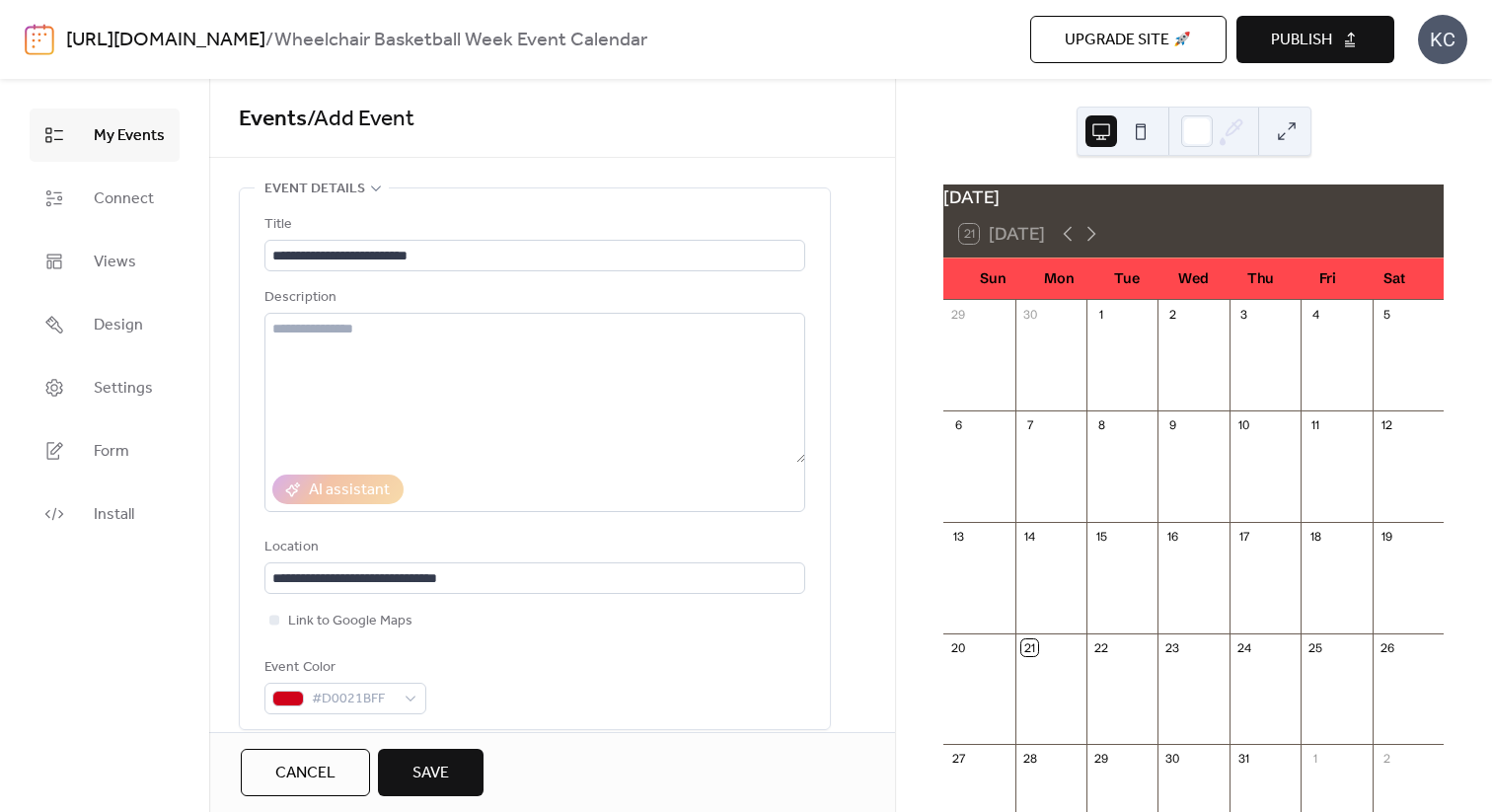 click on "Save" at bounding box center (430, 774) 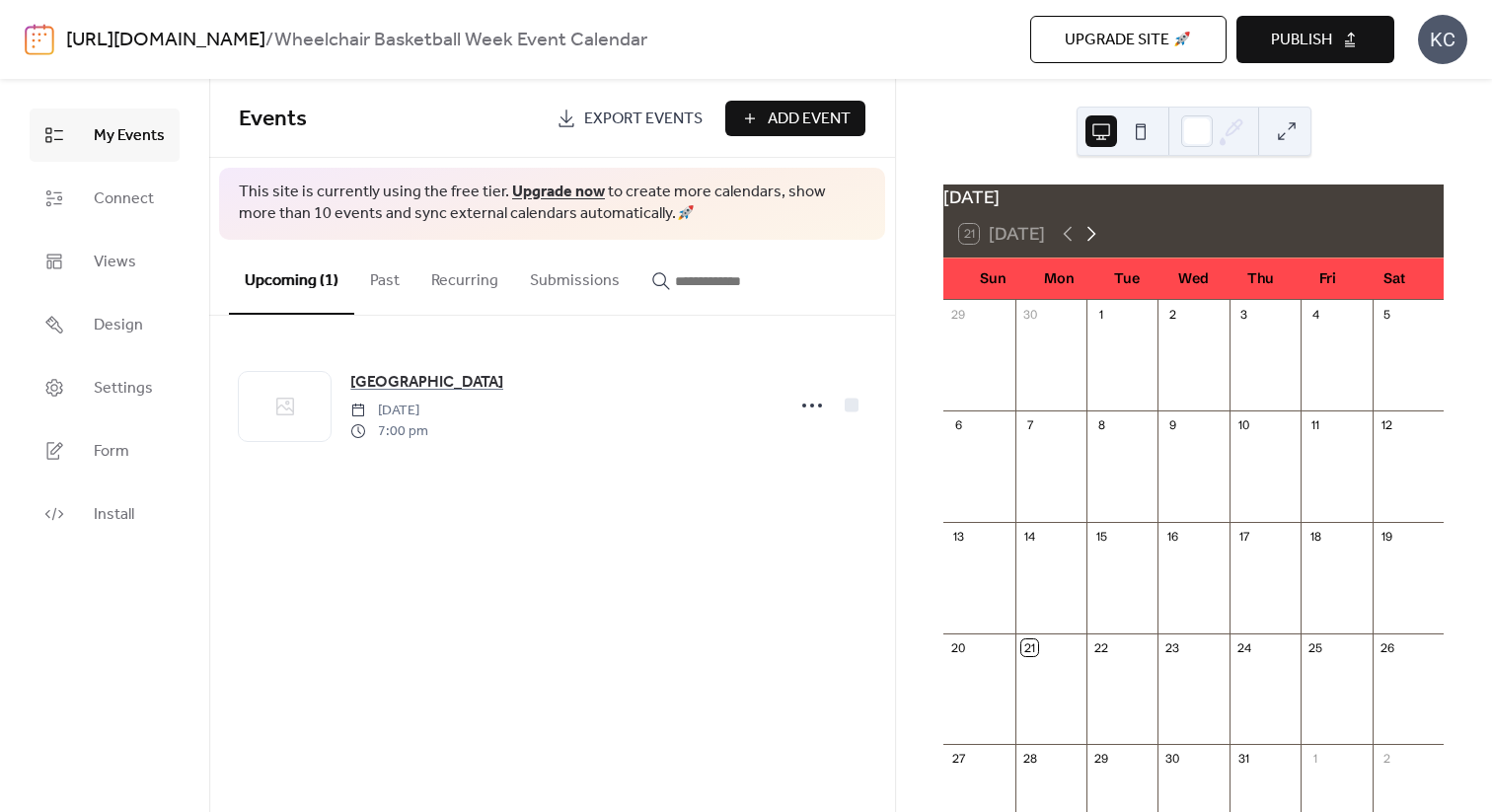 click 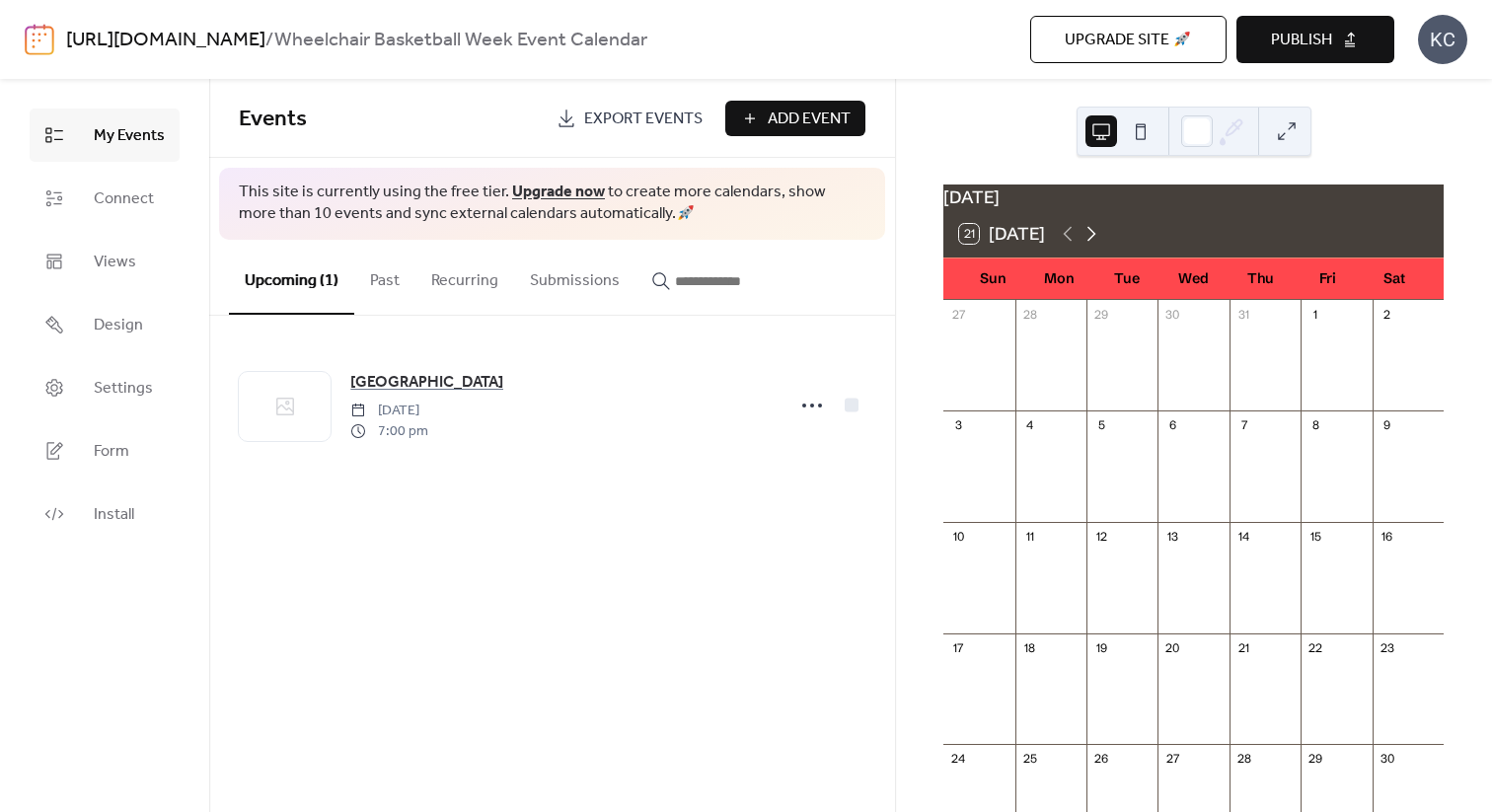 click 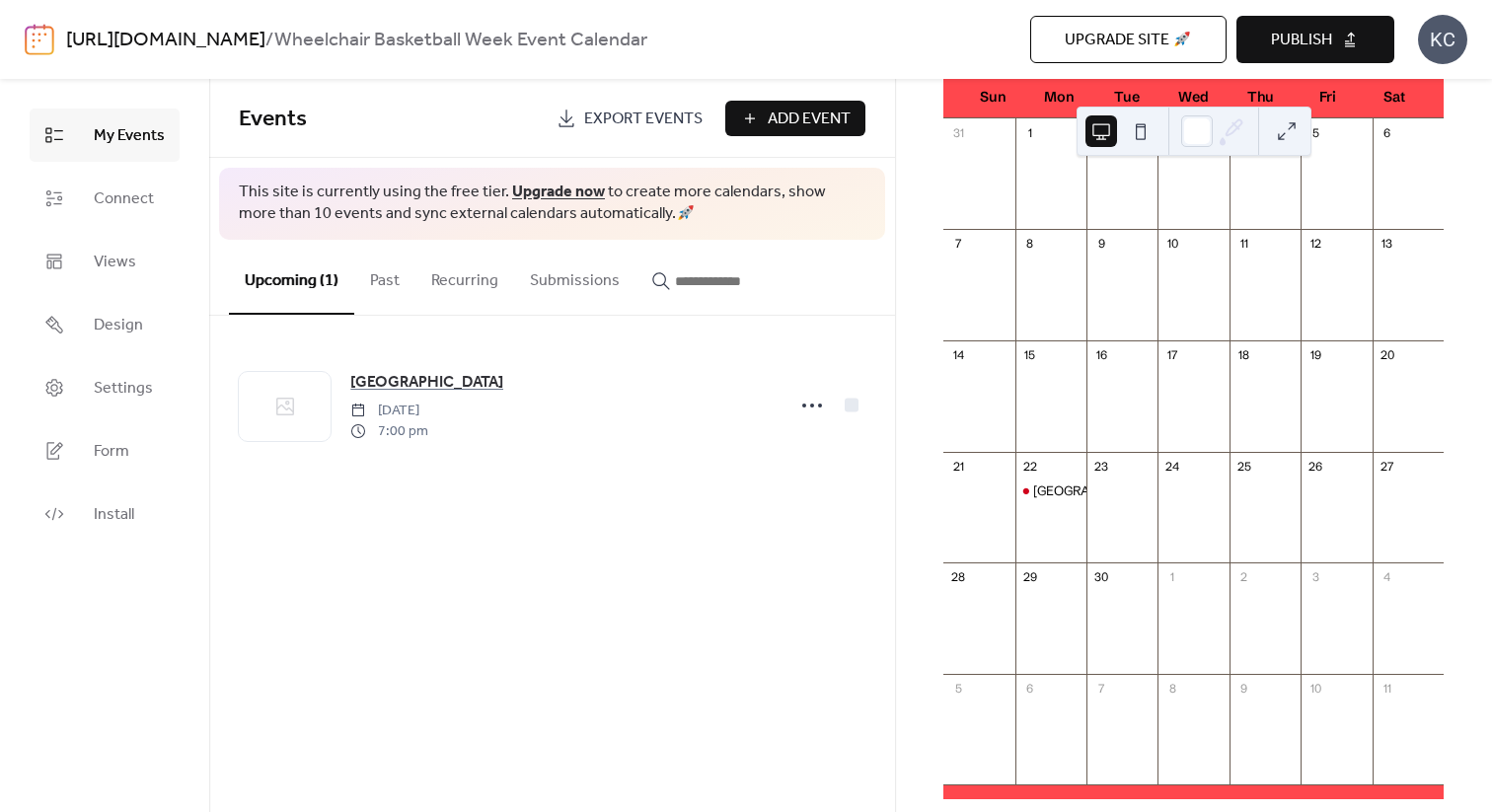 scroll, scrollTop: 183, scrollLeft: 0, axis: vertical 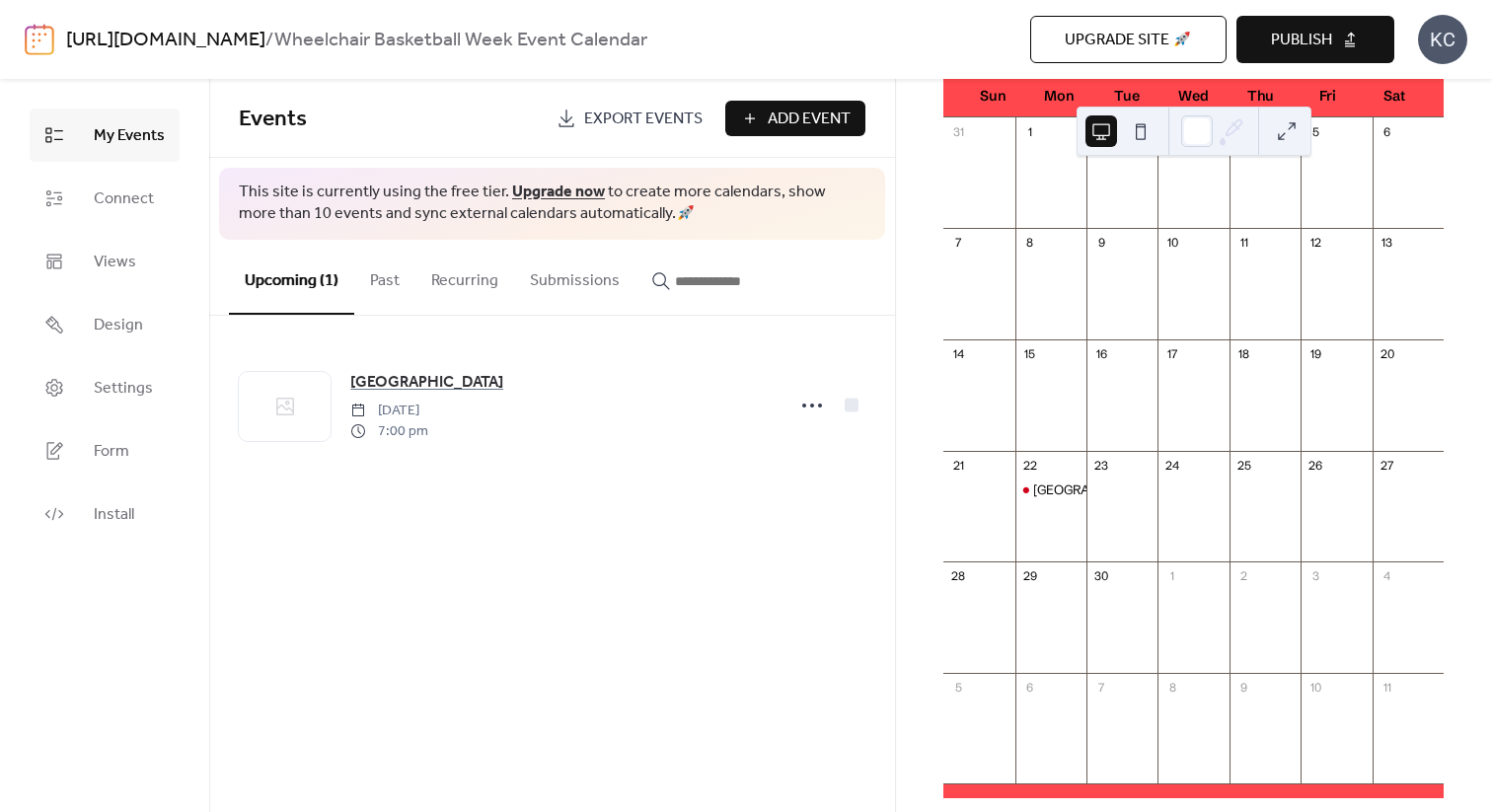 click on "Add Event" at bounding box center (809, 119) 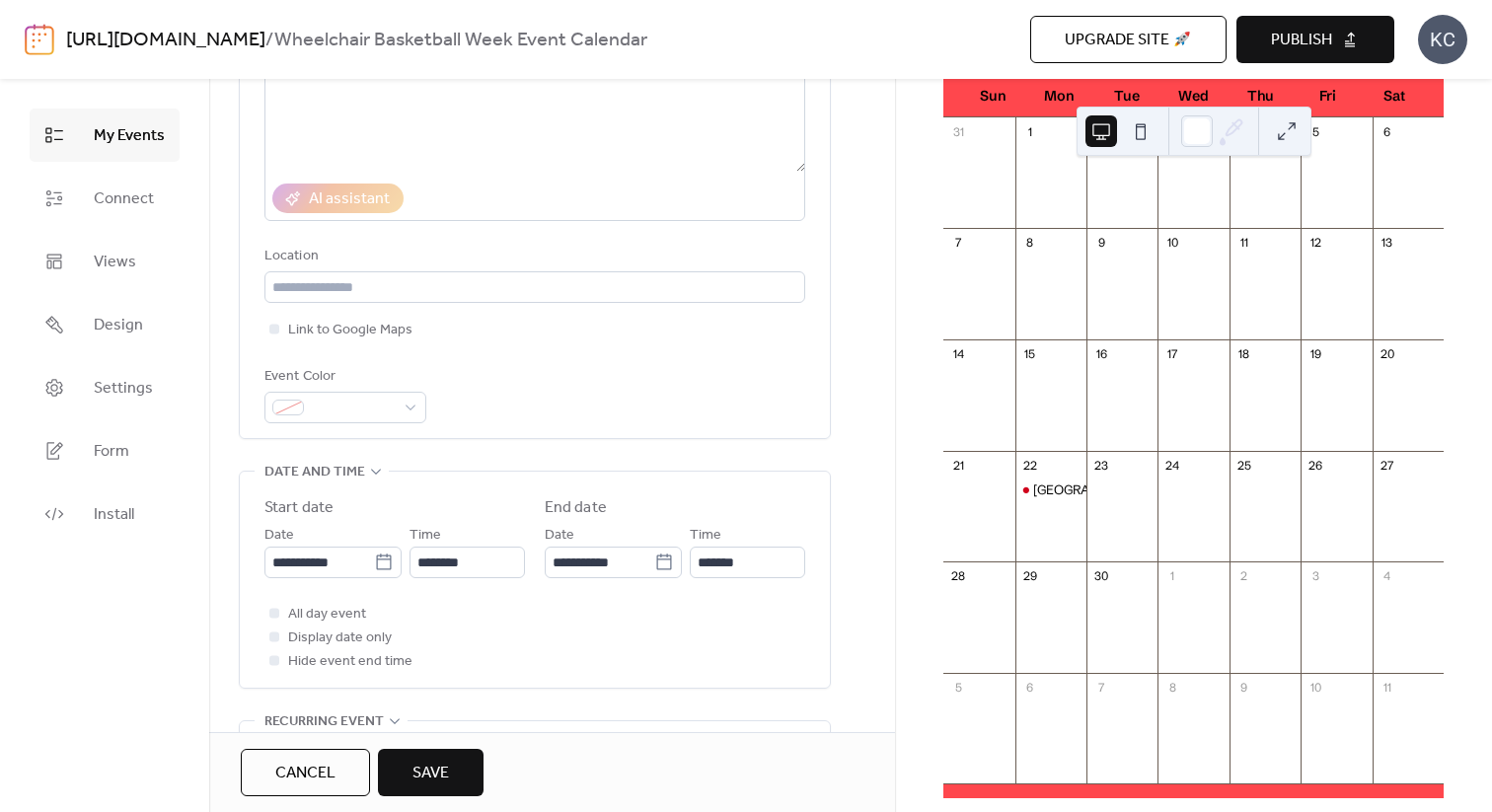 scroll, scrollTop: 322, scrollLeft: 0, axis: vertical 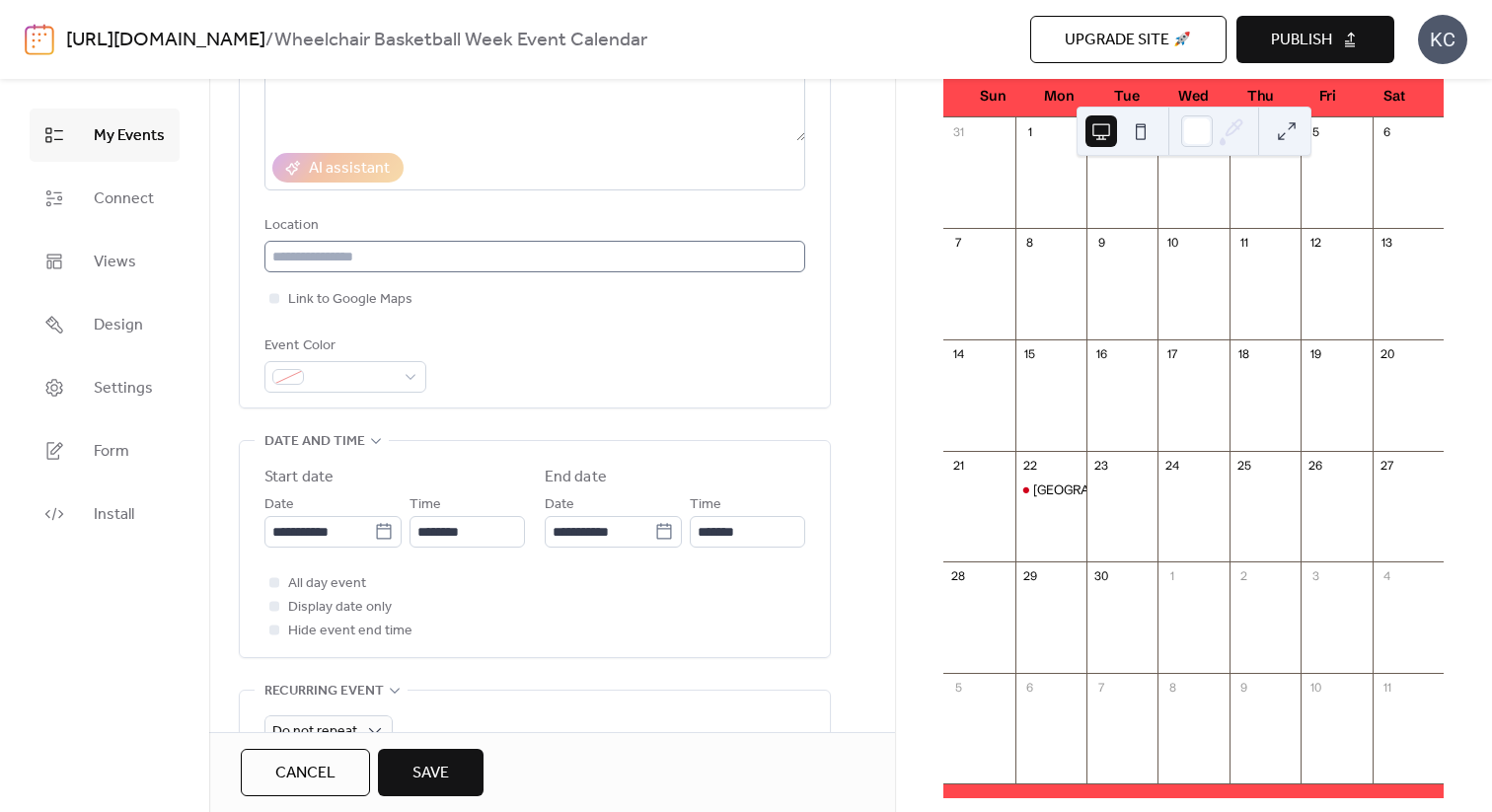 type on "**********" 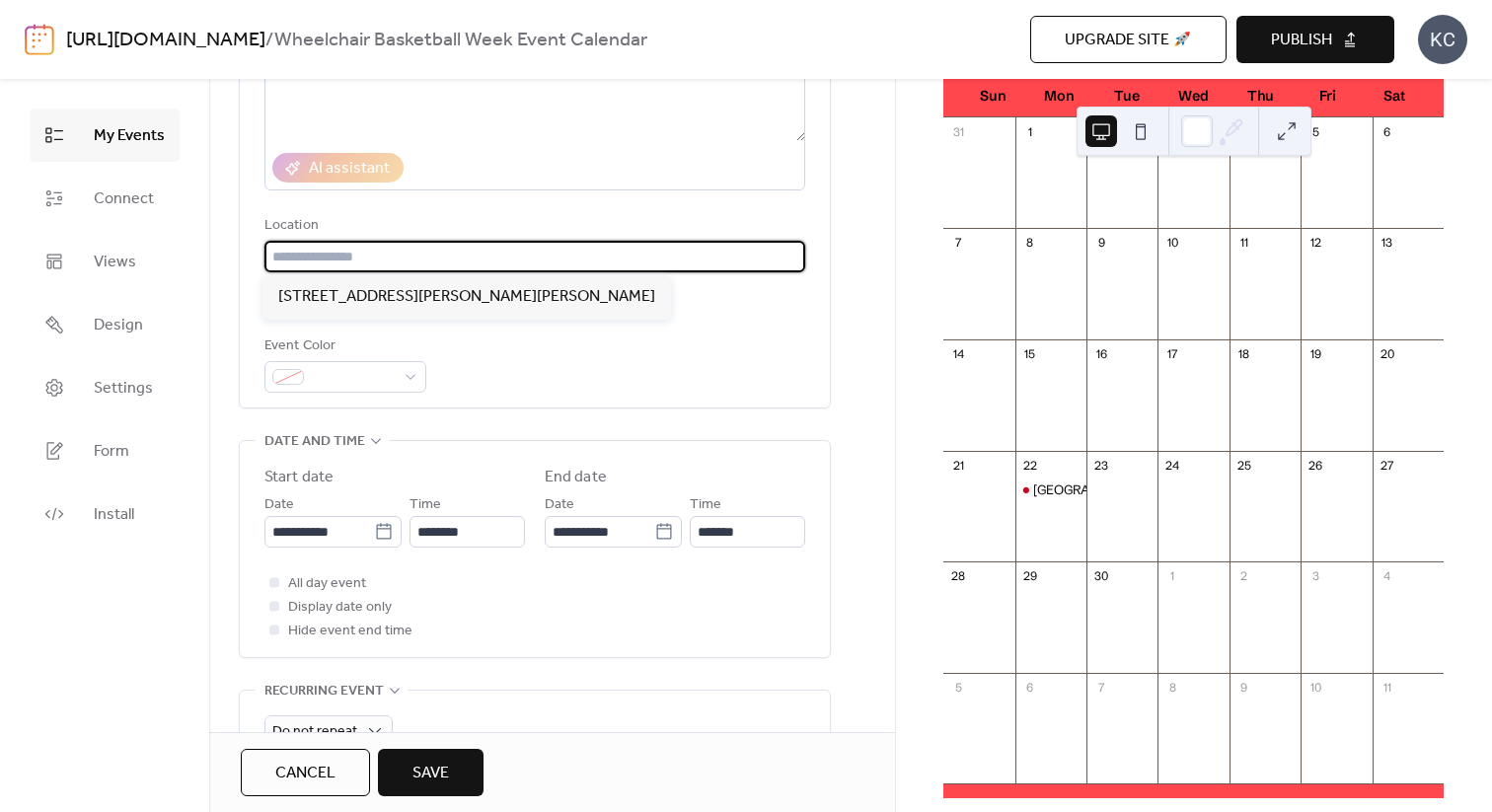 click at bounding box center (535, 257) 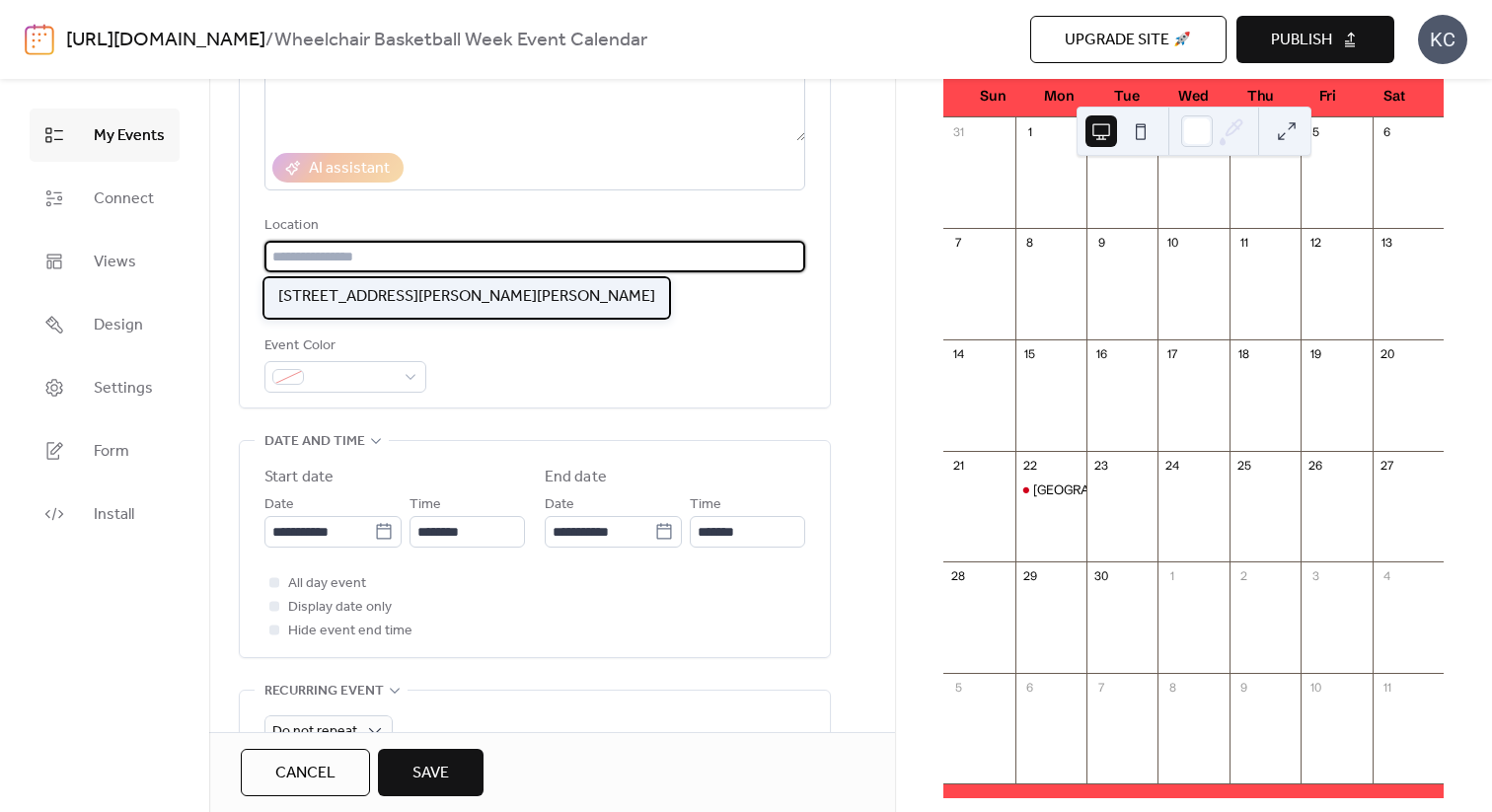 click on "[STREET_ADDRESS][PERSON_NAME][PERSON_NAME]" at bounding box center [467, 297] 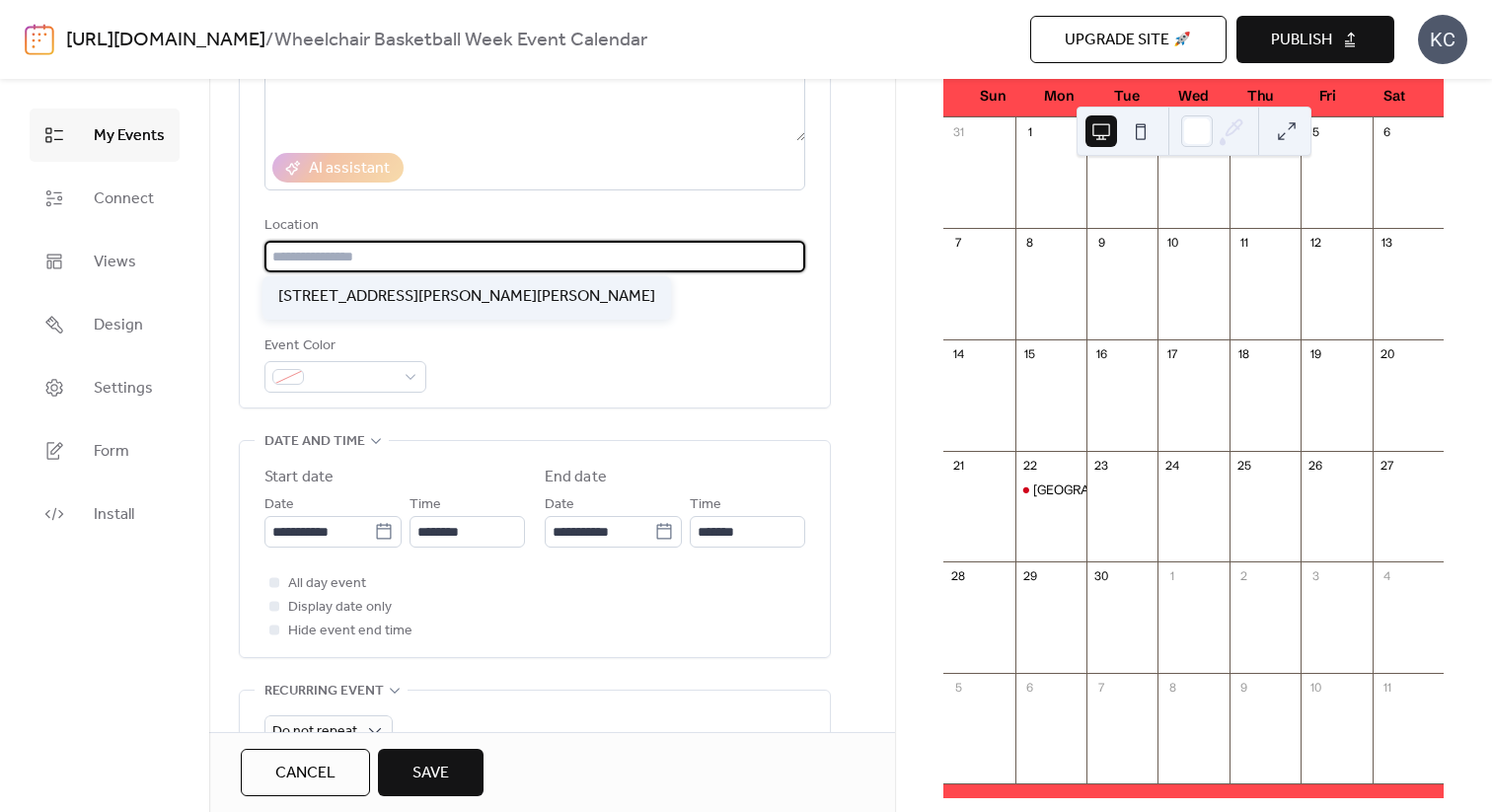 type on "**********" 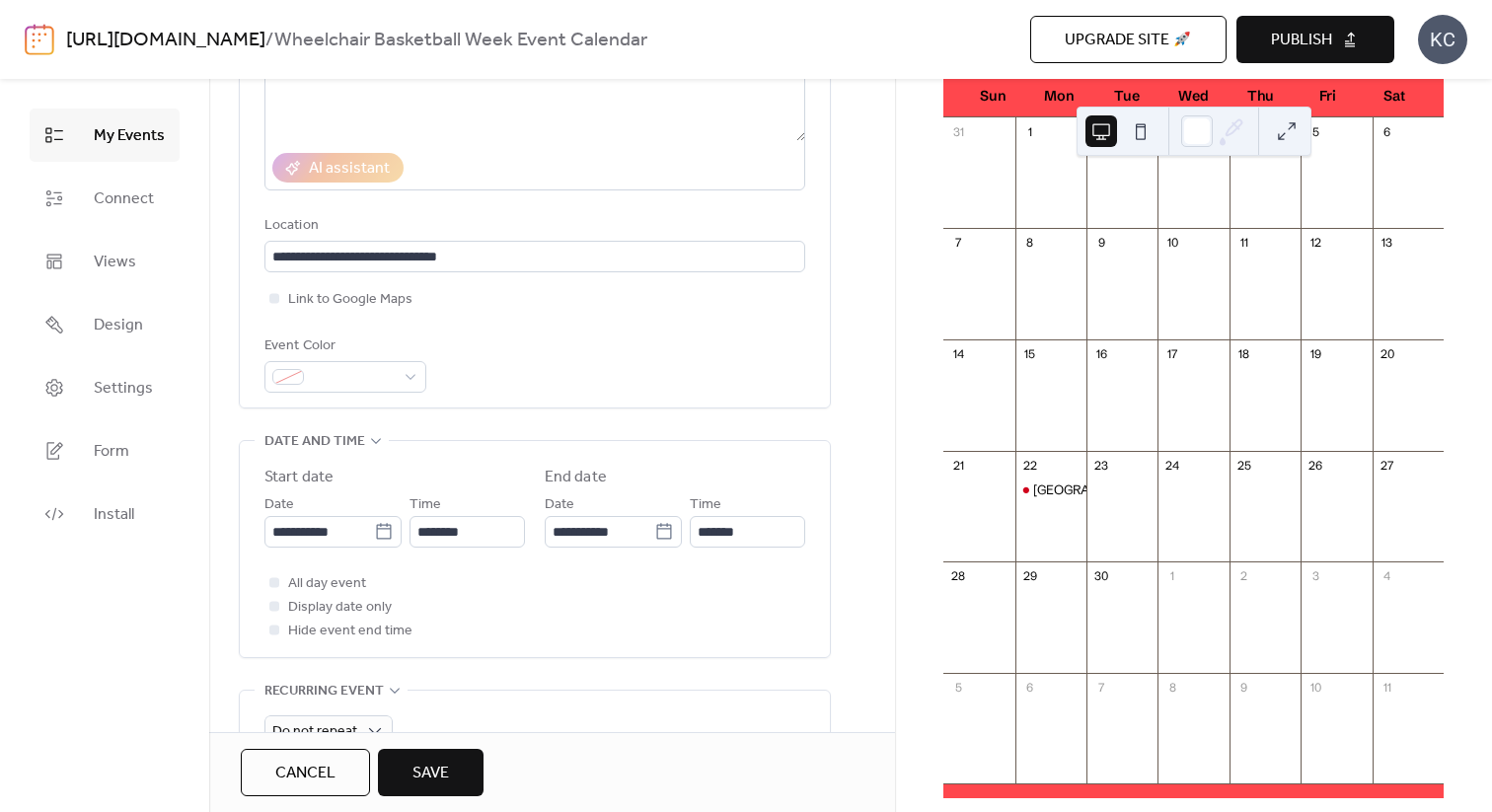 click on "**********" at bounding box center (535, 142) 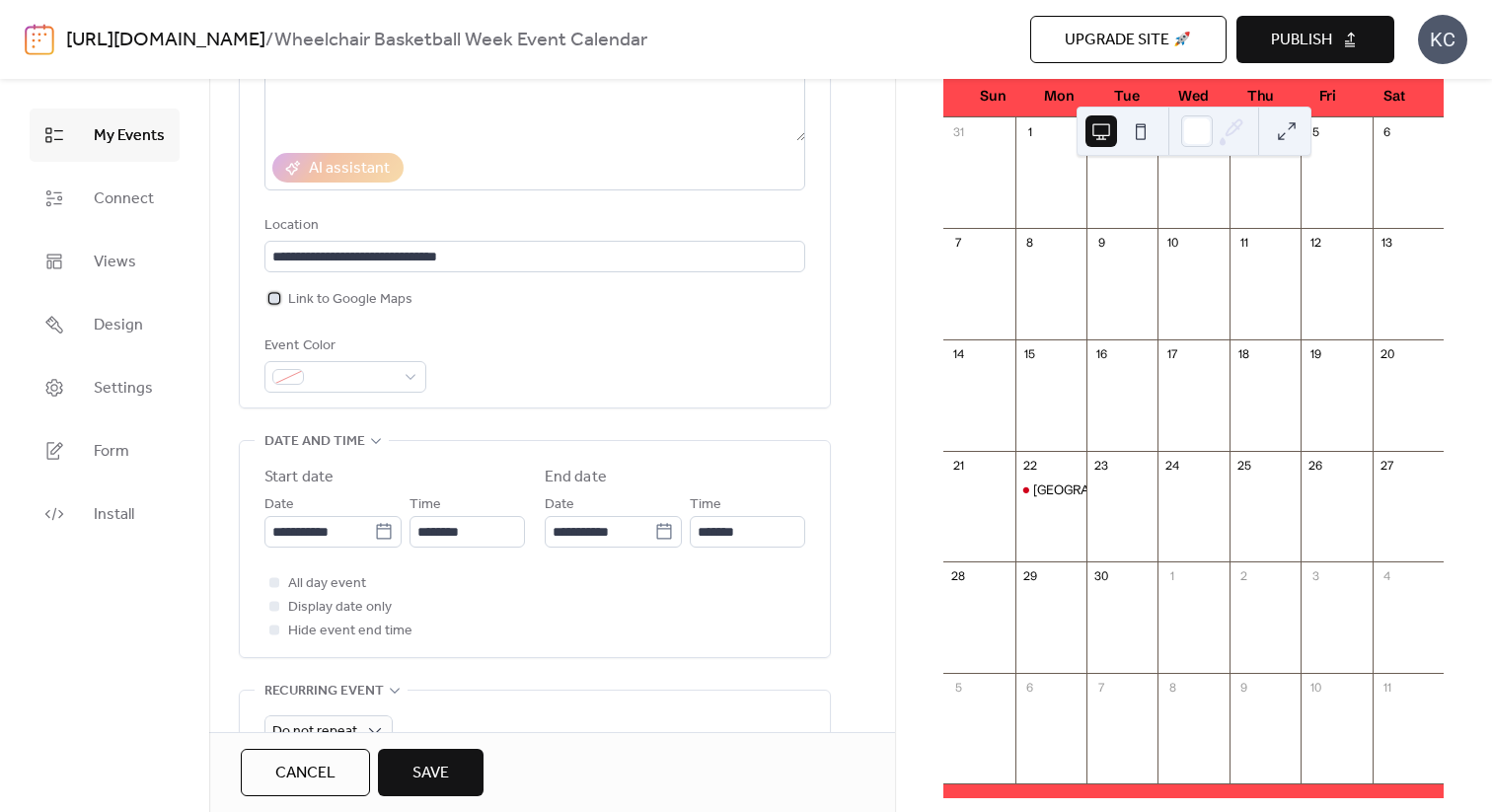click at bounding box center [274, 298] 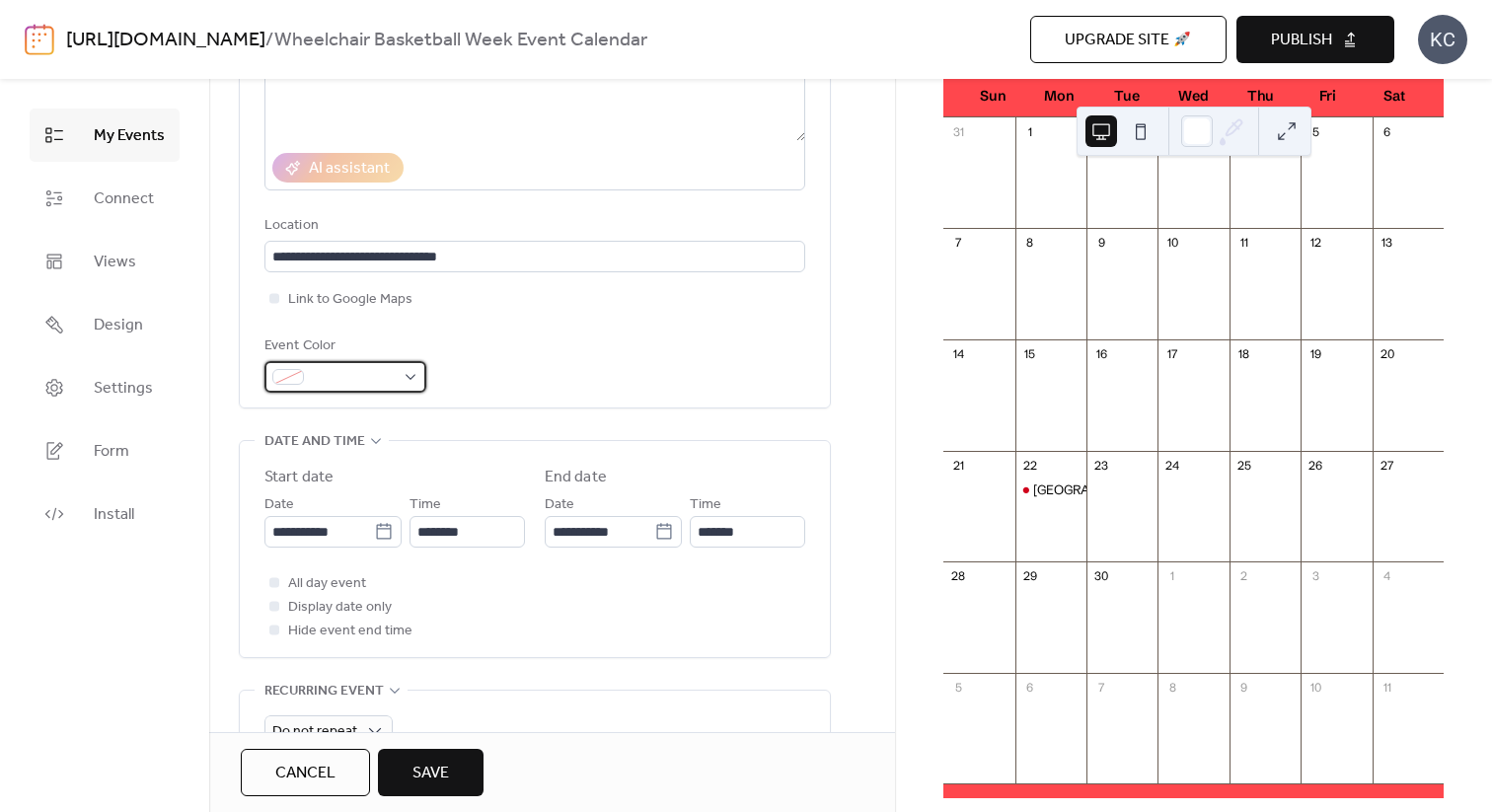 click at bounding box center [353, 378] 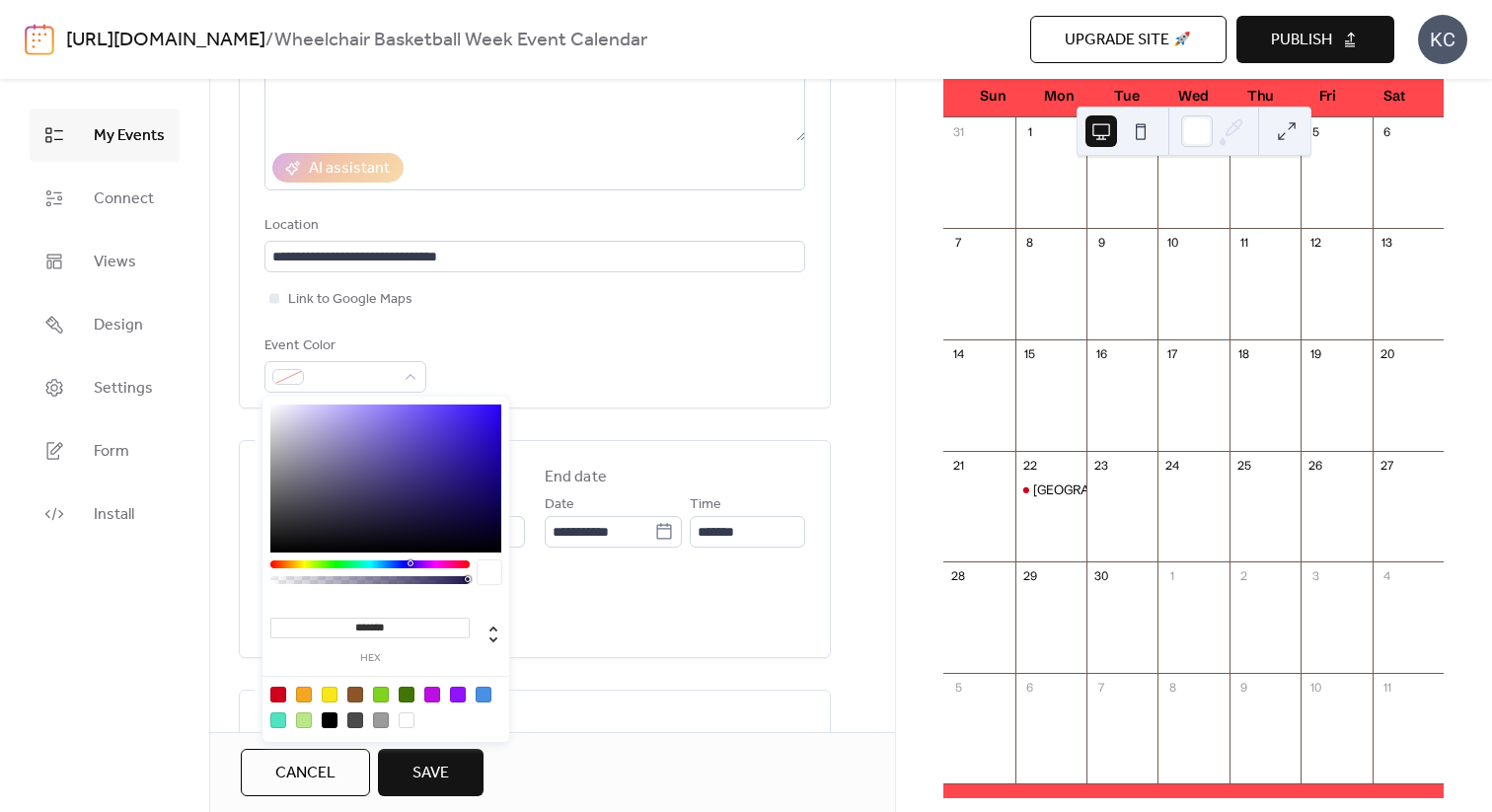 click at bounding box center [330, 720] 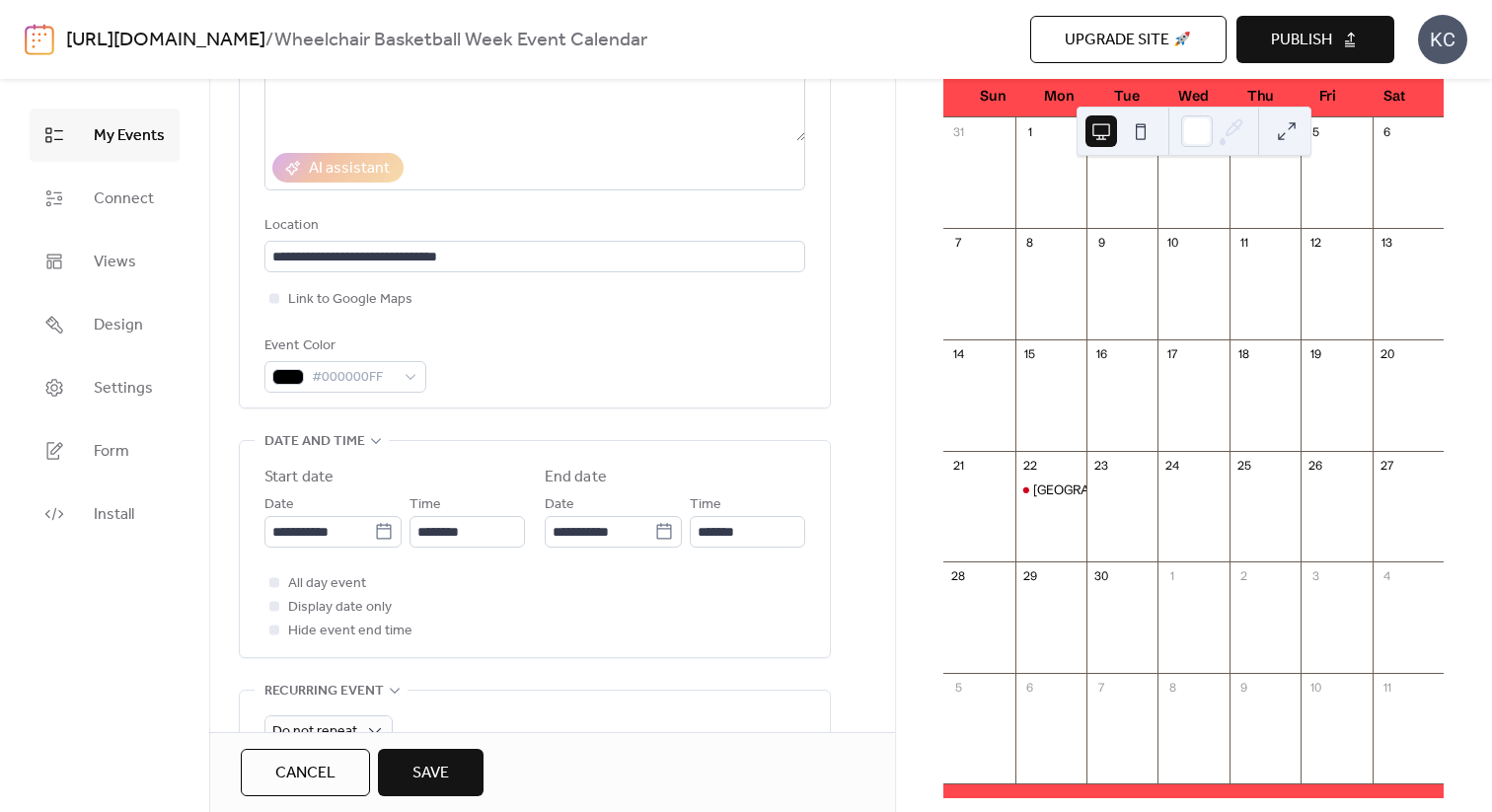 click on "**********" at bounding box center (535, 142) 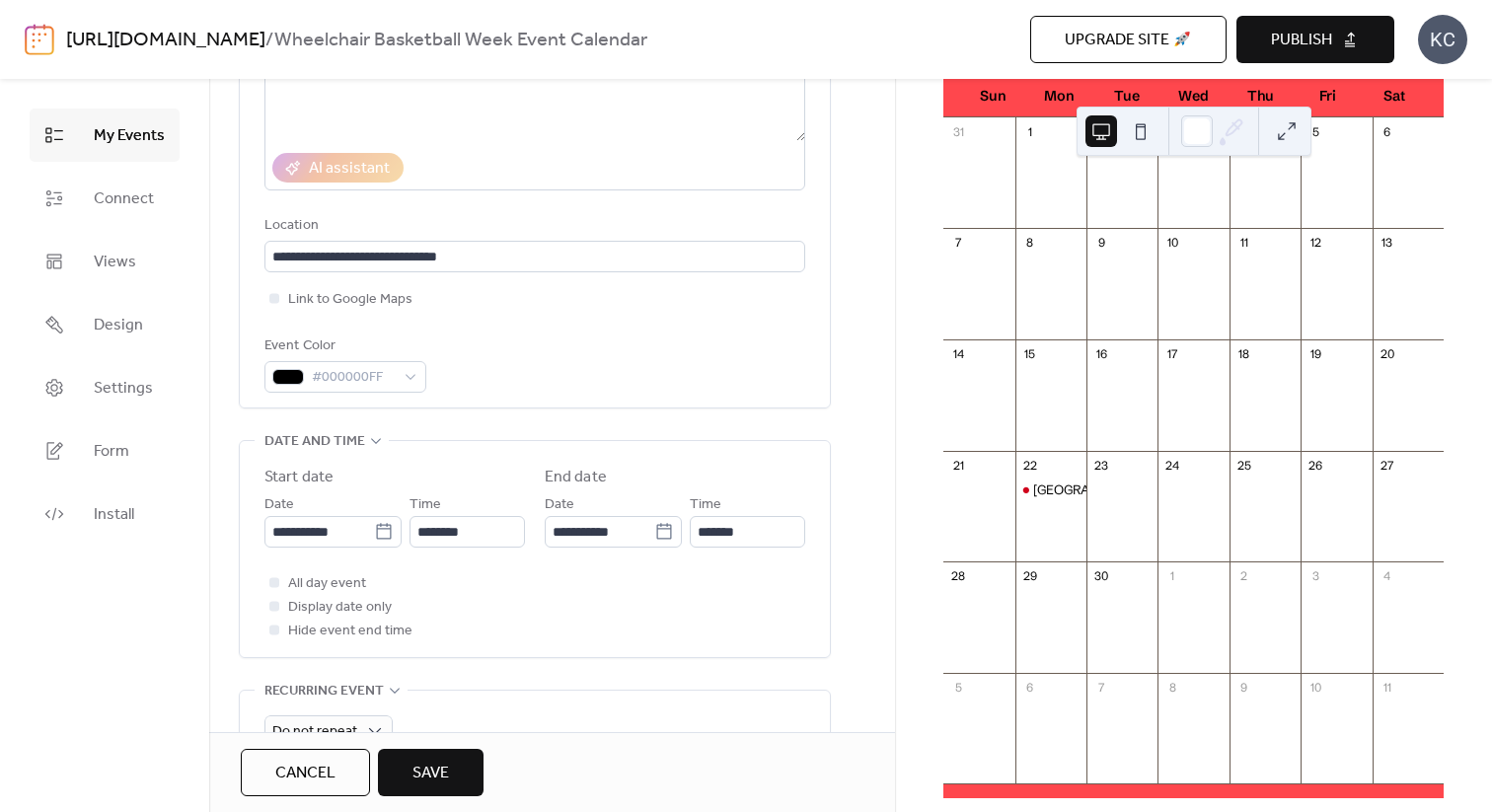 scroll, scrollTop: 344, scrollLeft: 0, axis: vertical 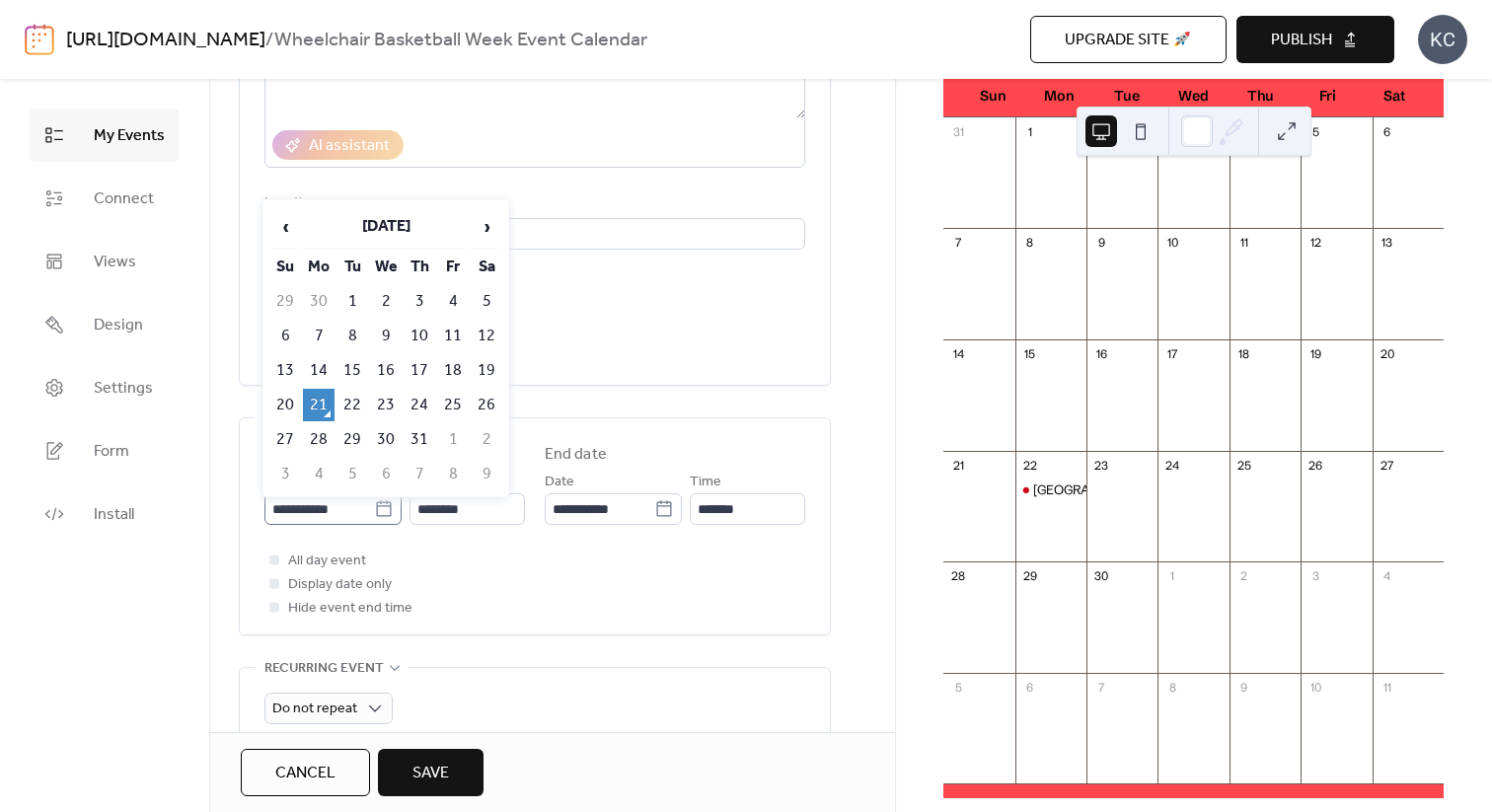 click 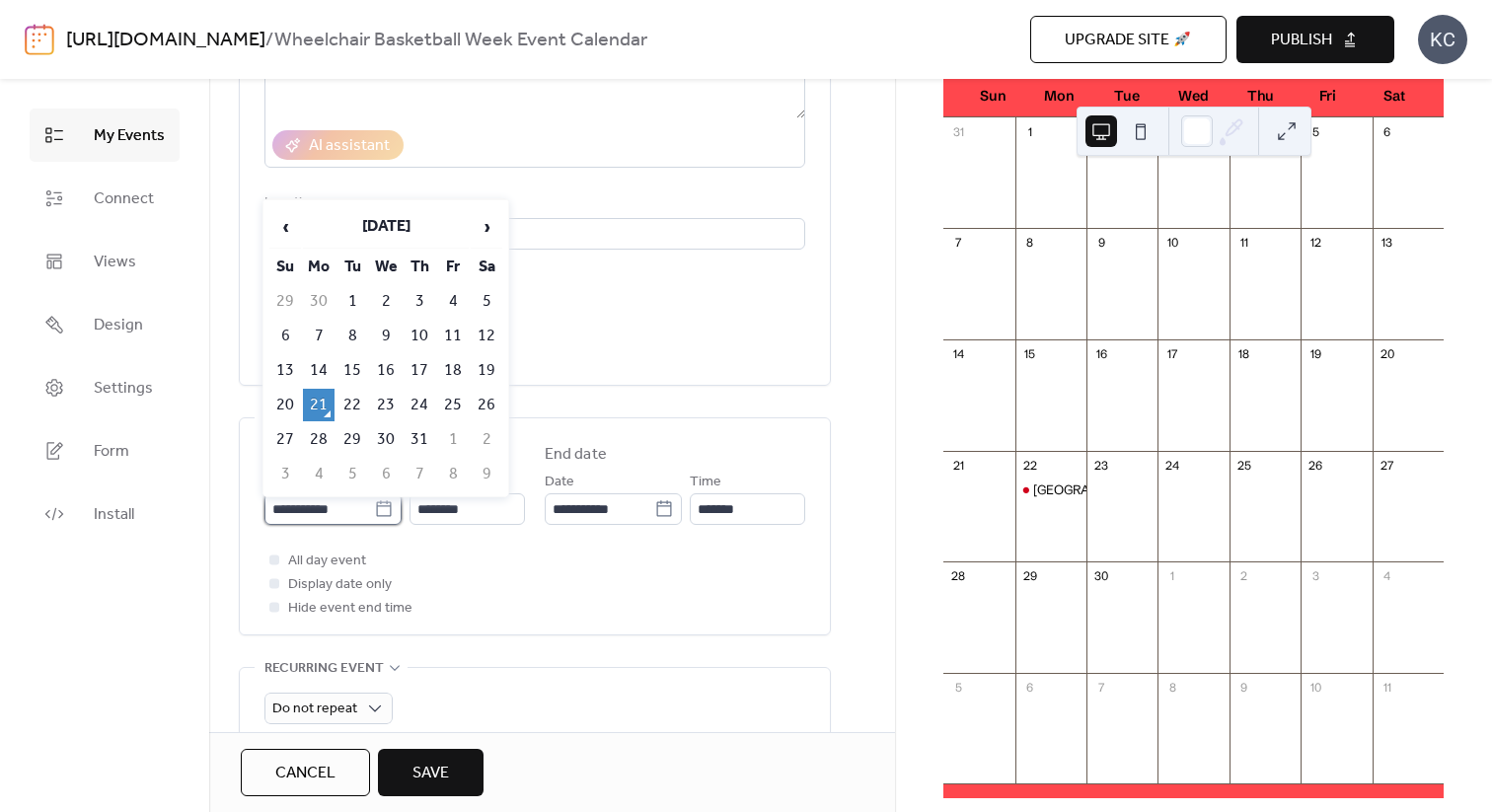 click on "**********" at bounding box center [319, 509] 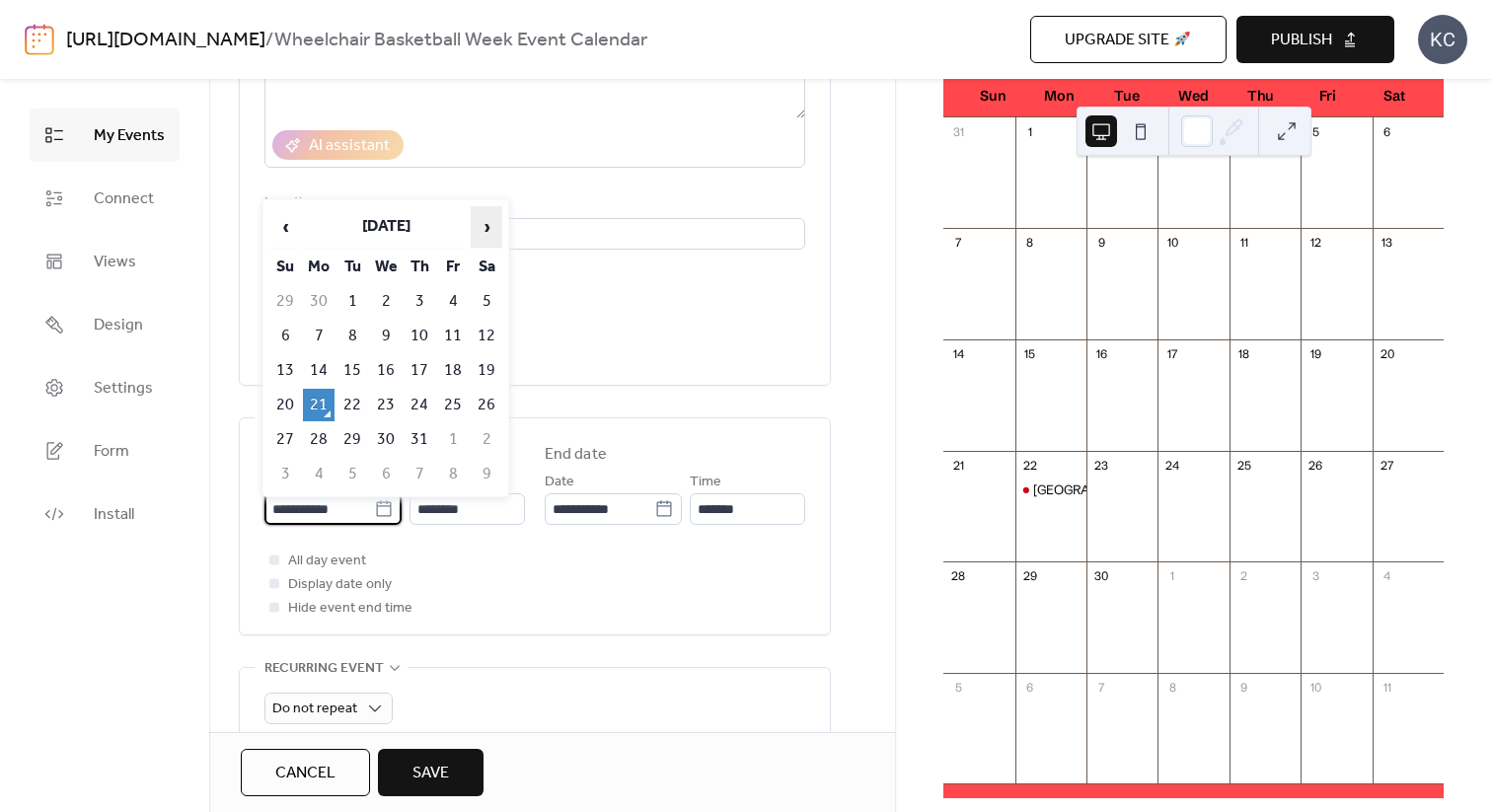 click on "›" at bounding box center (486, 227) 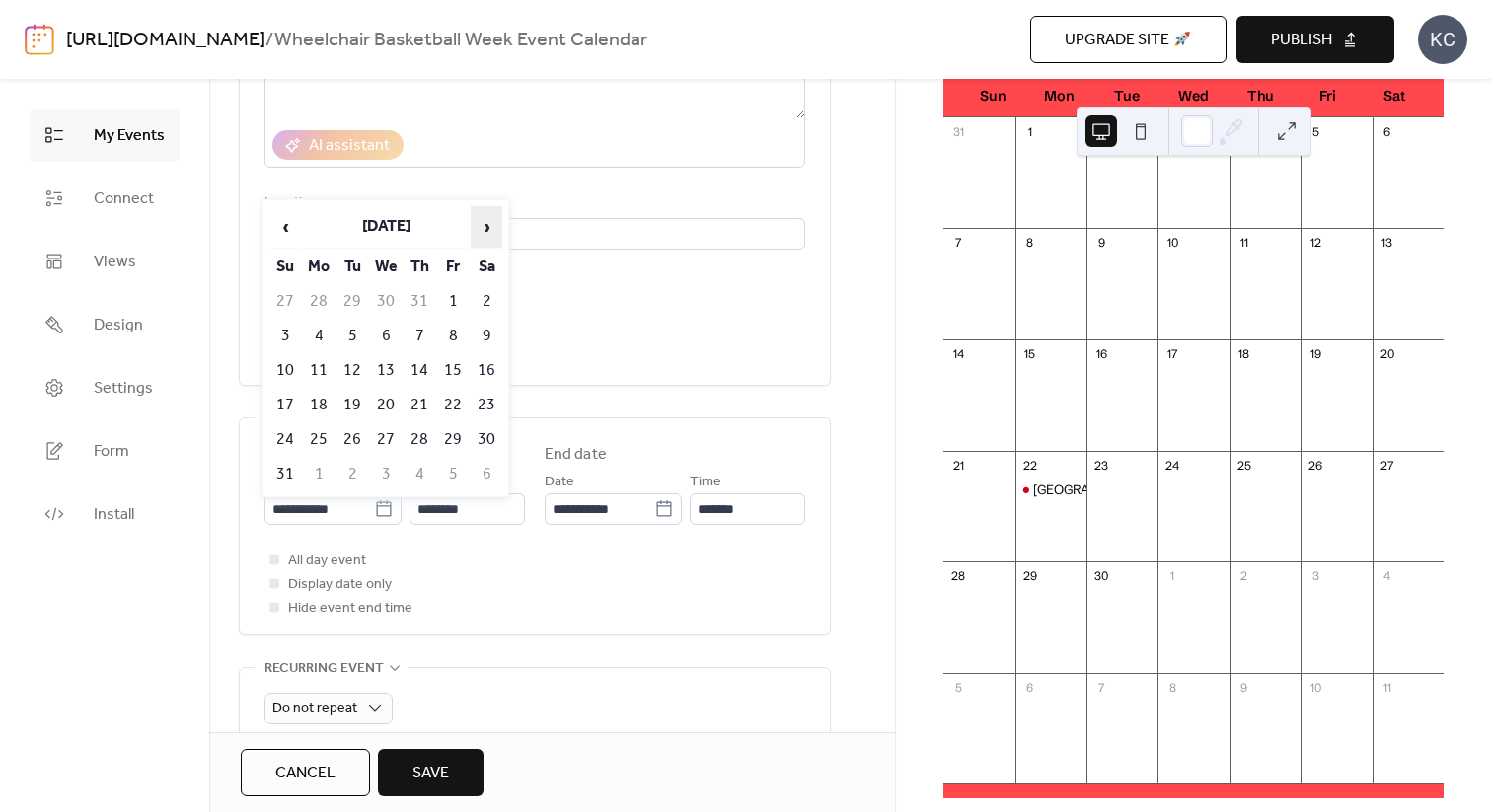 click on "›" at bounding box center (486, 227) 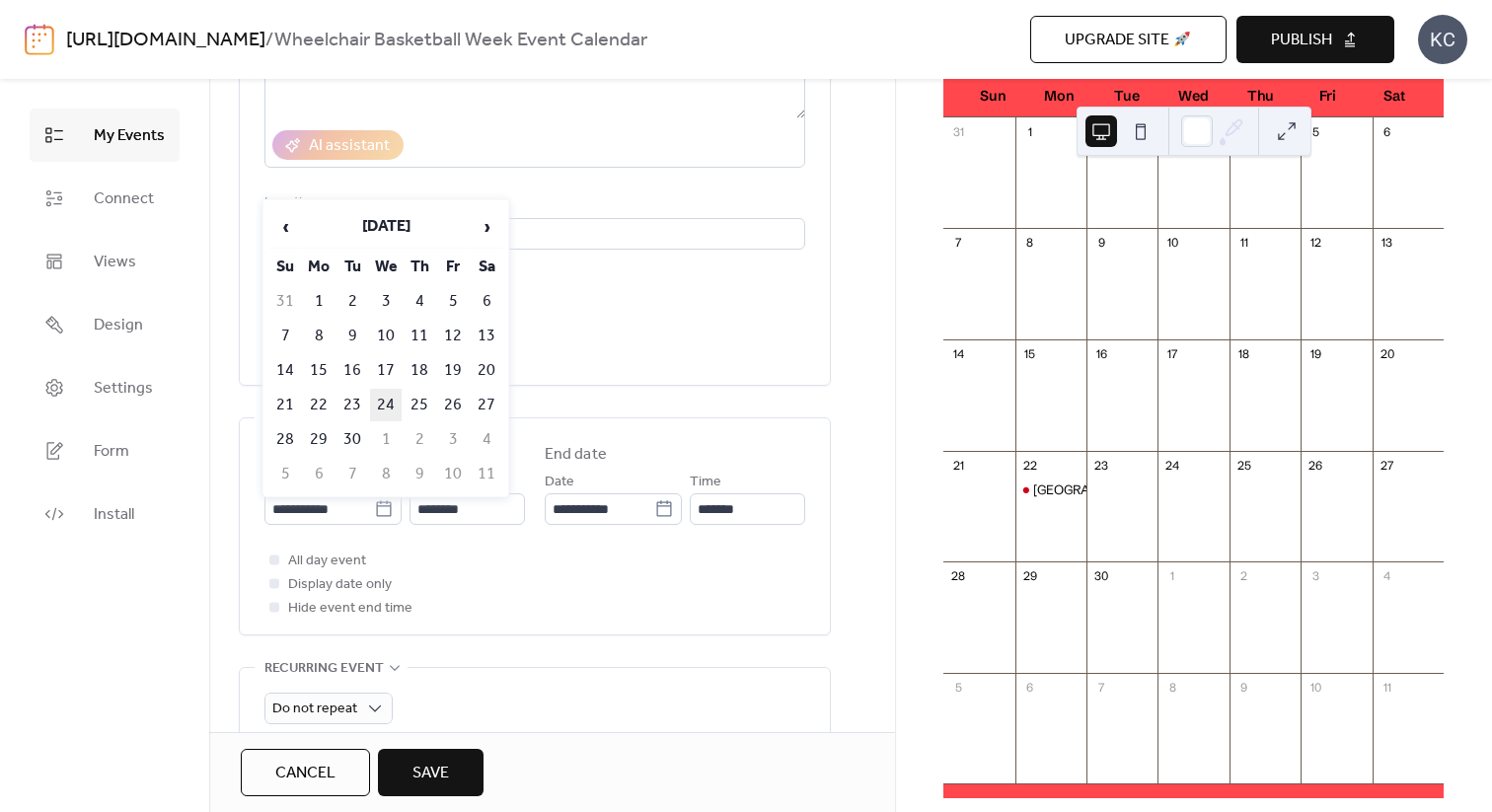 click on "24" at bounding box center (386, 405) 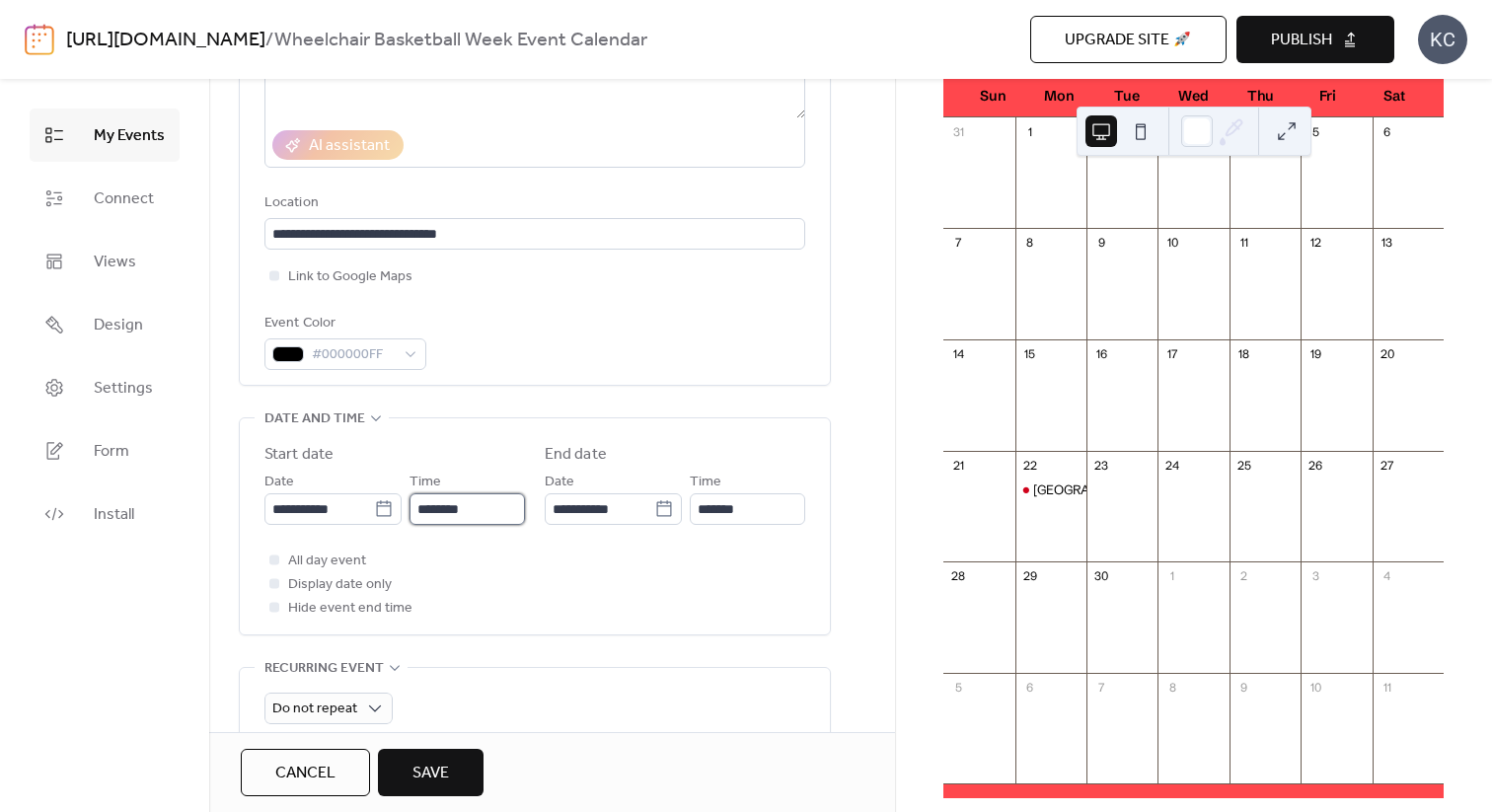 click on "********" at bounding box center [467, 509] 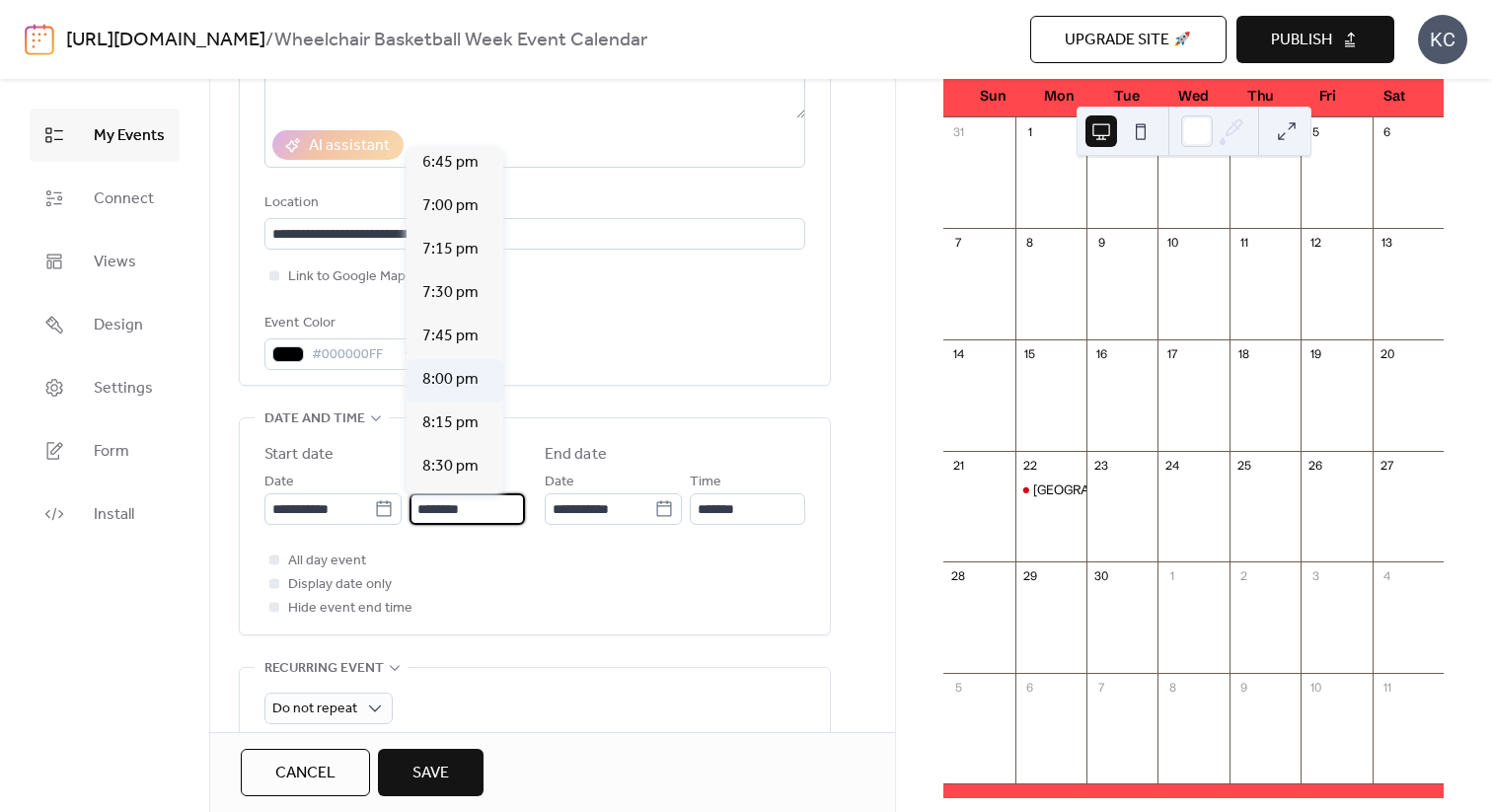 scroll, scrollTop: 3249, scrollLeft: 0, axis: vertical 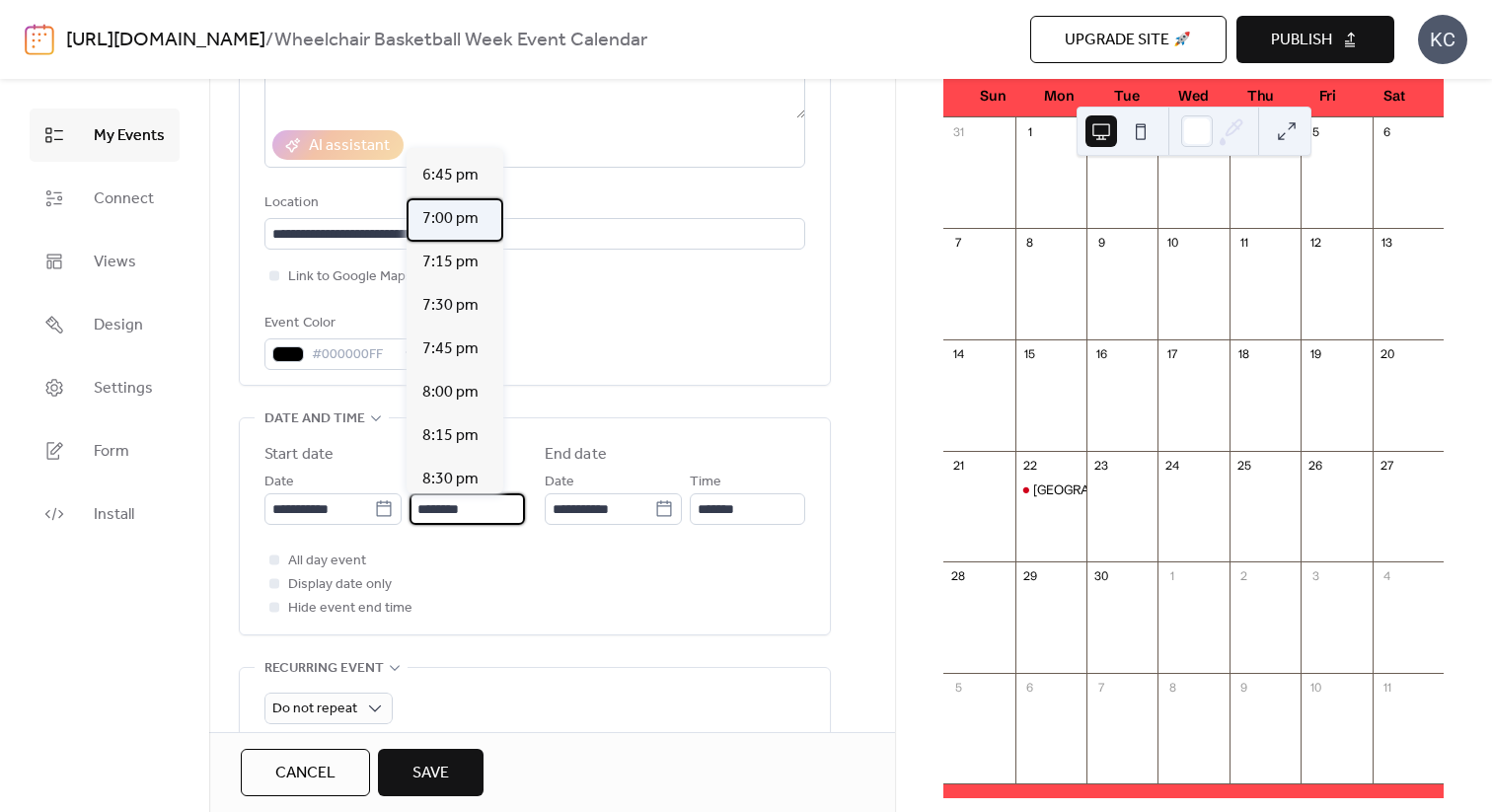 click on "7:00 pm" at bounding box center (450, 219) 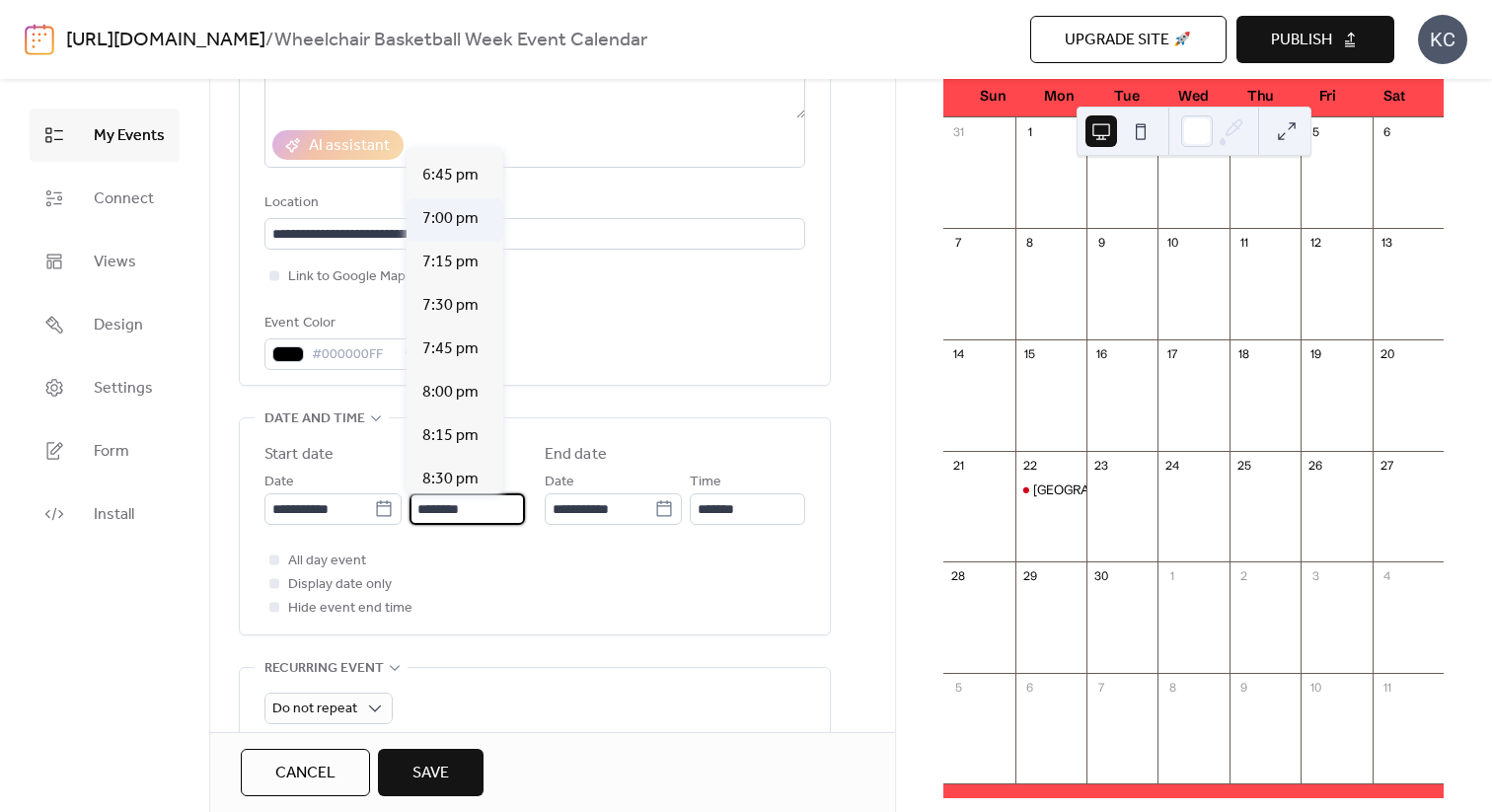 type on "*******" 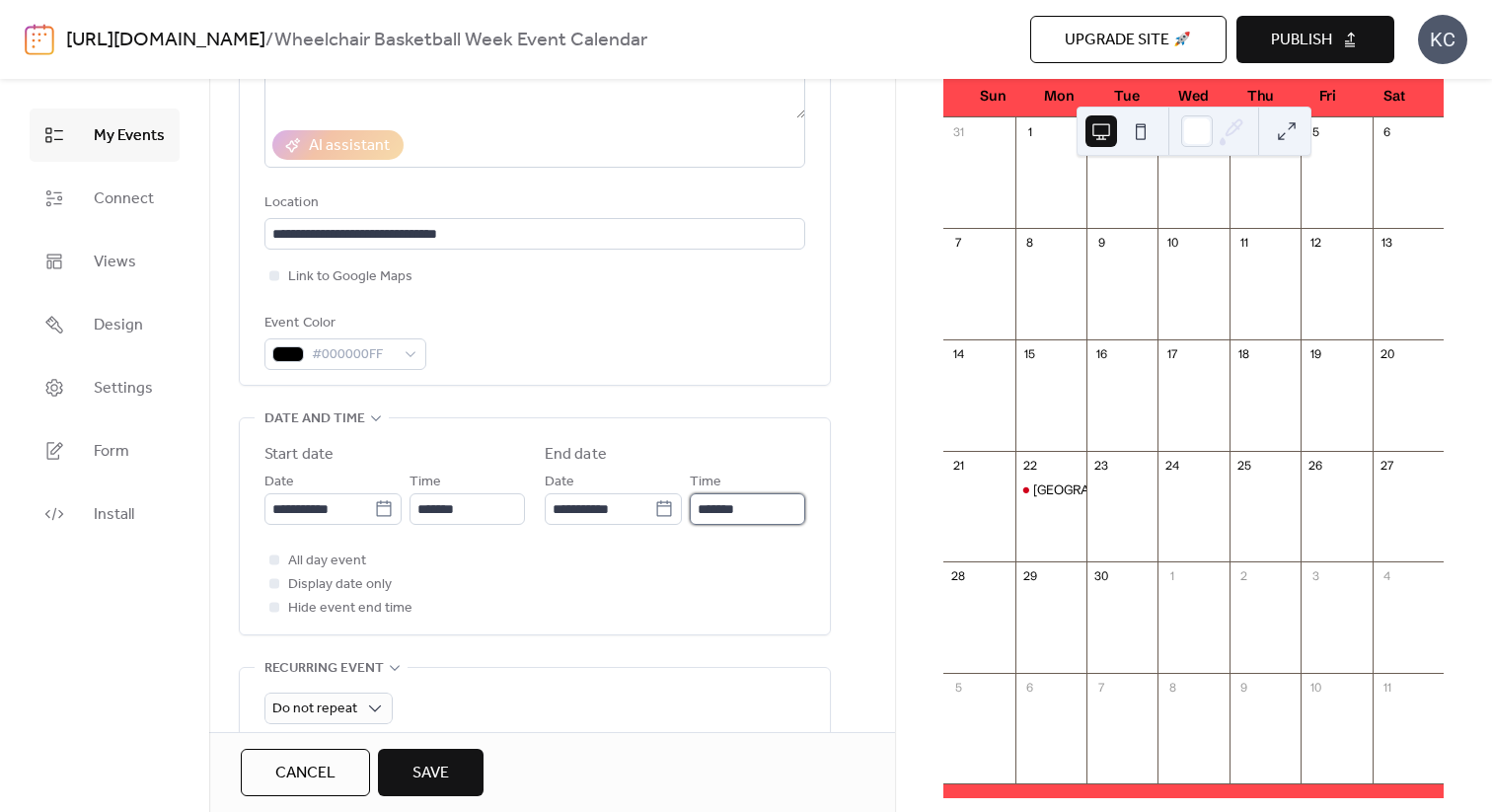 click on "*******" at bounding box center [747, 509] 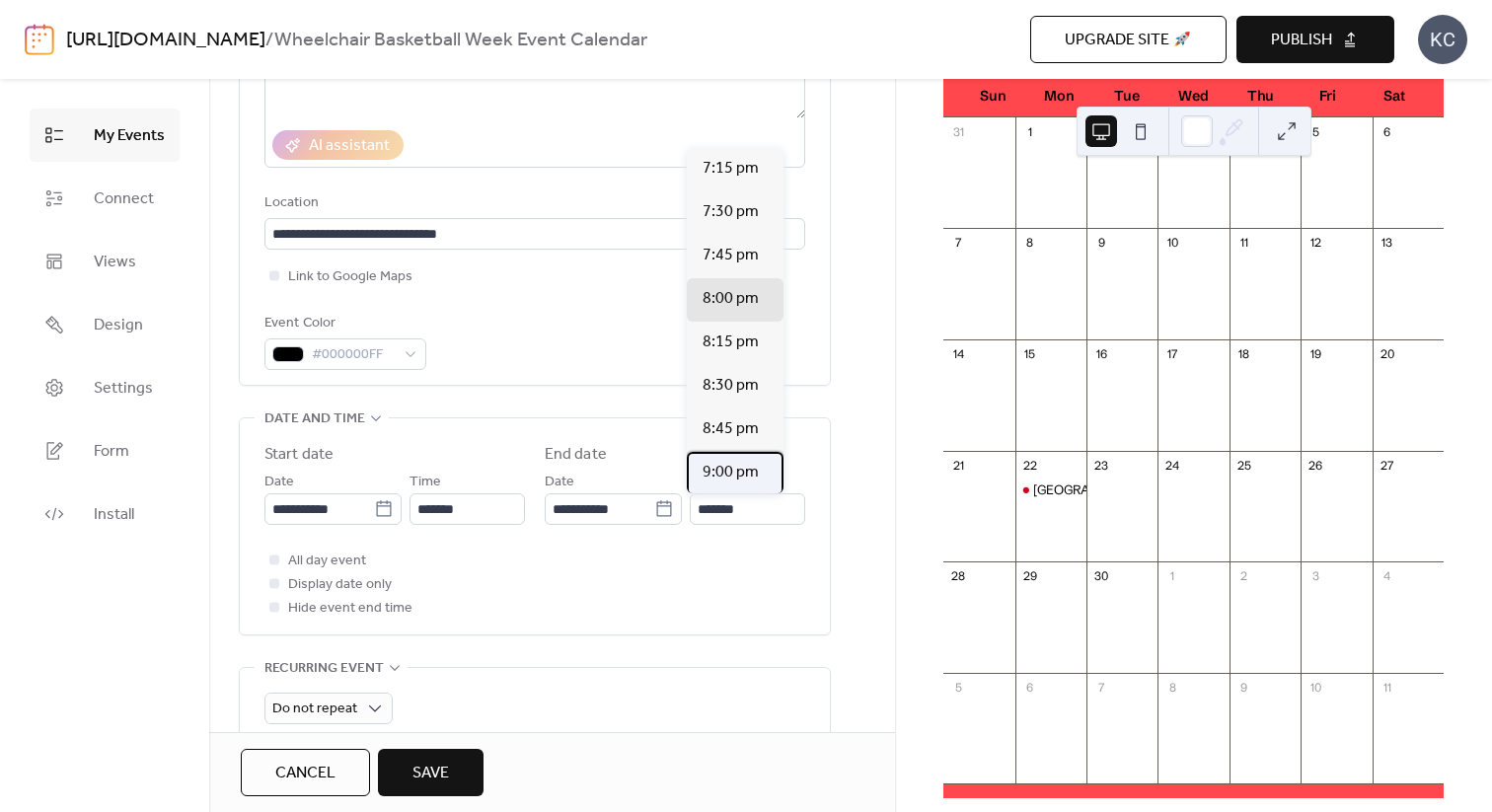 click on "9:00 pm" at bounding box center [730, 473] 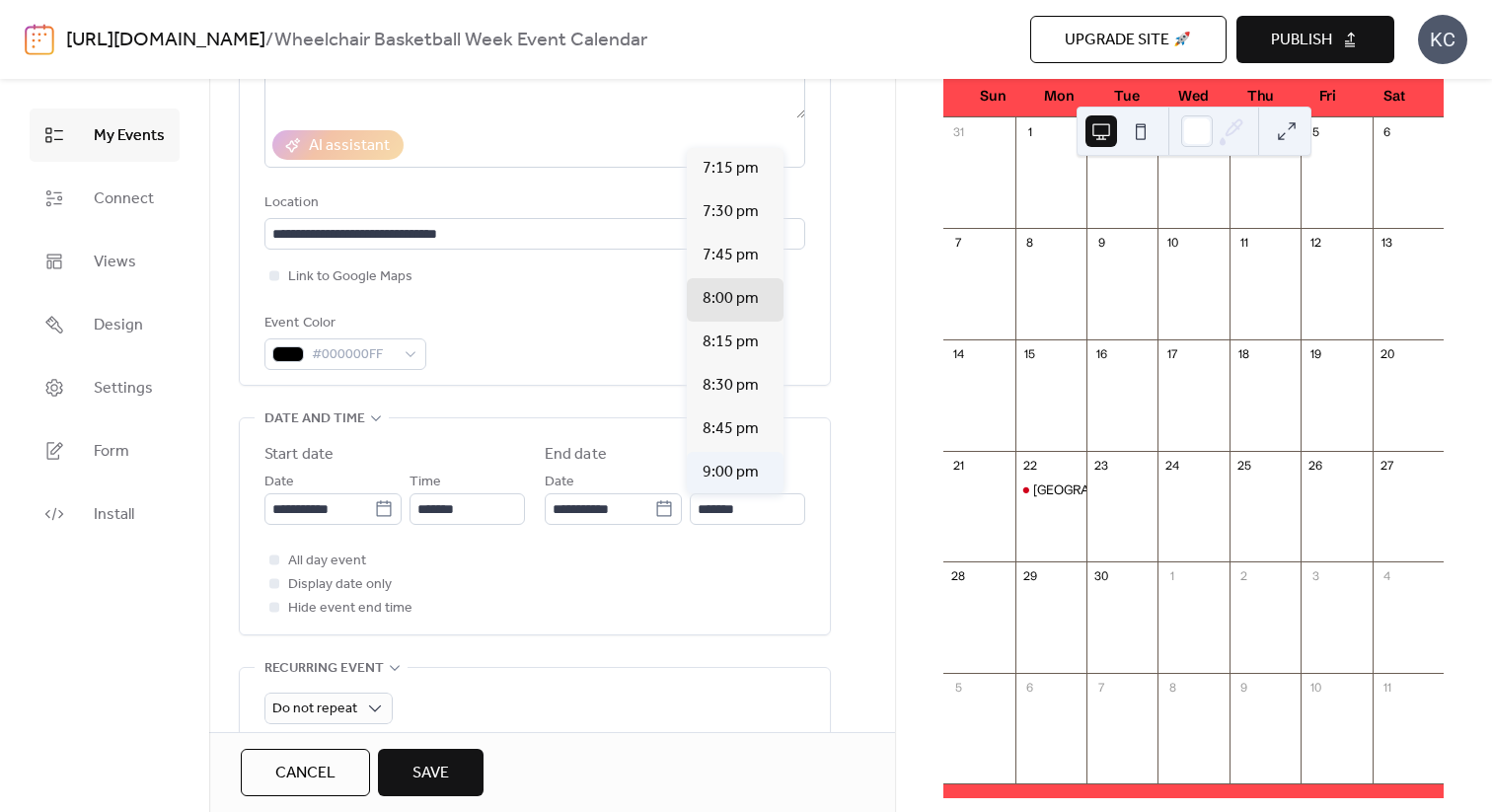 type on "*******" 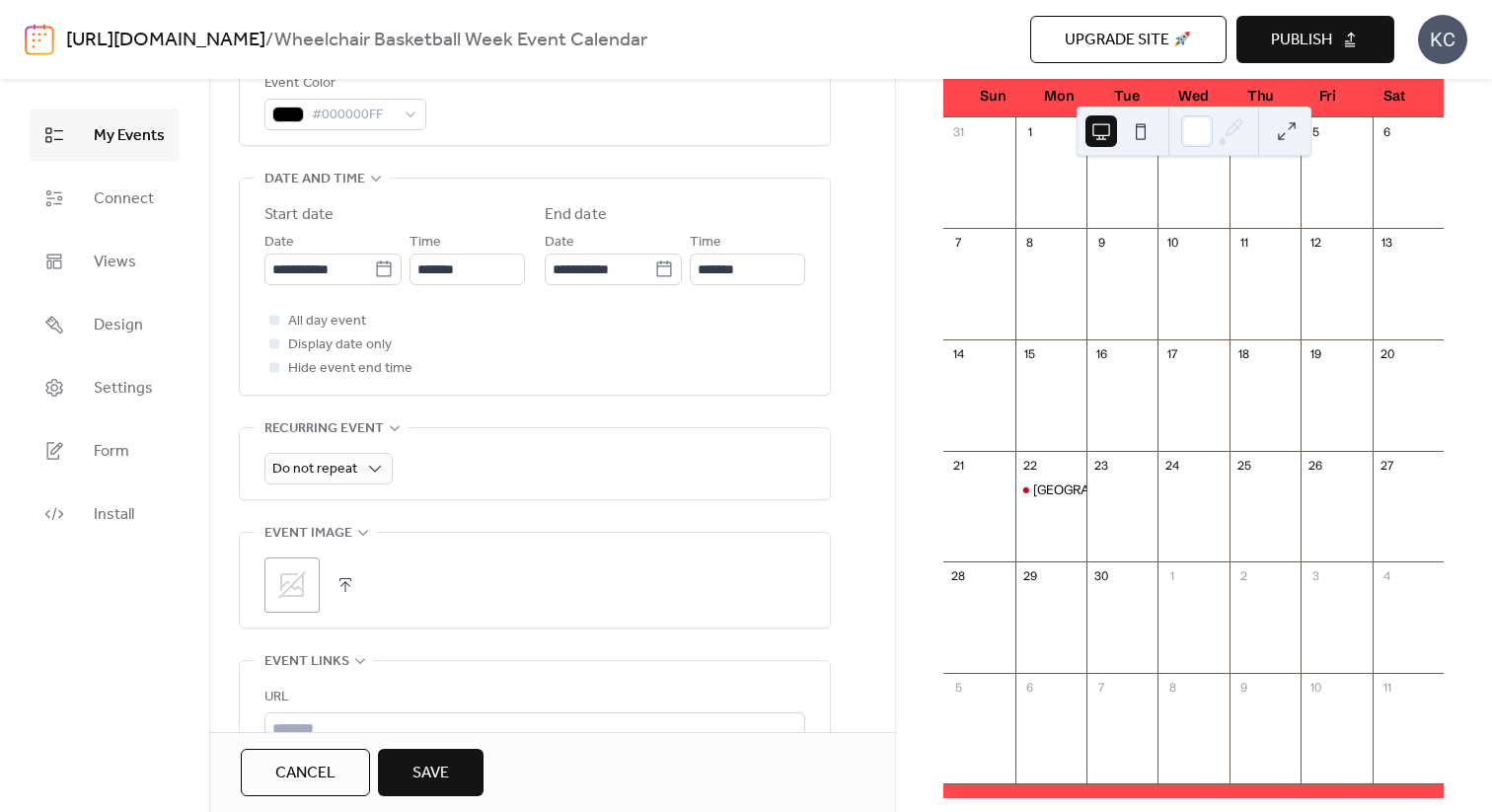 scroll, scrollTop: 587, scrollLeft: 0, axis: vertical 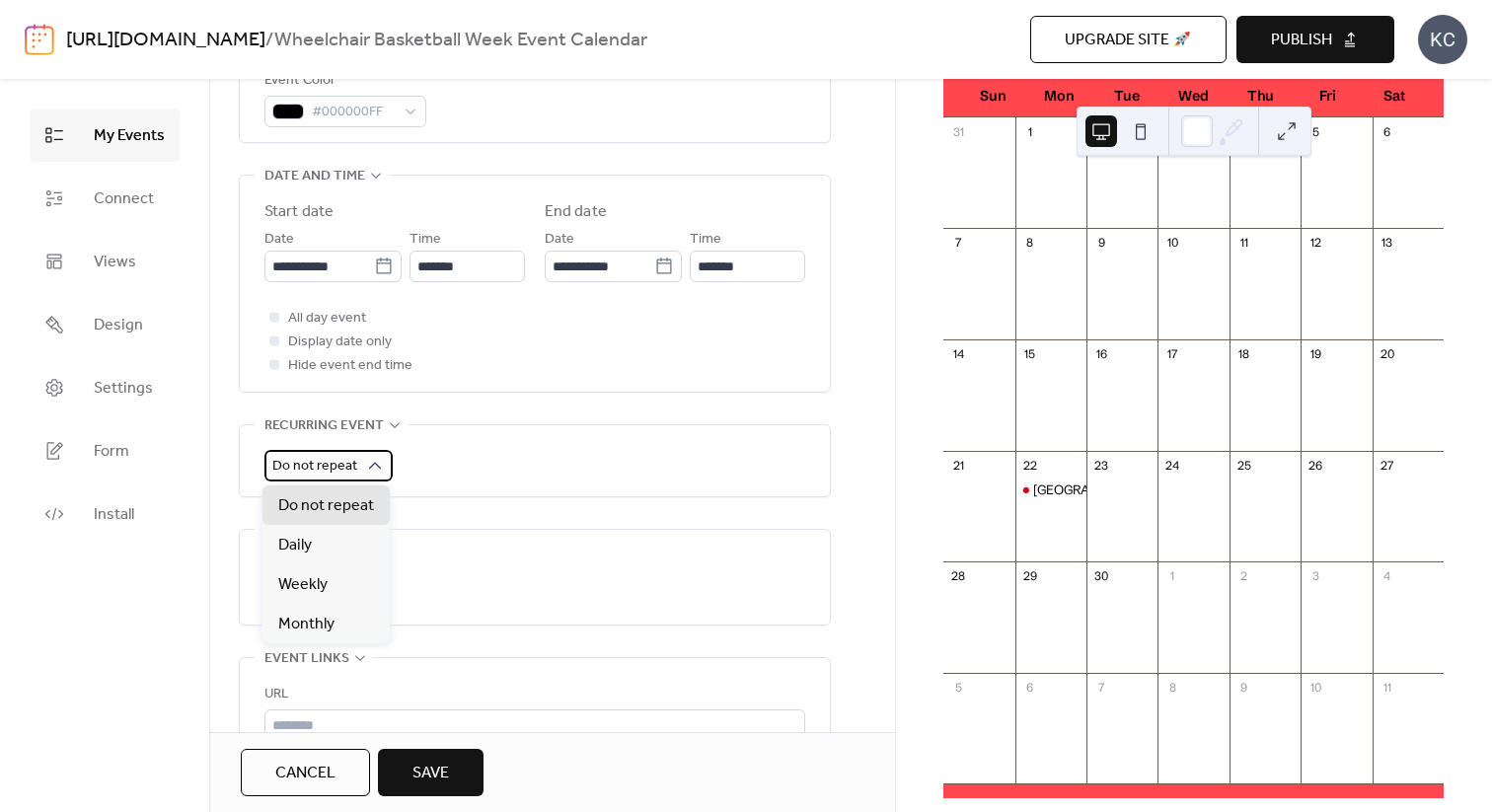 click on "Do not repeat" at bounding box center [315, 466] 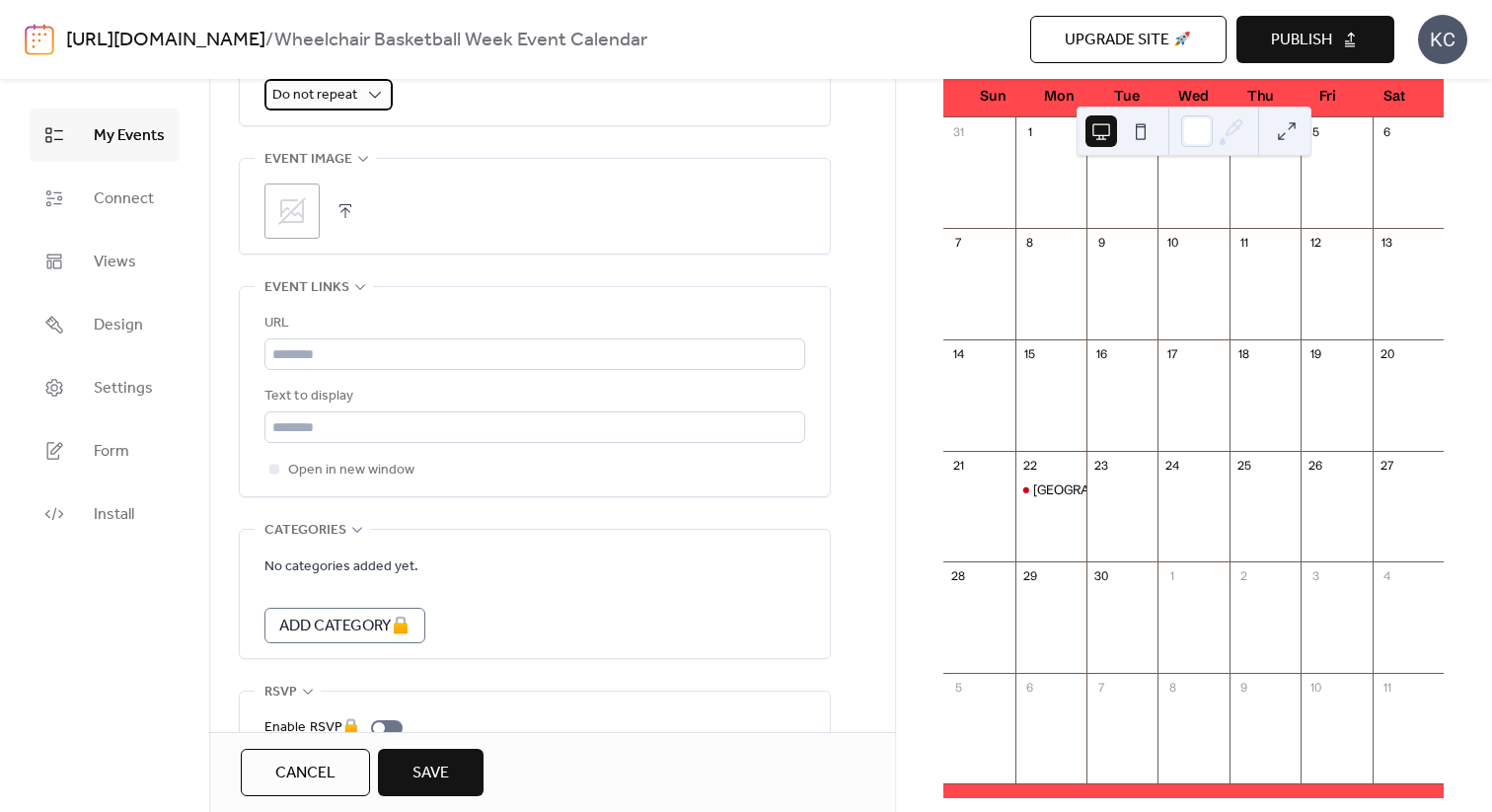 scroll, scrollTop: 974, scrollLeft: 0, axis: vertical 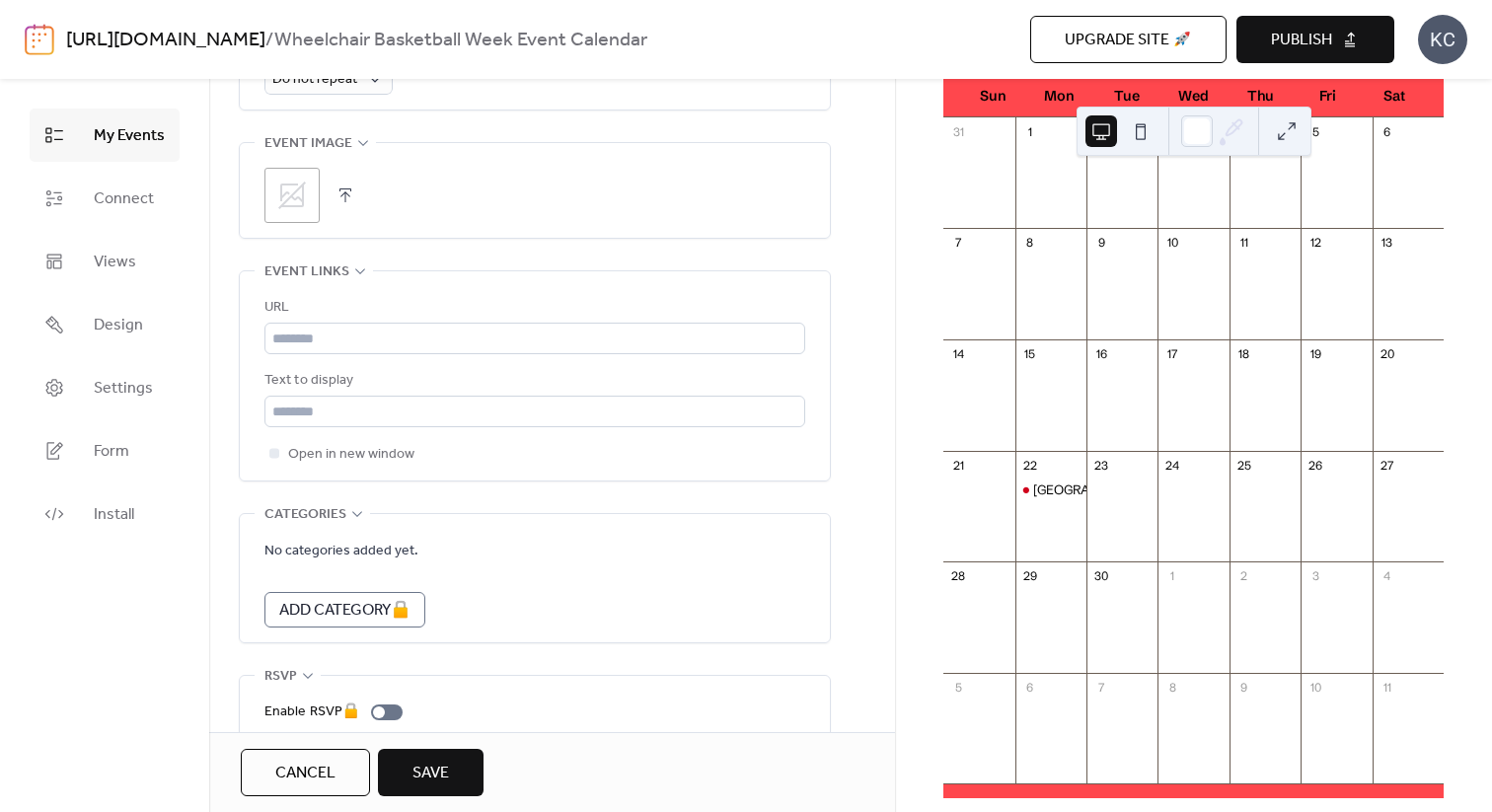 click on "Save" at bounding box center [430, 774] 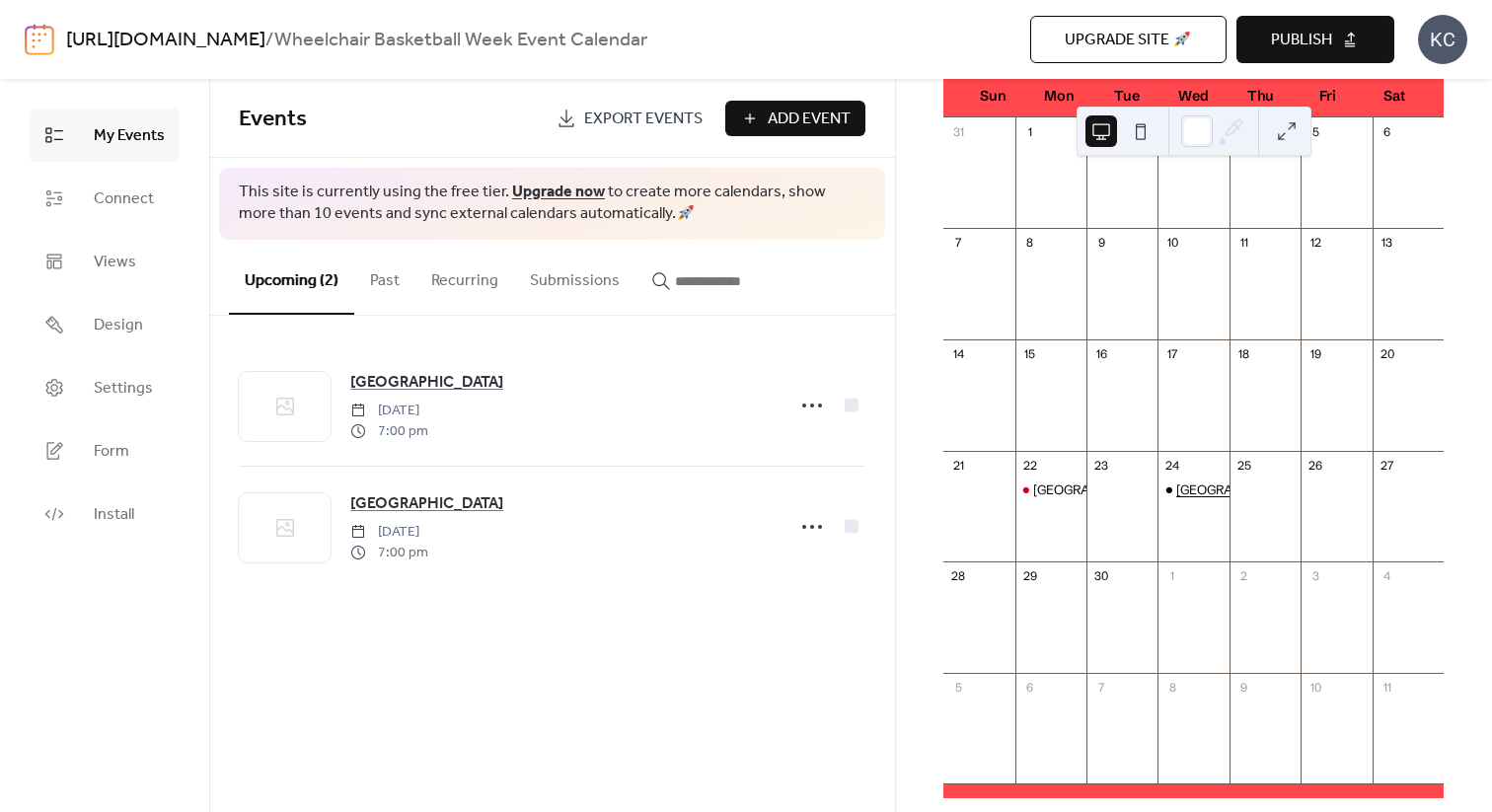 click on "[GEOGRAPHIC_DATA]" at bounding box center [1239, 489] 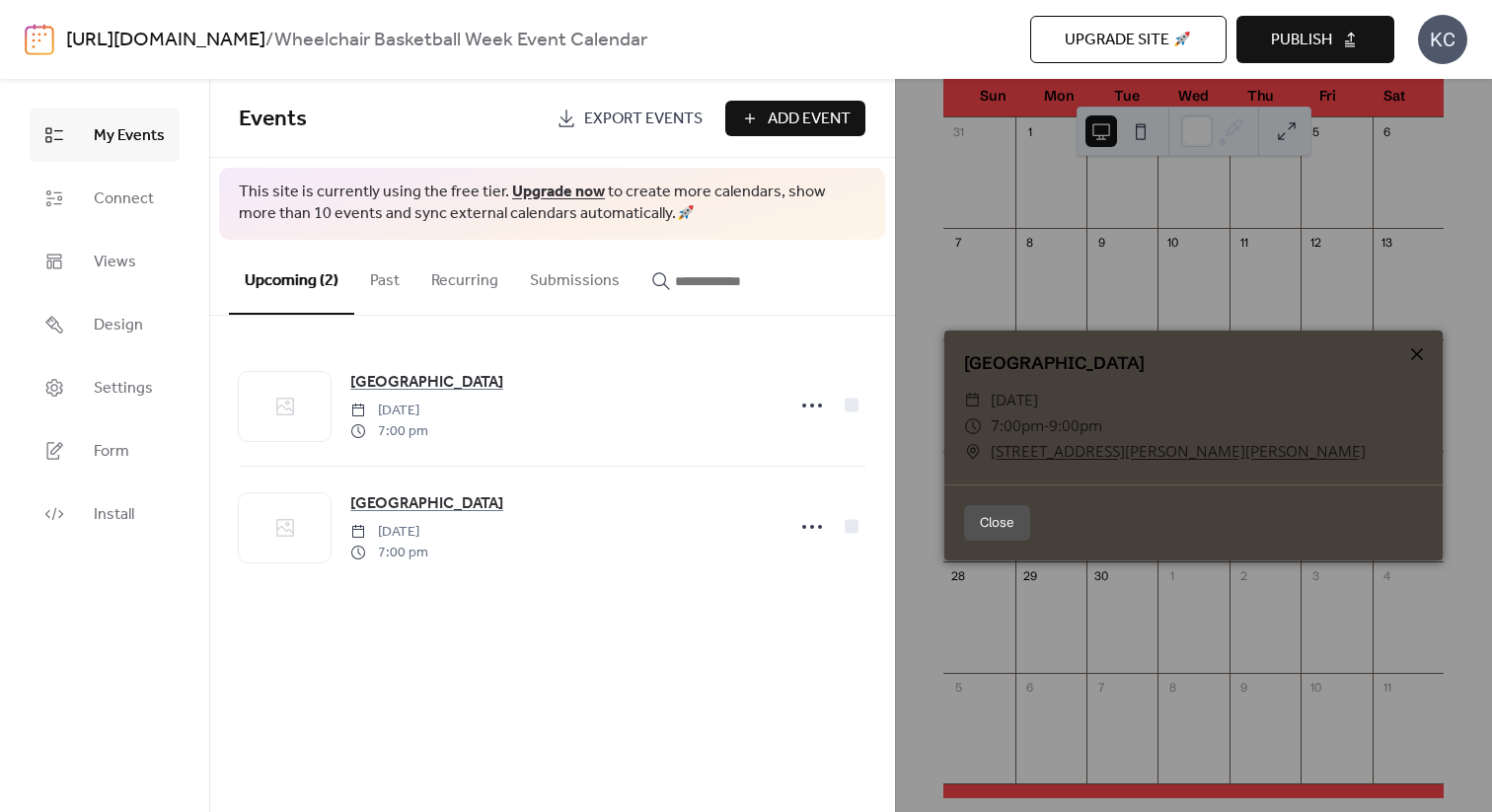 click 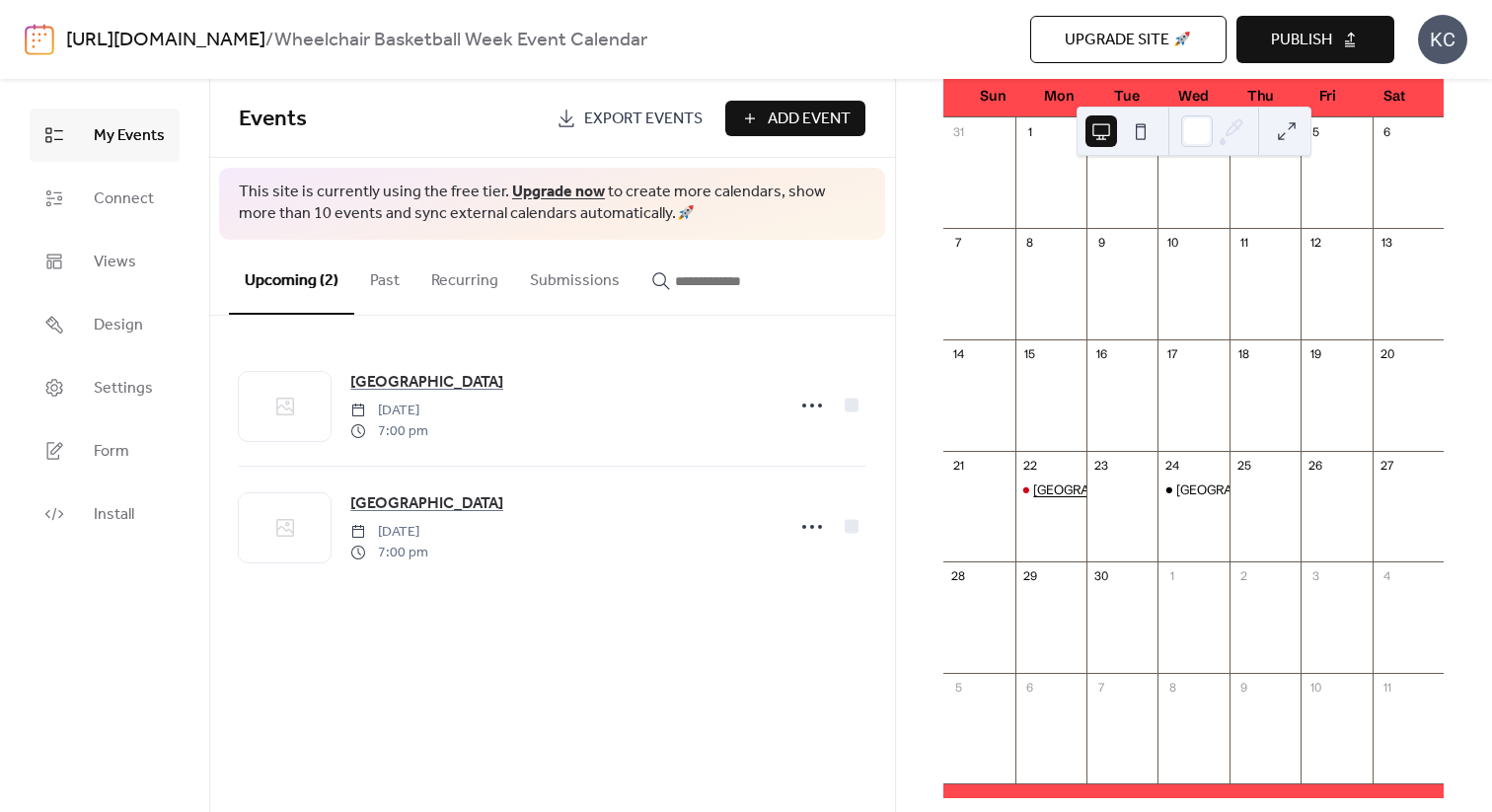 click on "[GEOGRAPHIC_DATA]" at bounding box center [1096, 489] 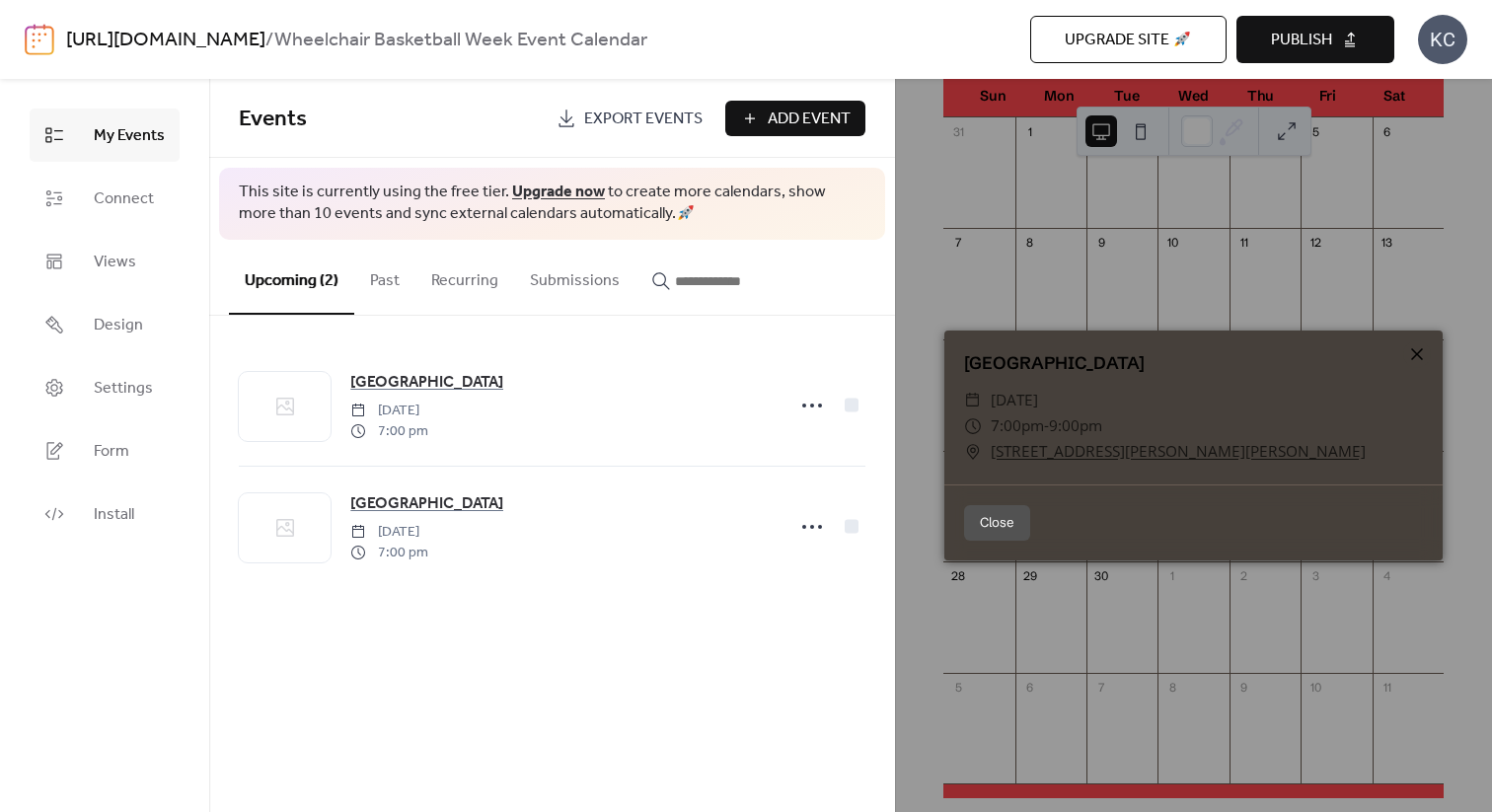 click 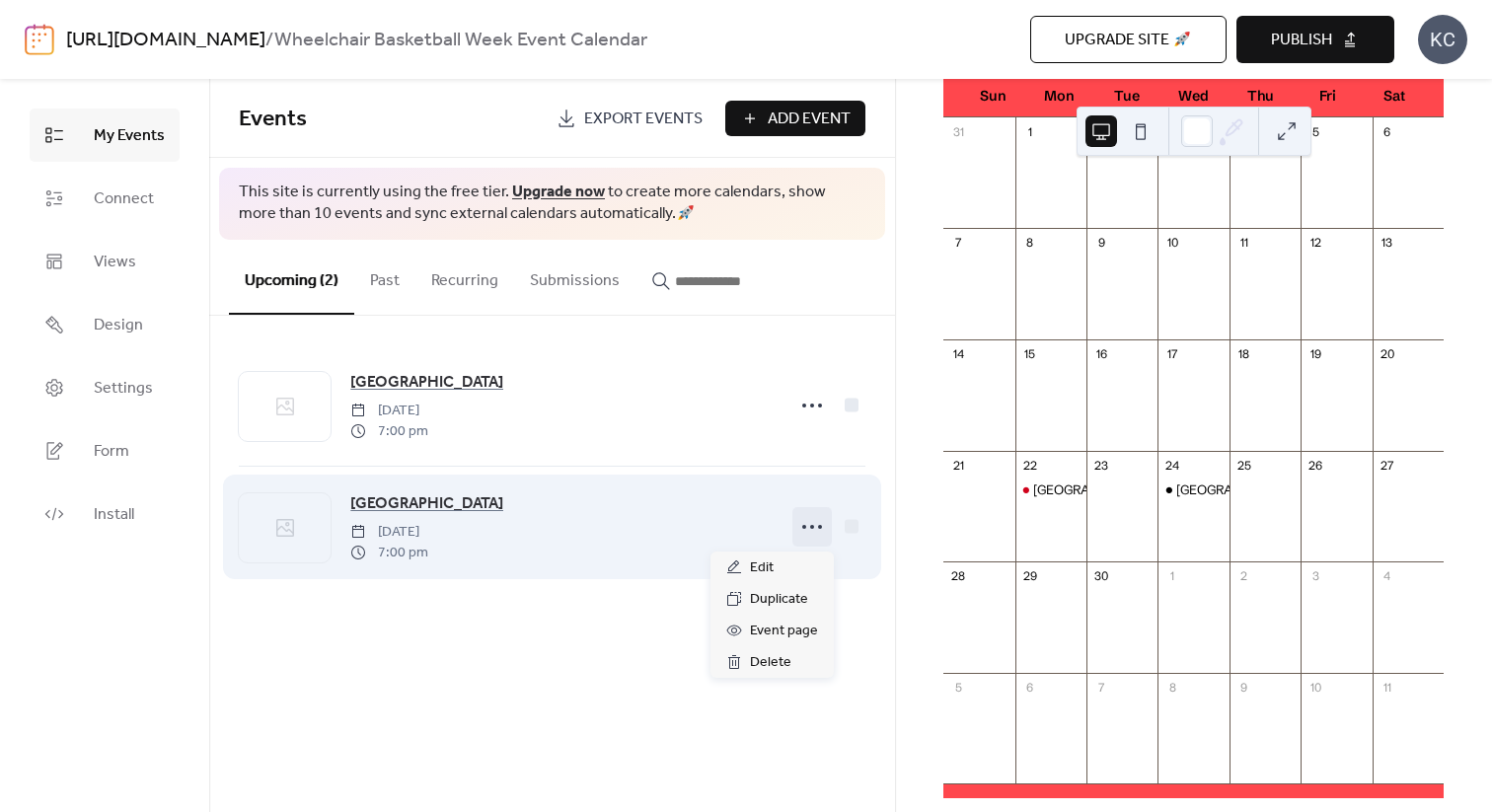 click 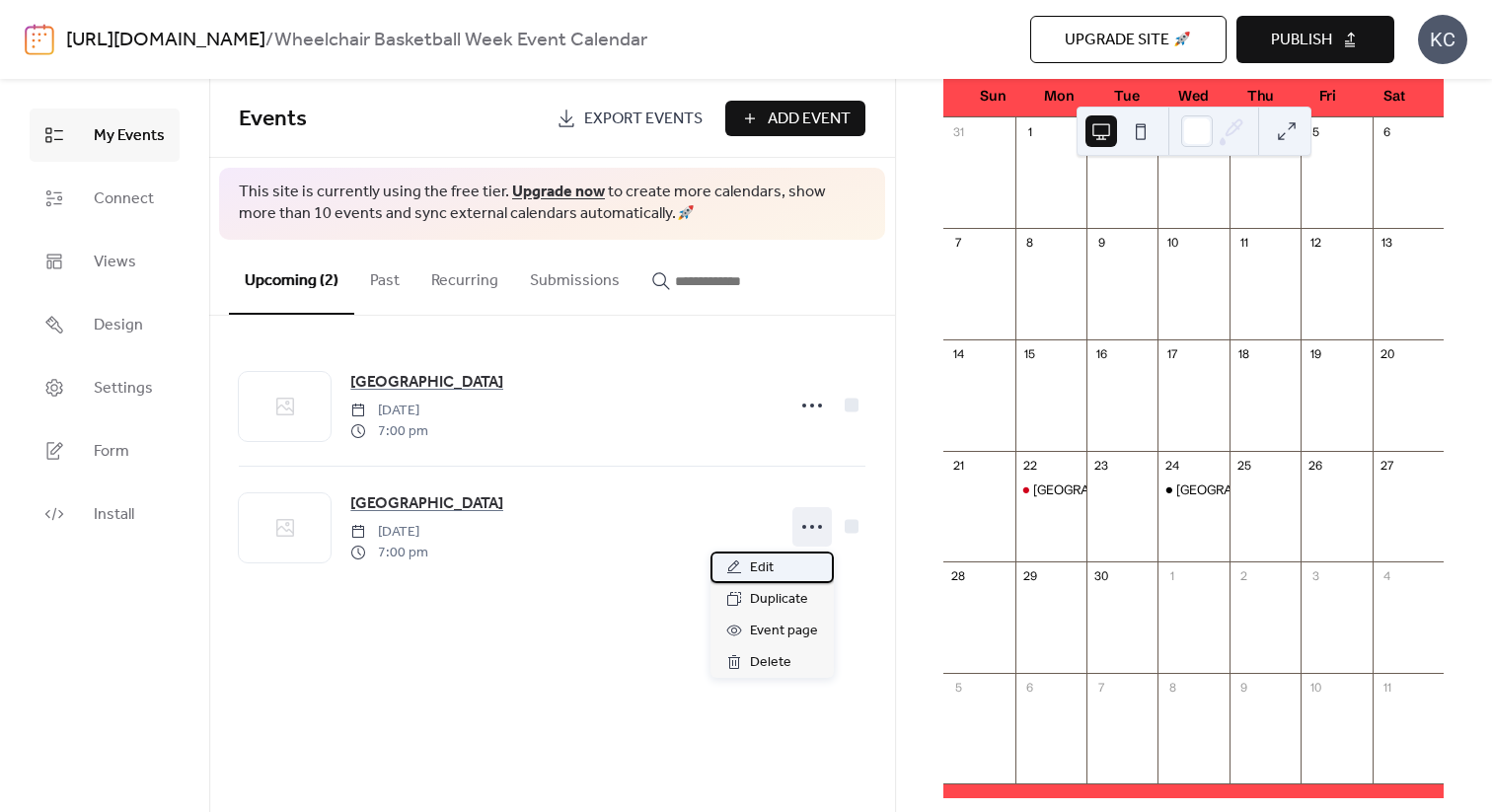 click on "Edit" at bounding box center [772, 567] 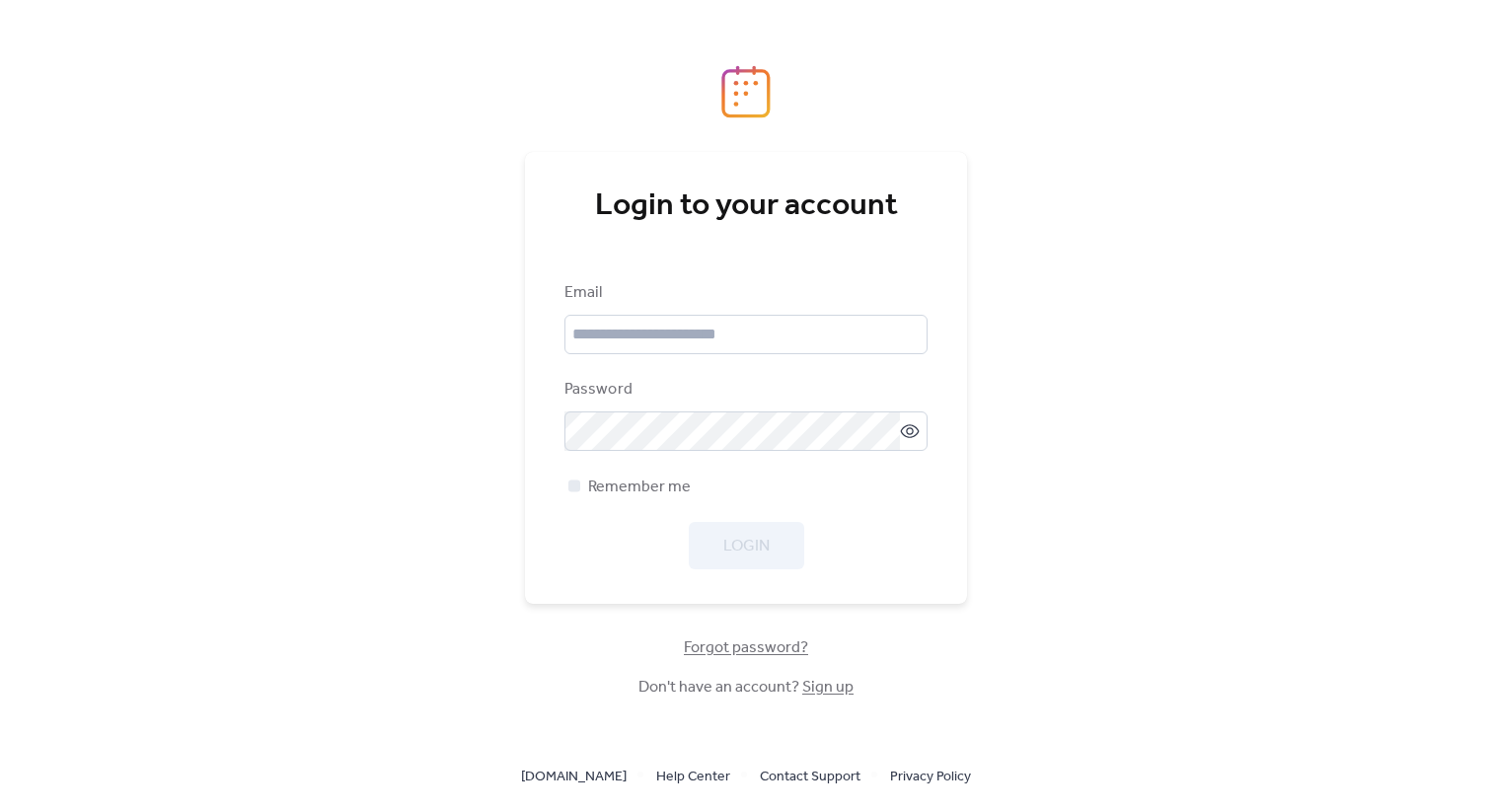 scroll, scrollTop: 0, scrollLeft: 0, axis: both 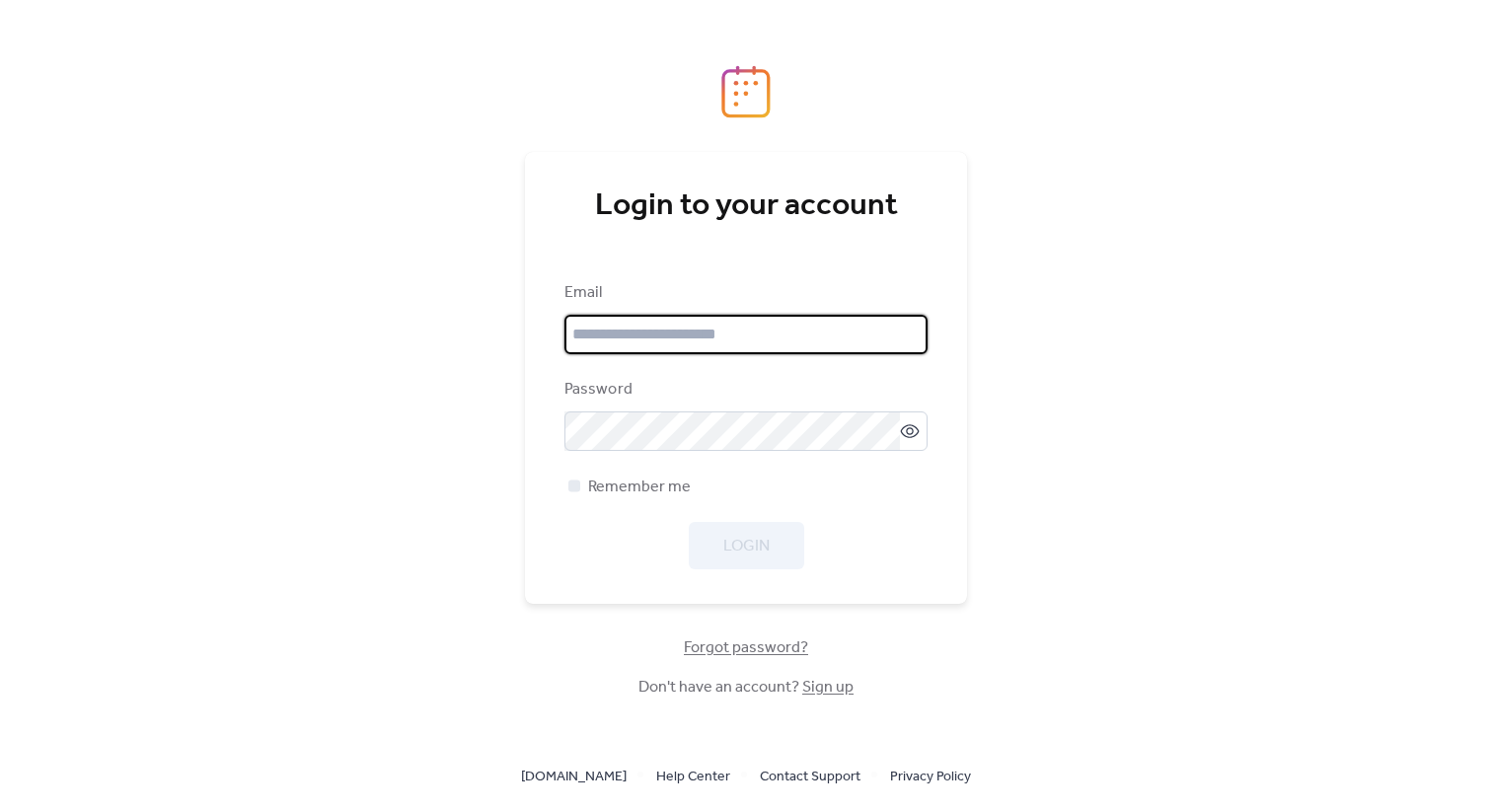 click at bounding box center (746, 334) 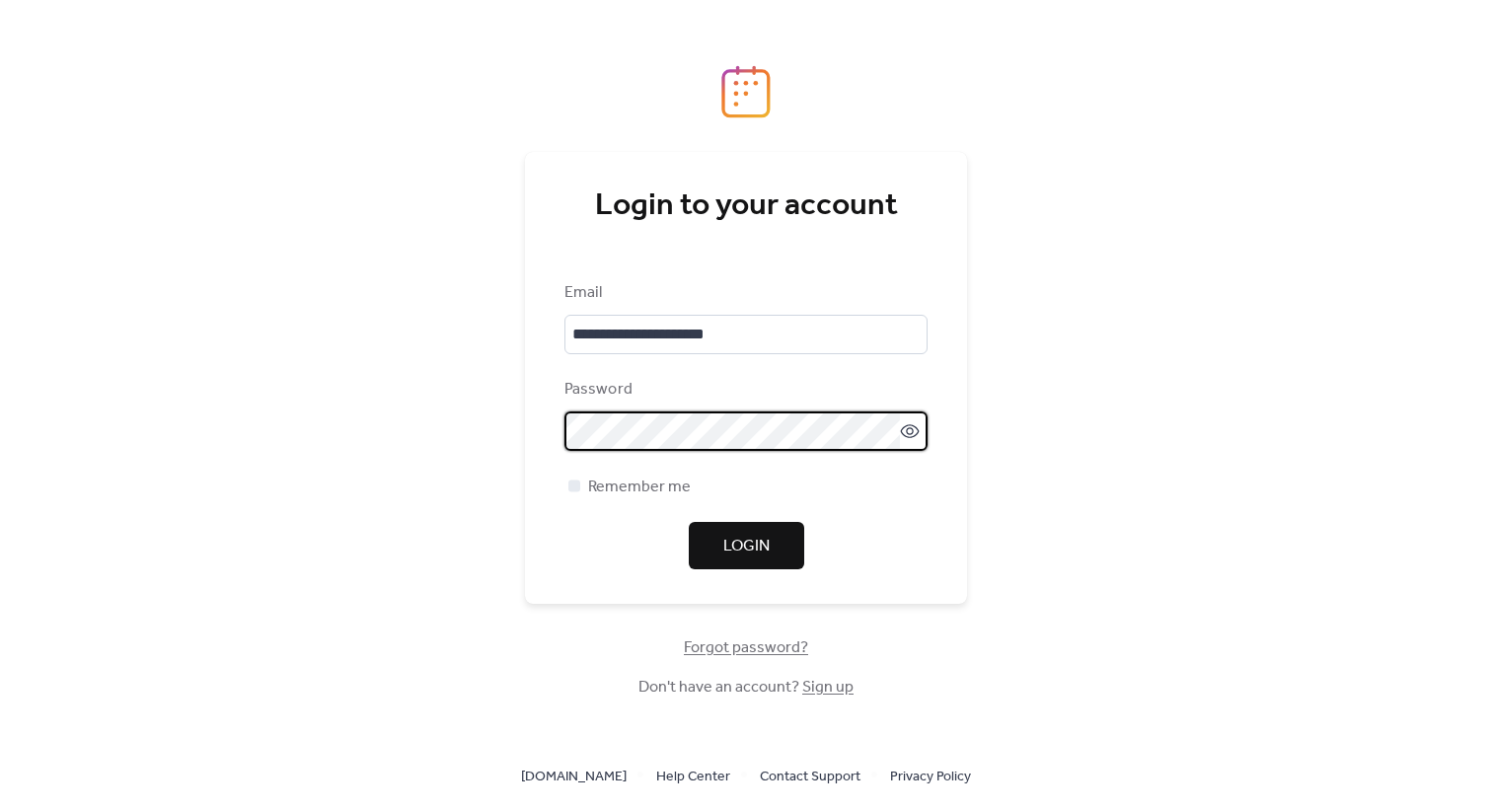 click at bounding box center [746, 431] 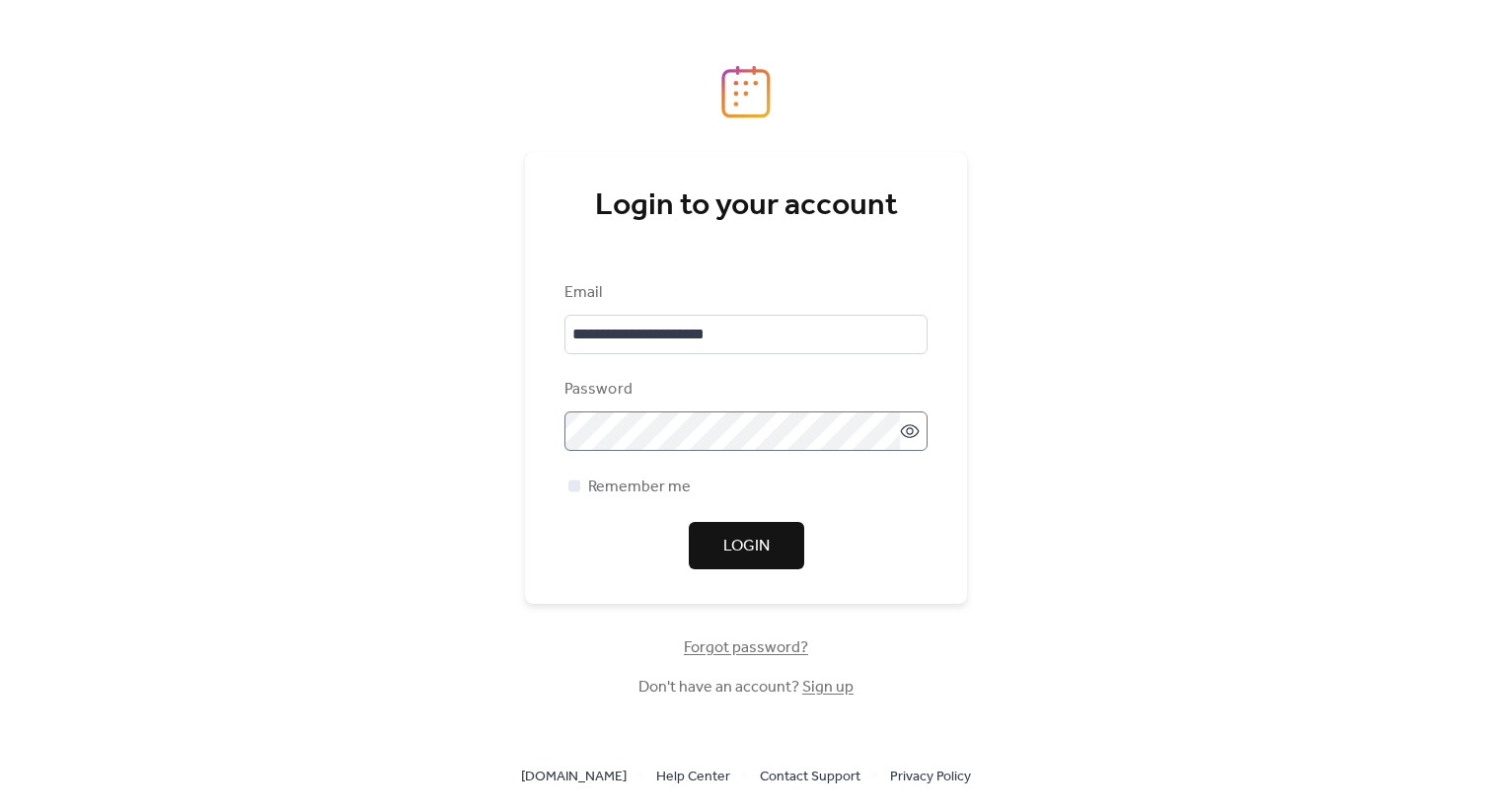 click 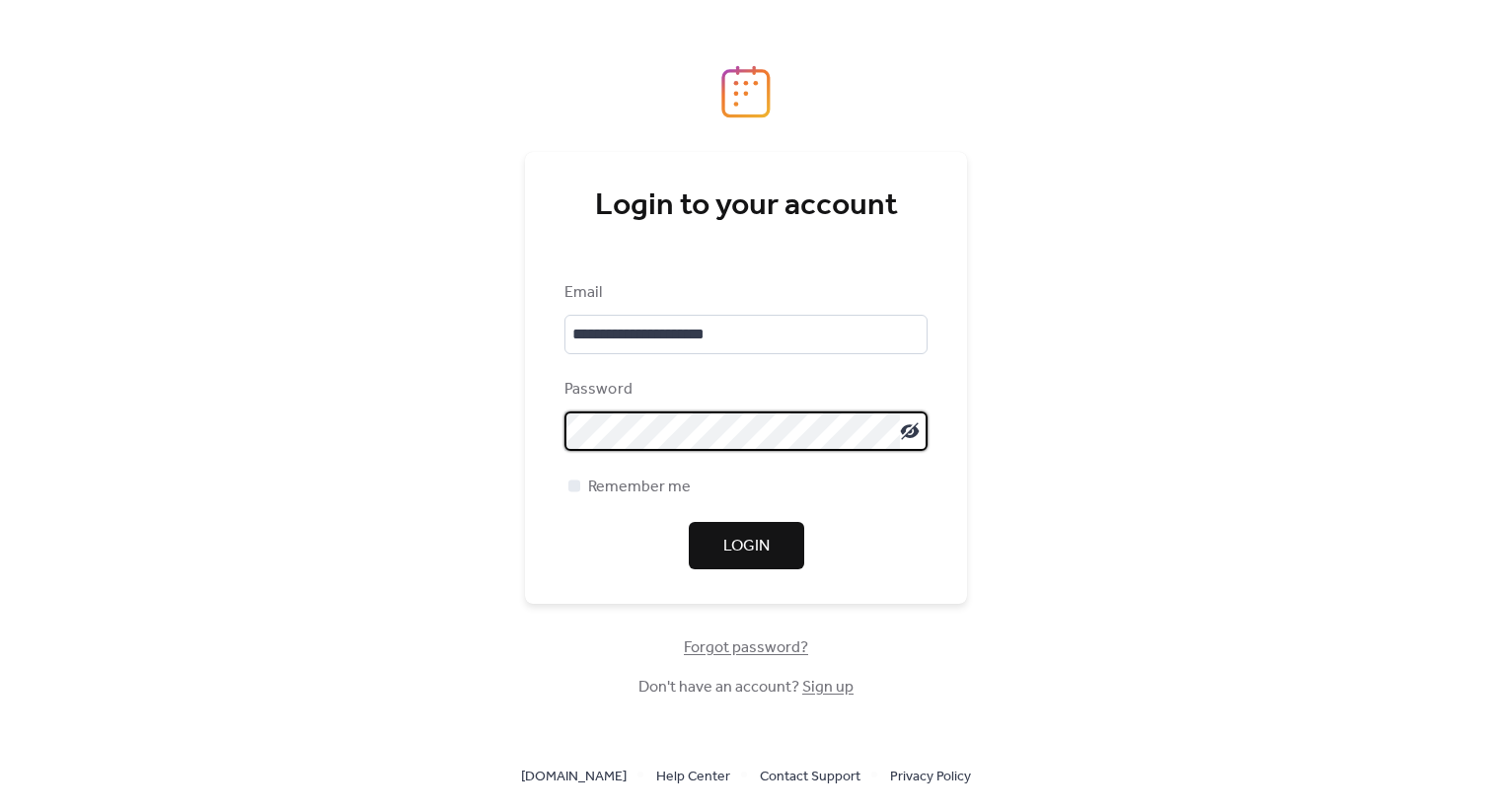 click on "**********" at bounding box center [746, 425] 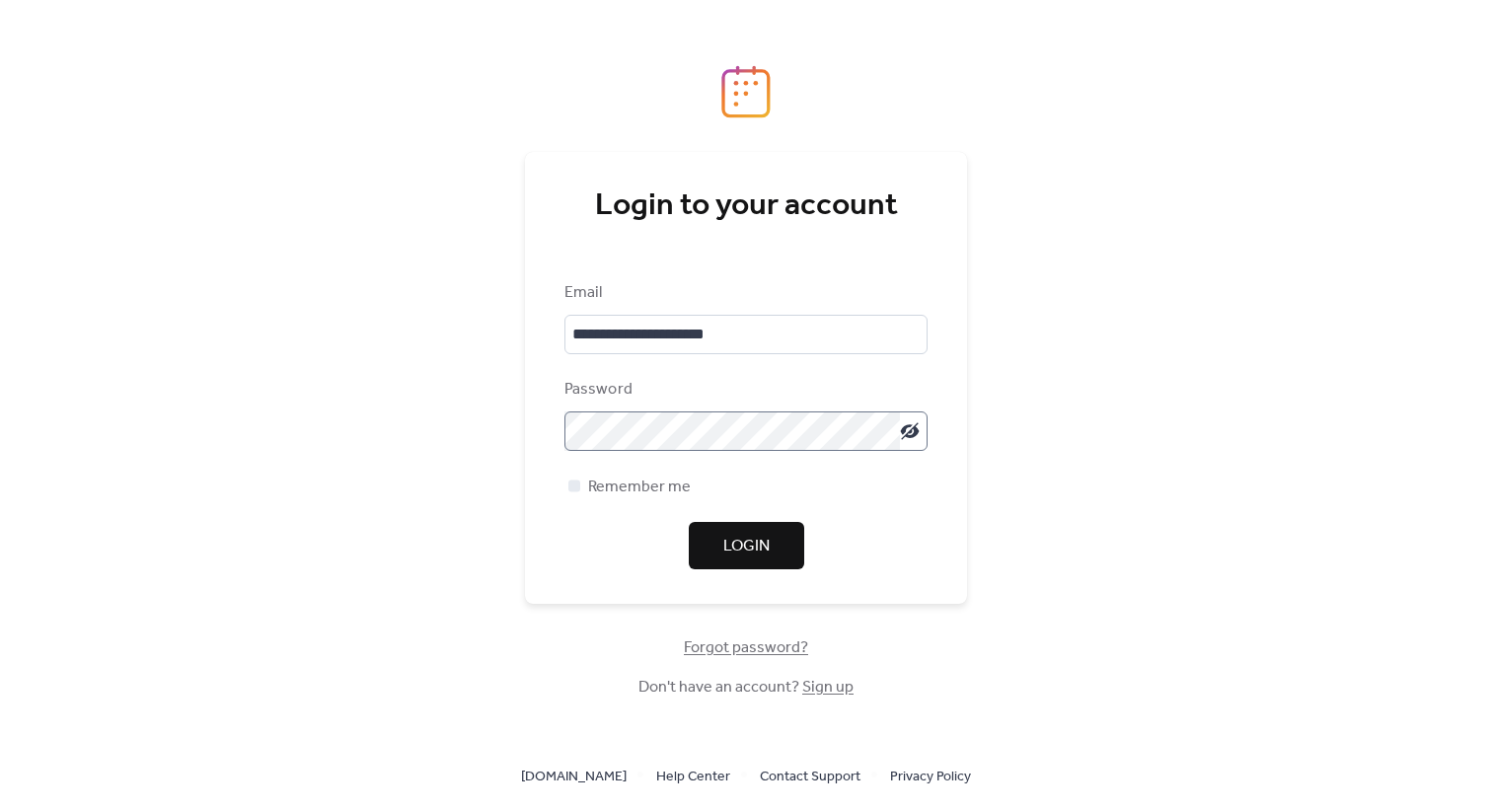 click on "Login" at bounding box center [746, 547] 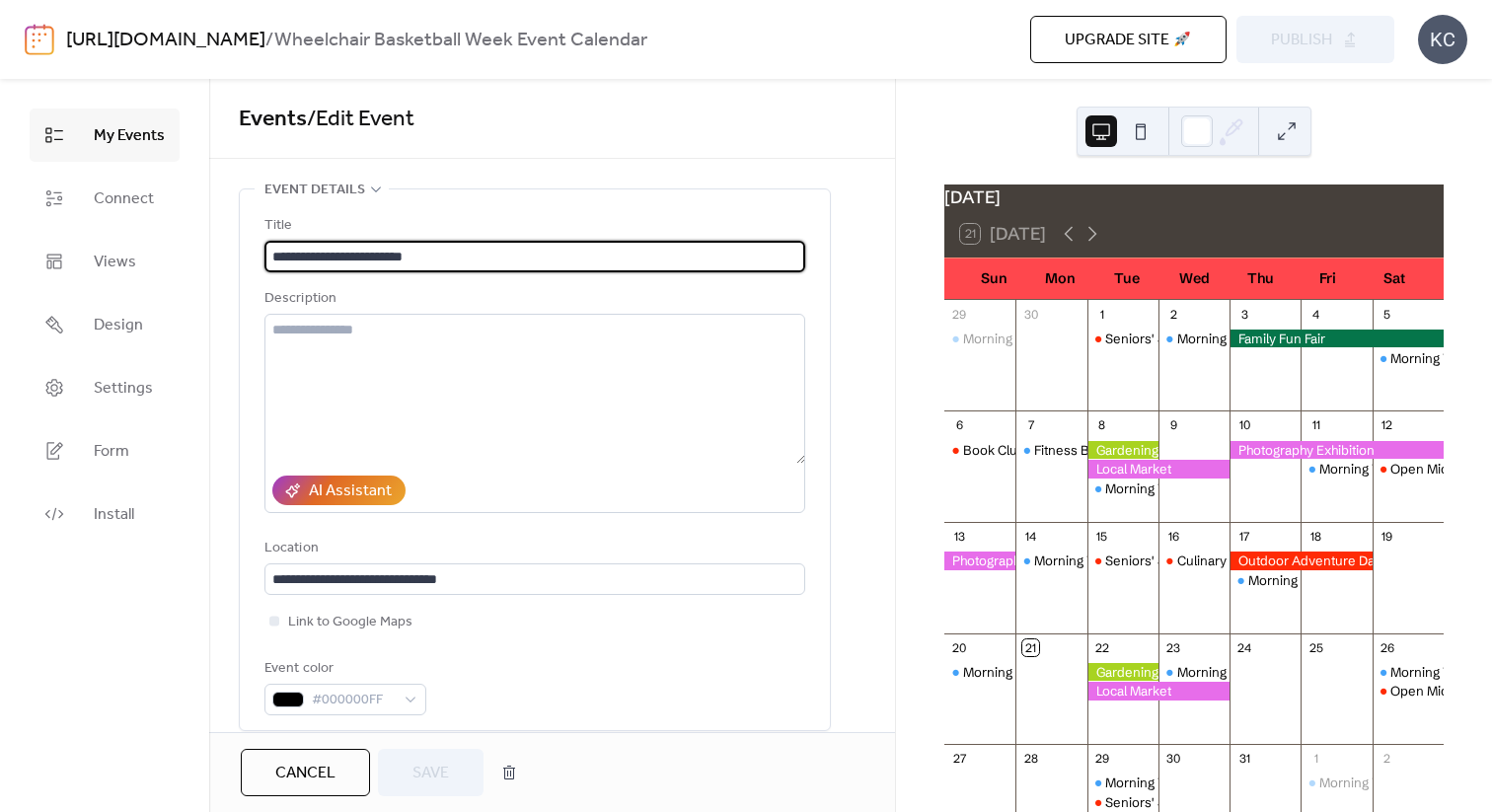scroll, scrollTop: 0, scrollLeft: 0, axis: both 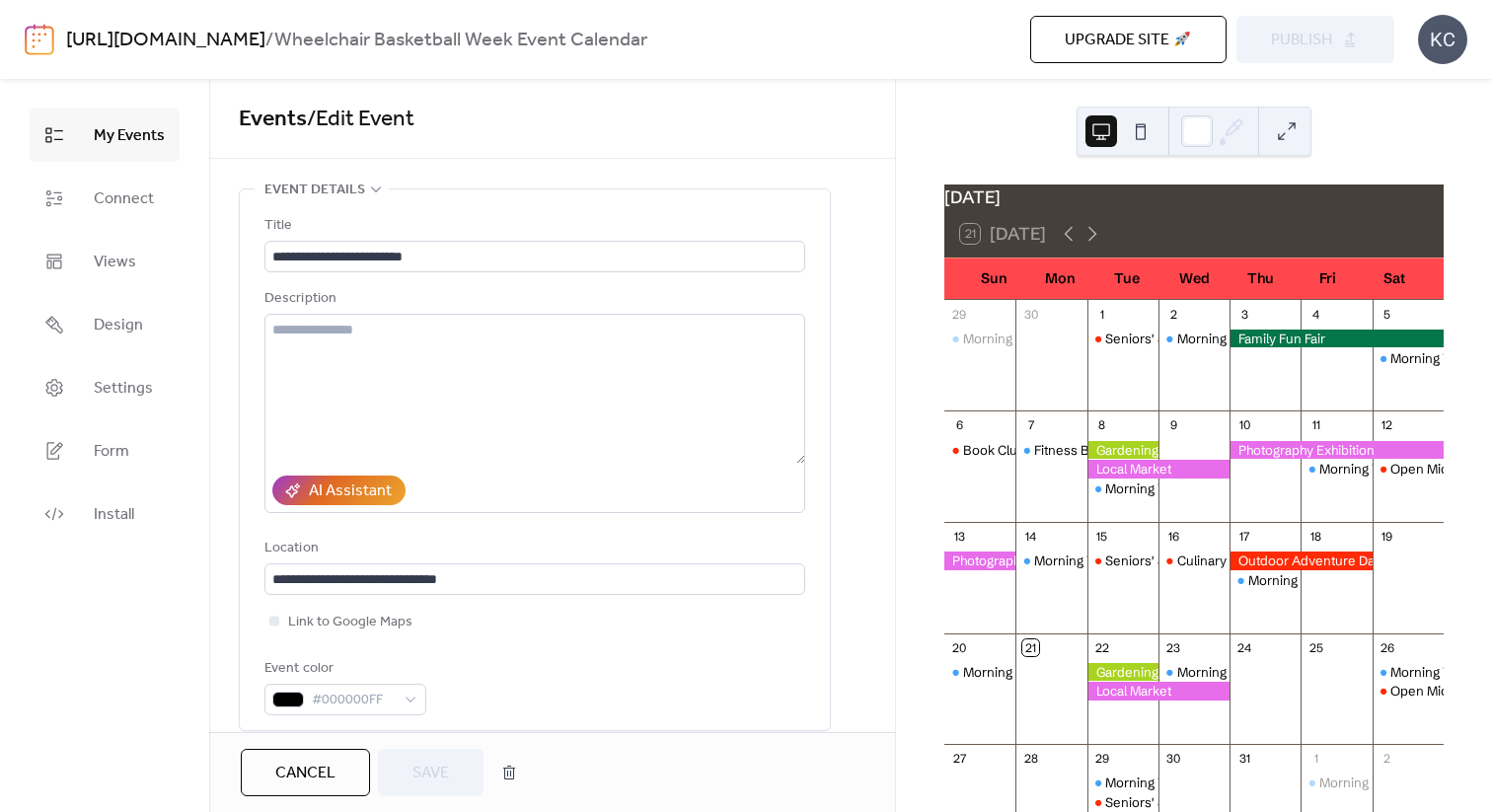 click on "Events  /  Edit Event" at bounding box center (552, 118) 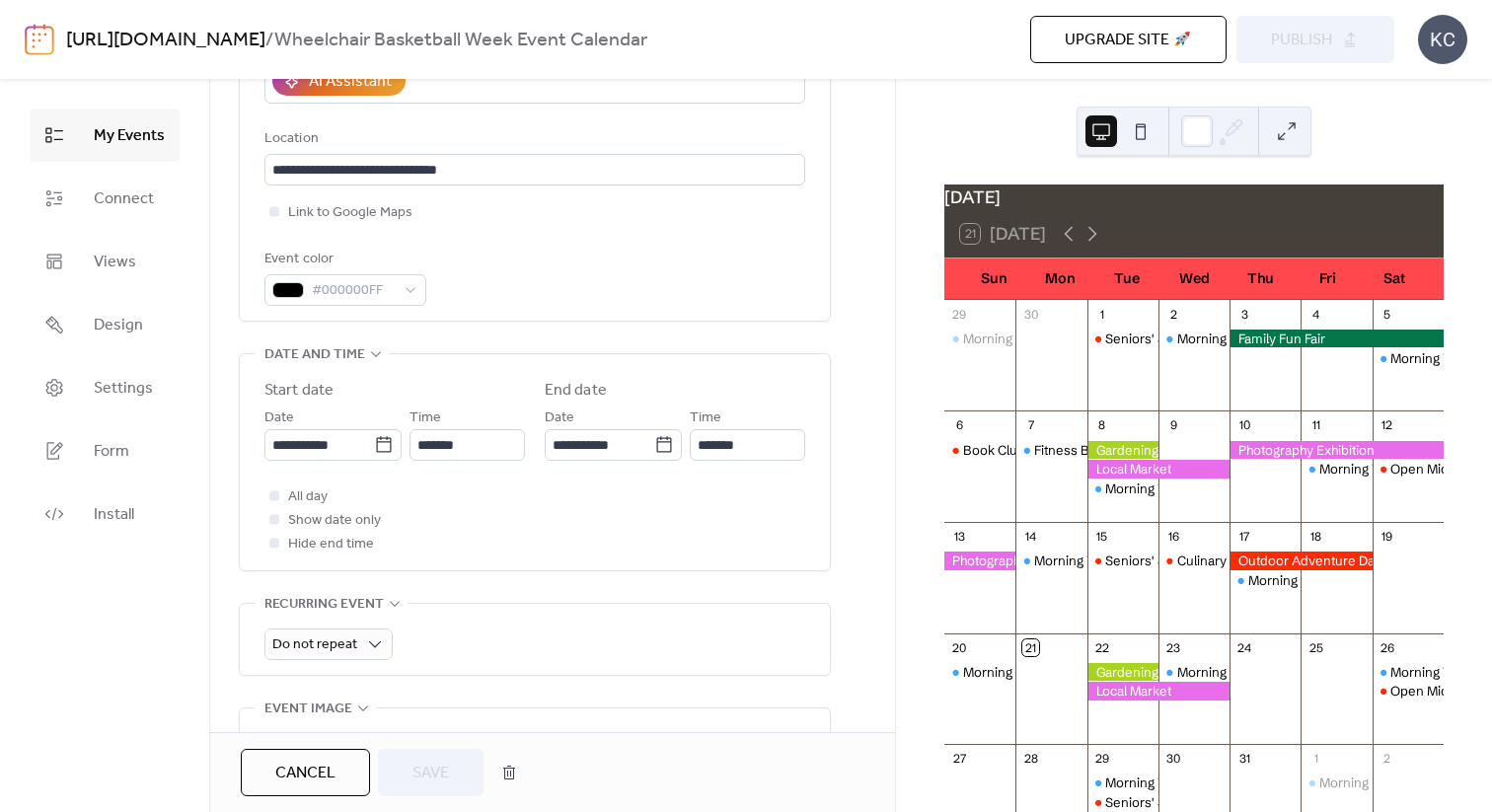 scroll, scrollTop: 396, scrollLeft: 0, axis: vertical 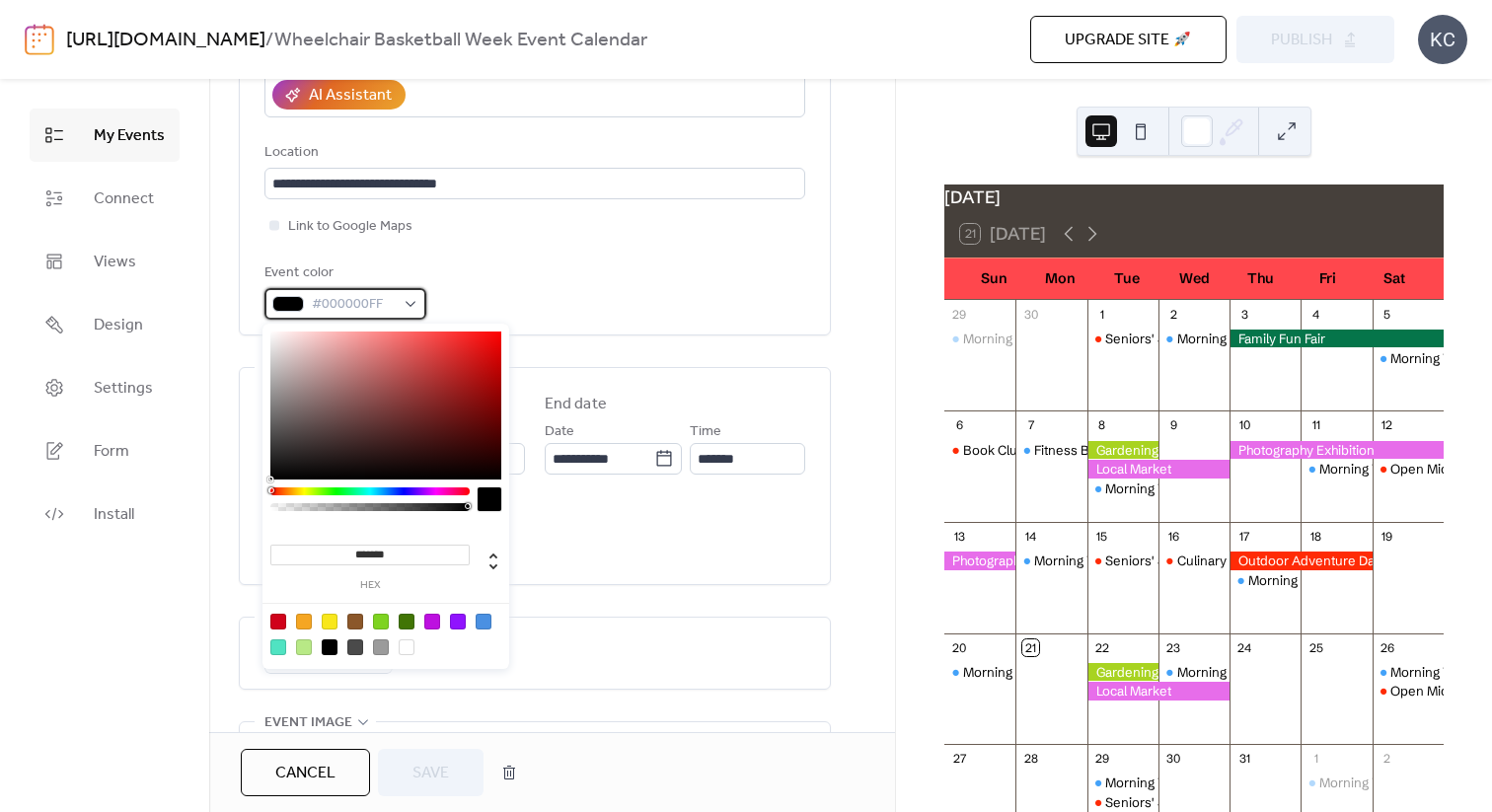 click on "#000000FF" at bounding box center [353, 305] 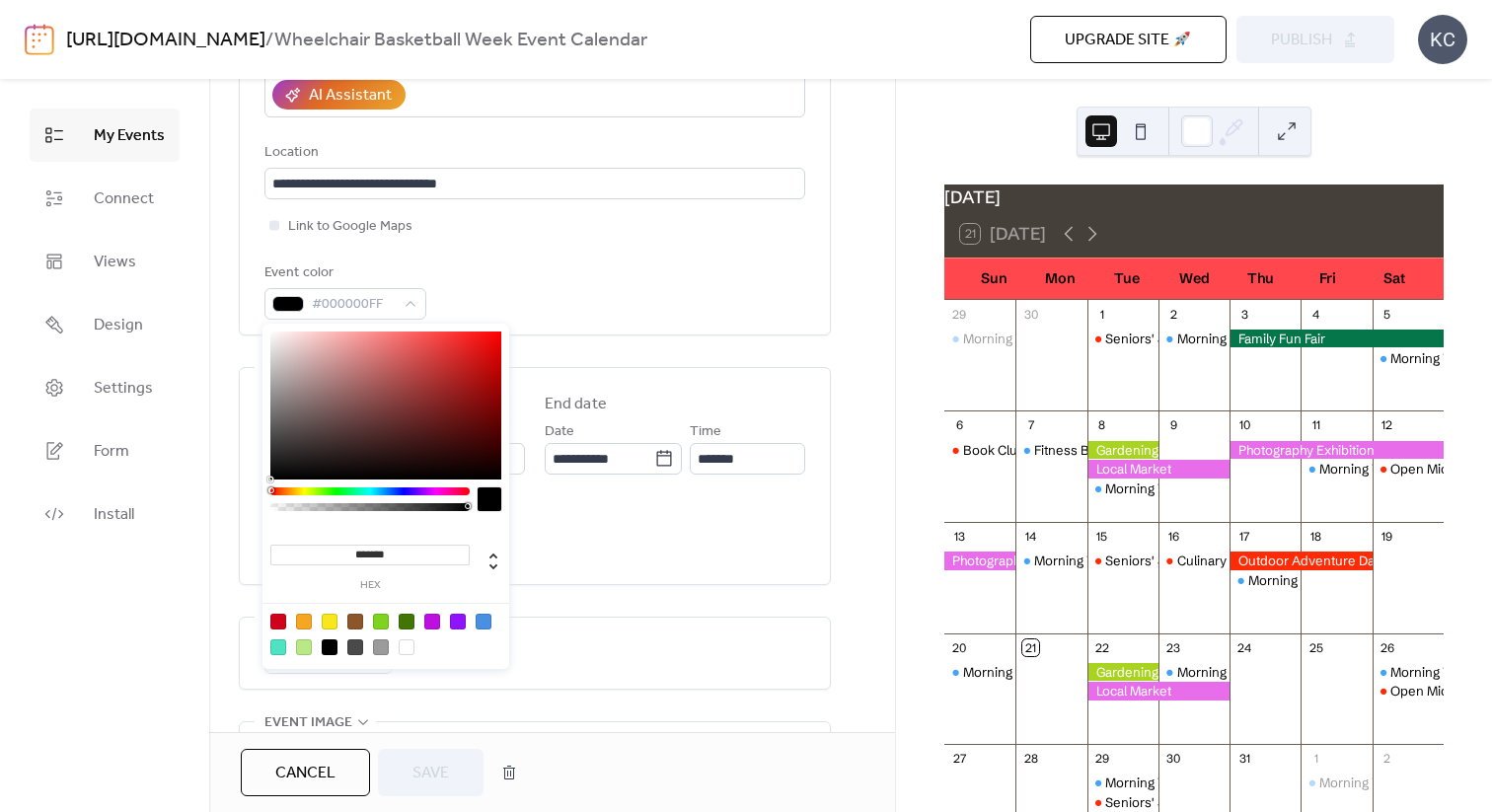 click at bounding box center (278, 622) 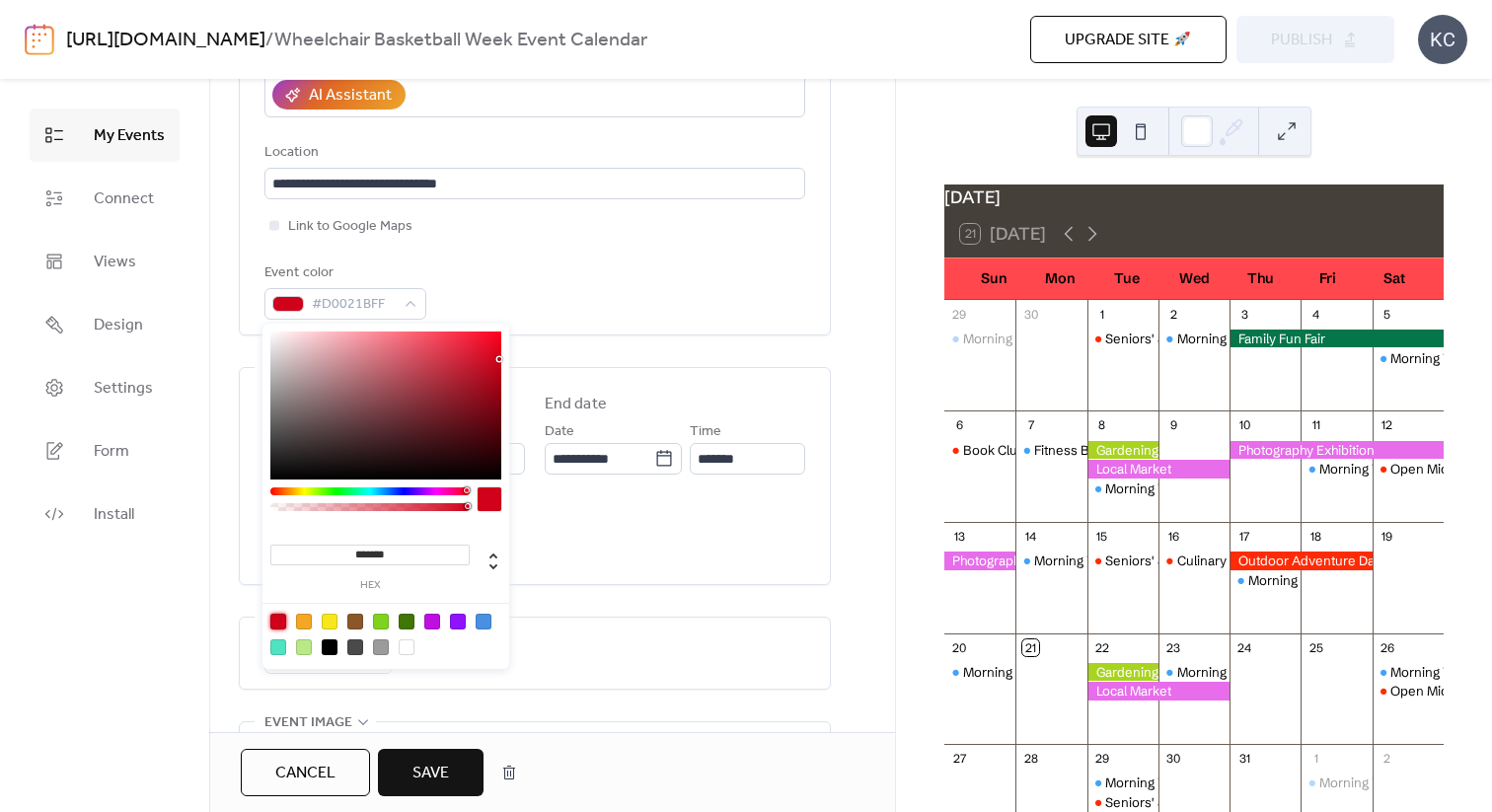 click on "Do not repeat" at bounding box center (535, 653) 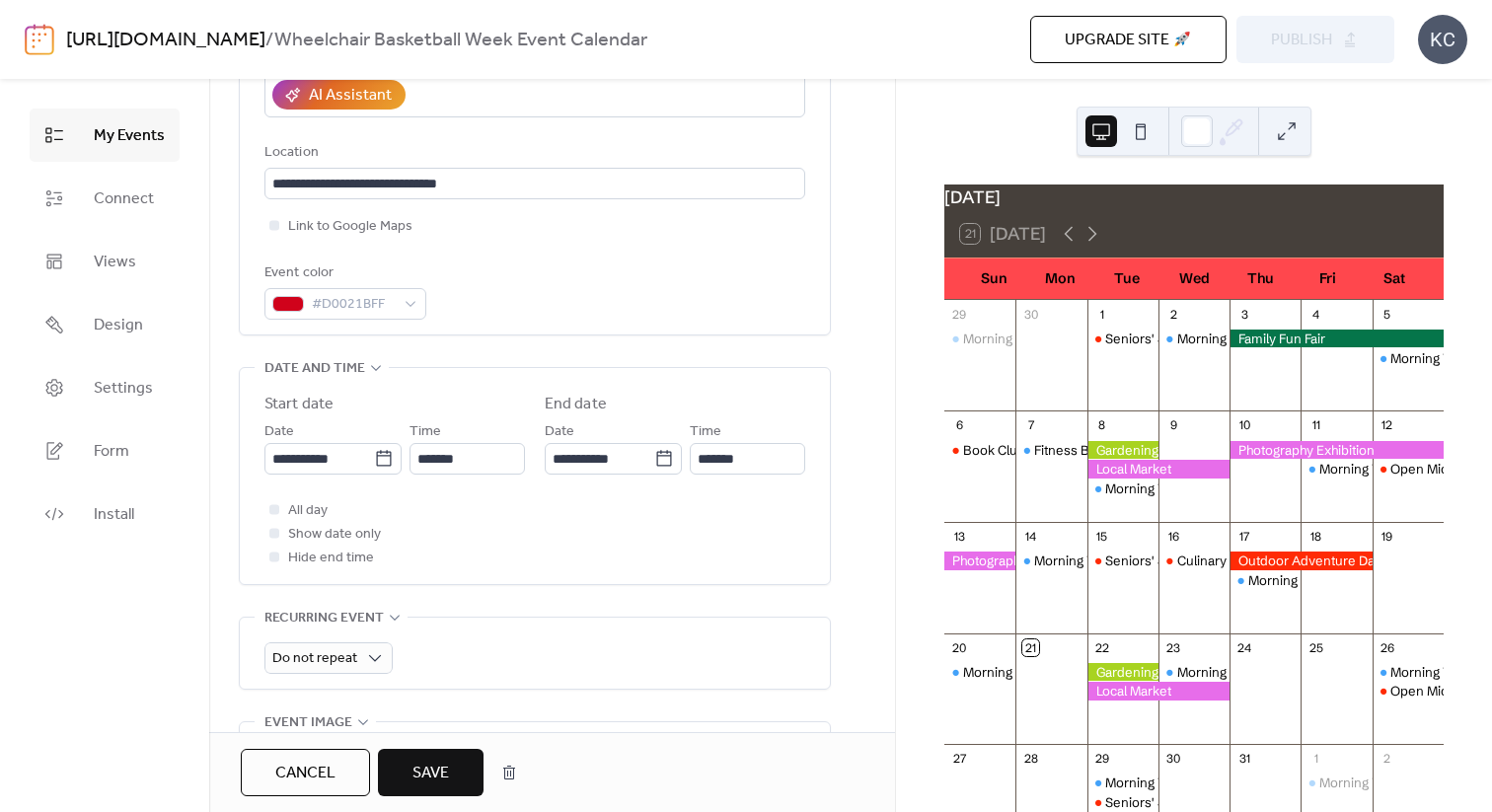 click on "Save" at bounding box center [430, 774] 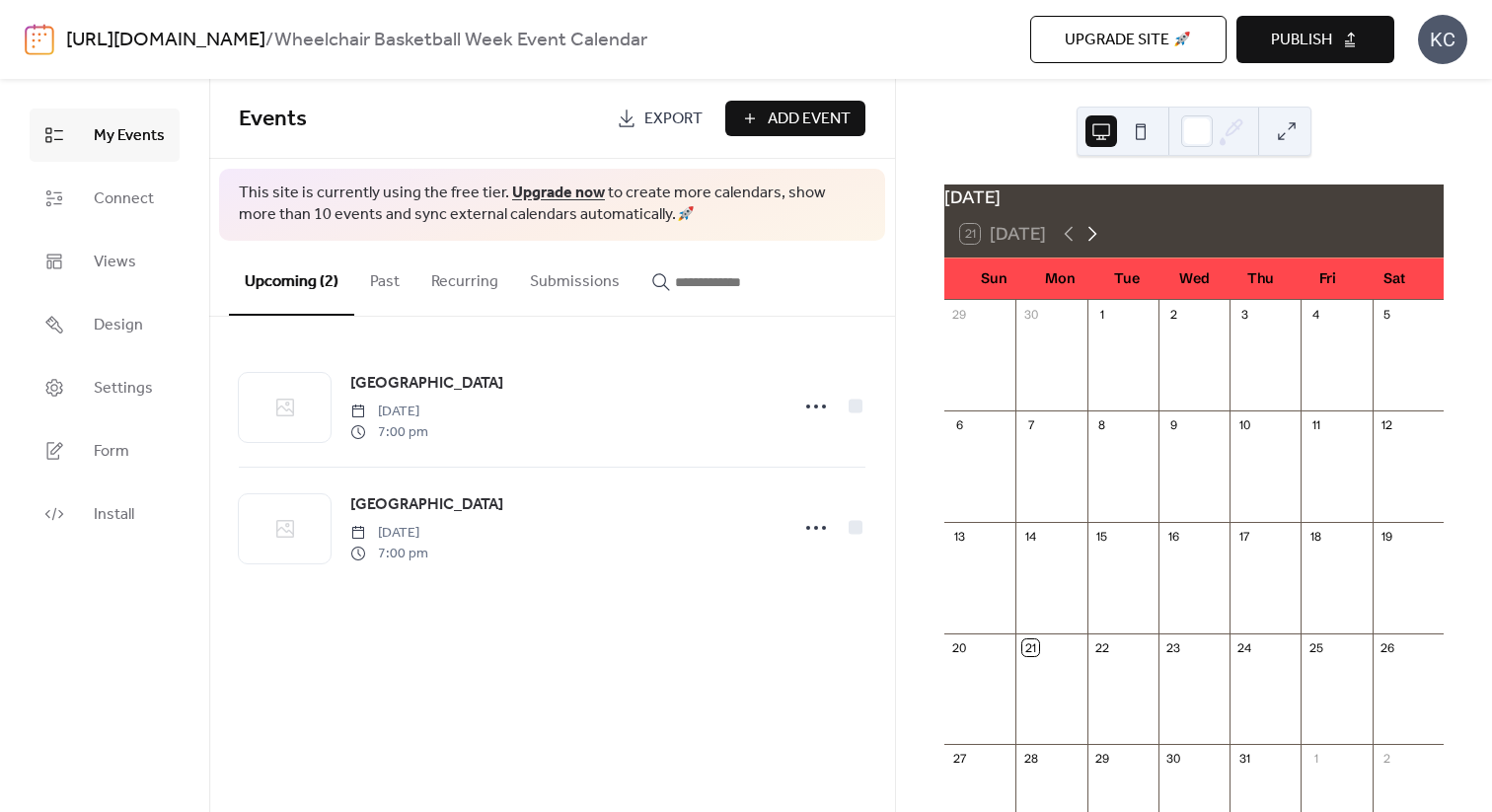click 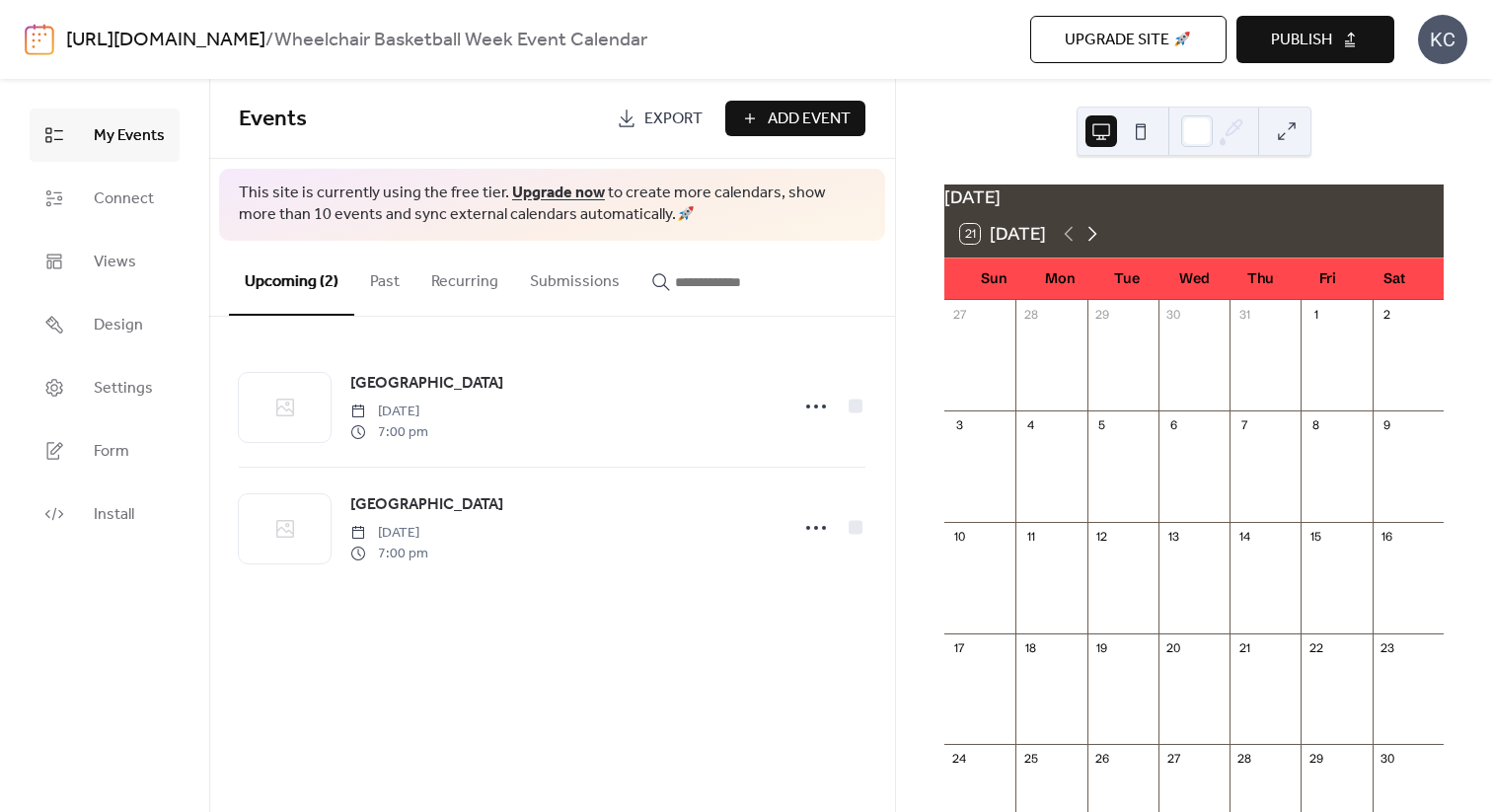 click 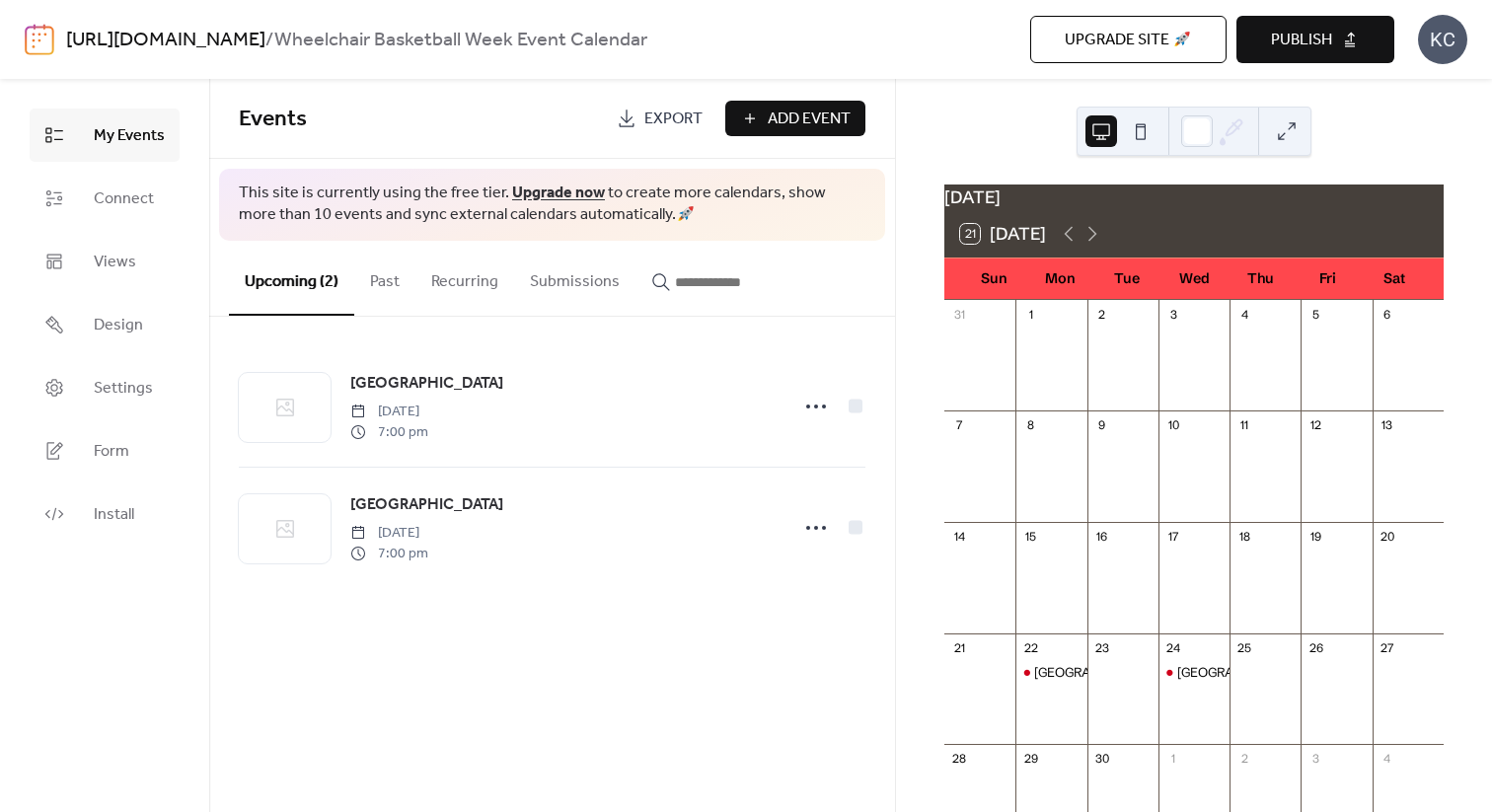 click on "Add Event" at bounding box center [809, 119] 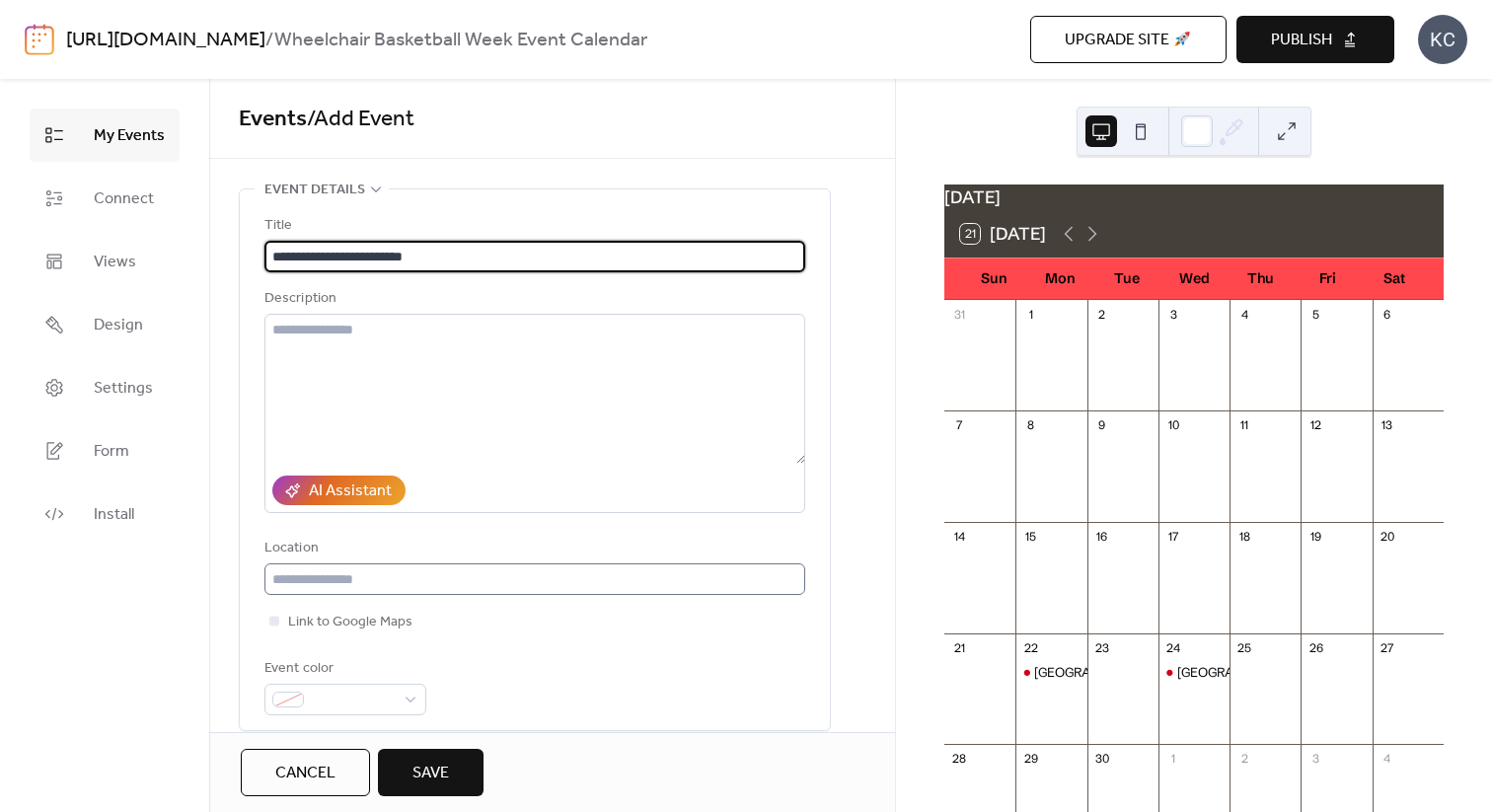 type on "**********" 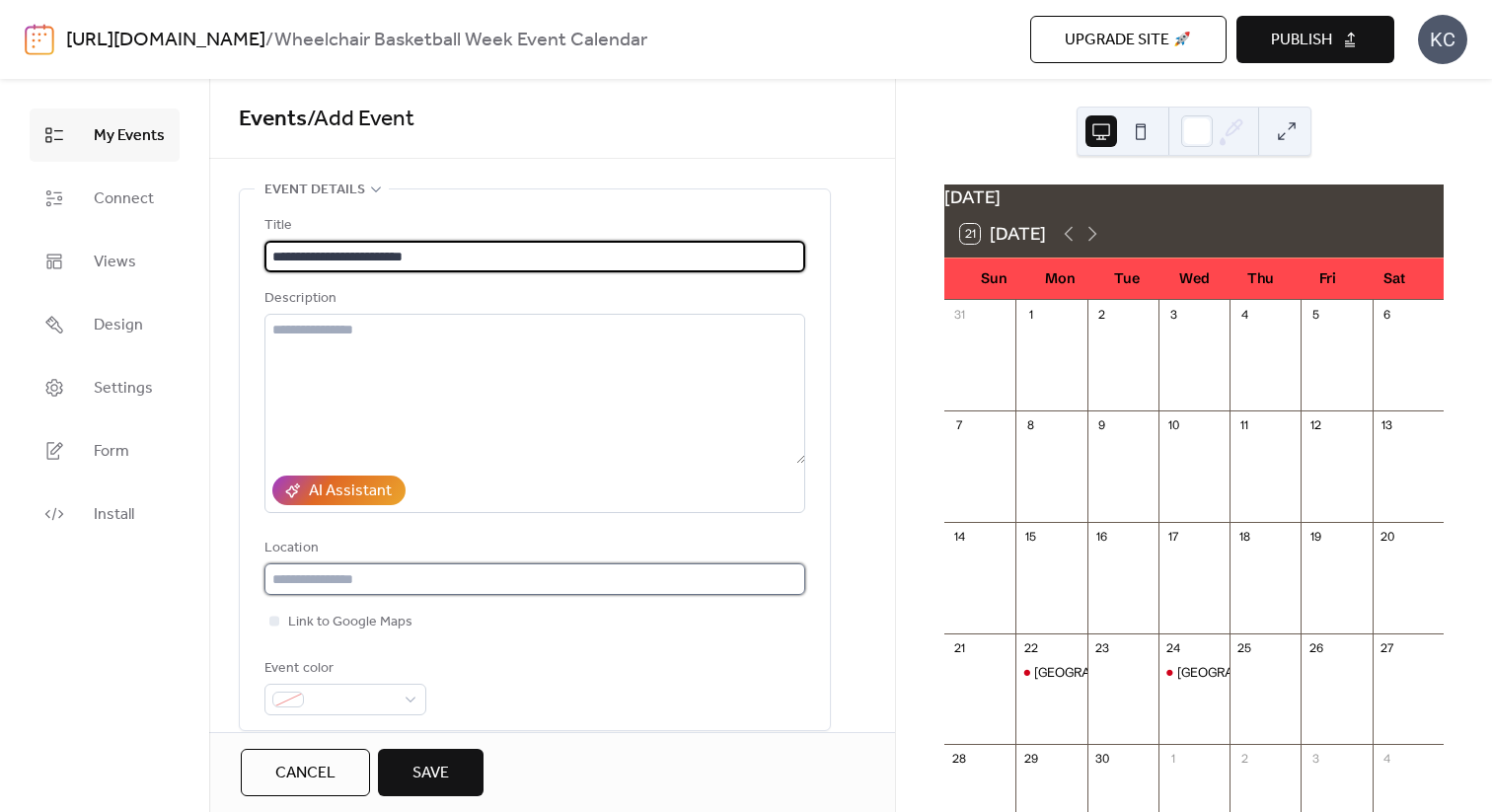 click at bounding box center (535, 579) 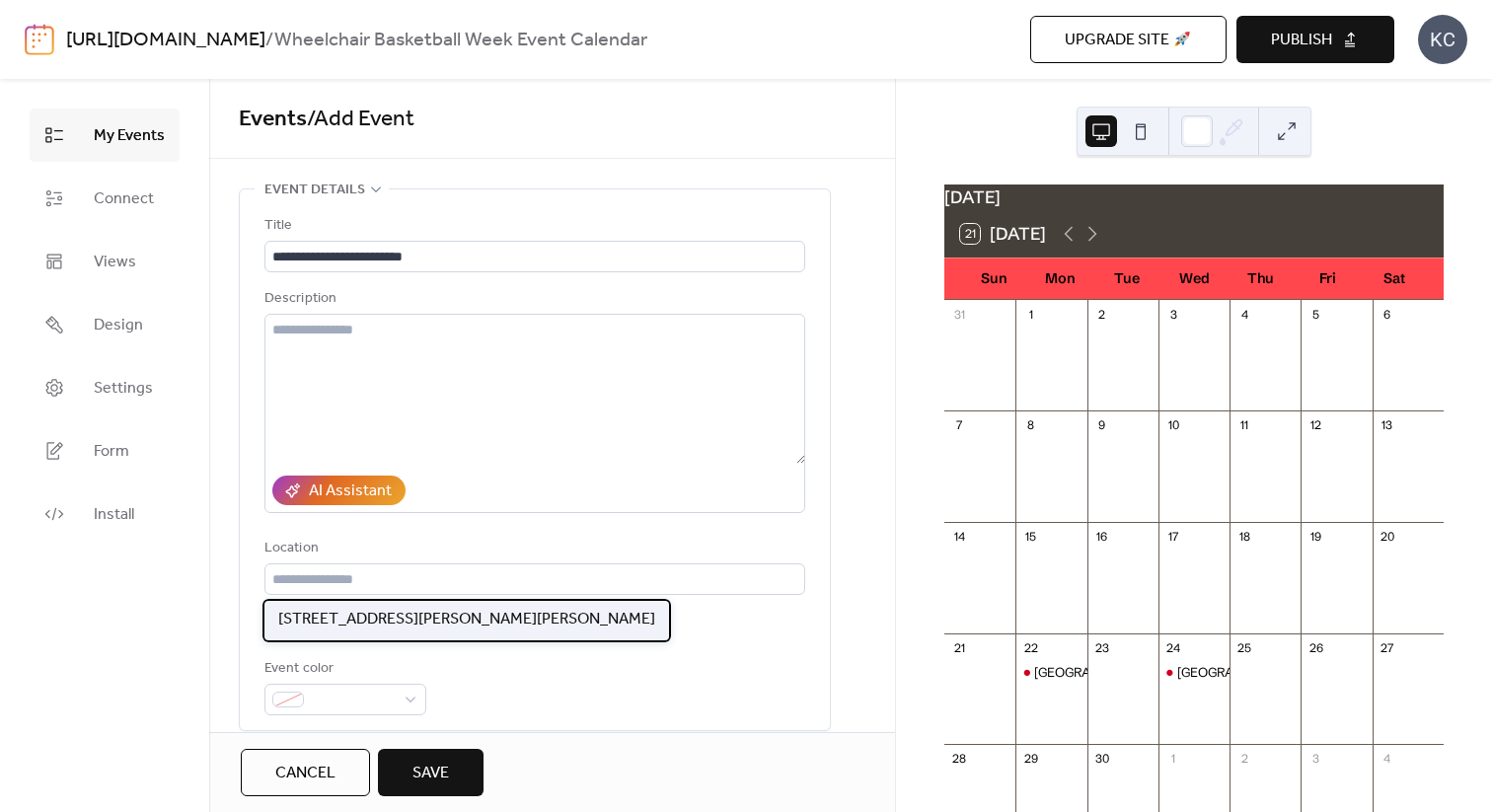 click on "[STREET_ADDRESS][PERSON_NAME][PERSON_NAME]" at bounding box center [467, 620] 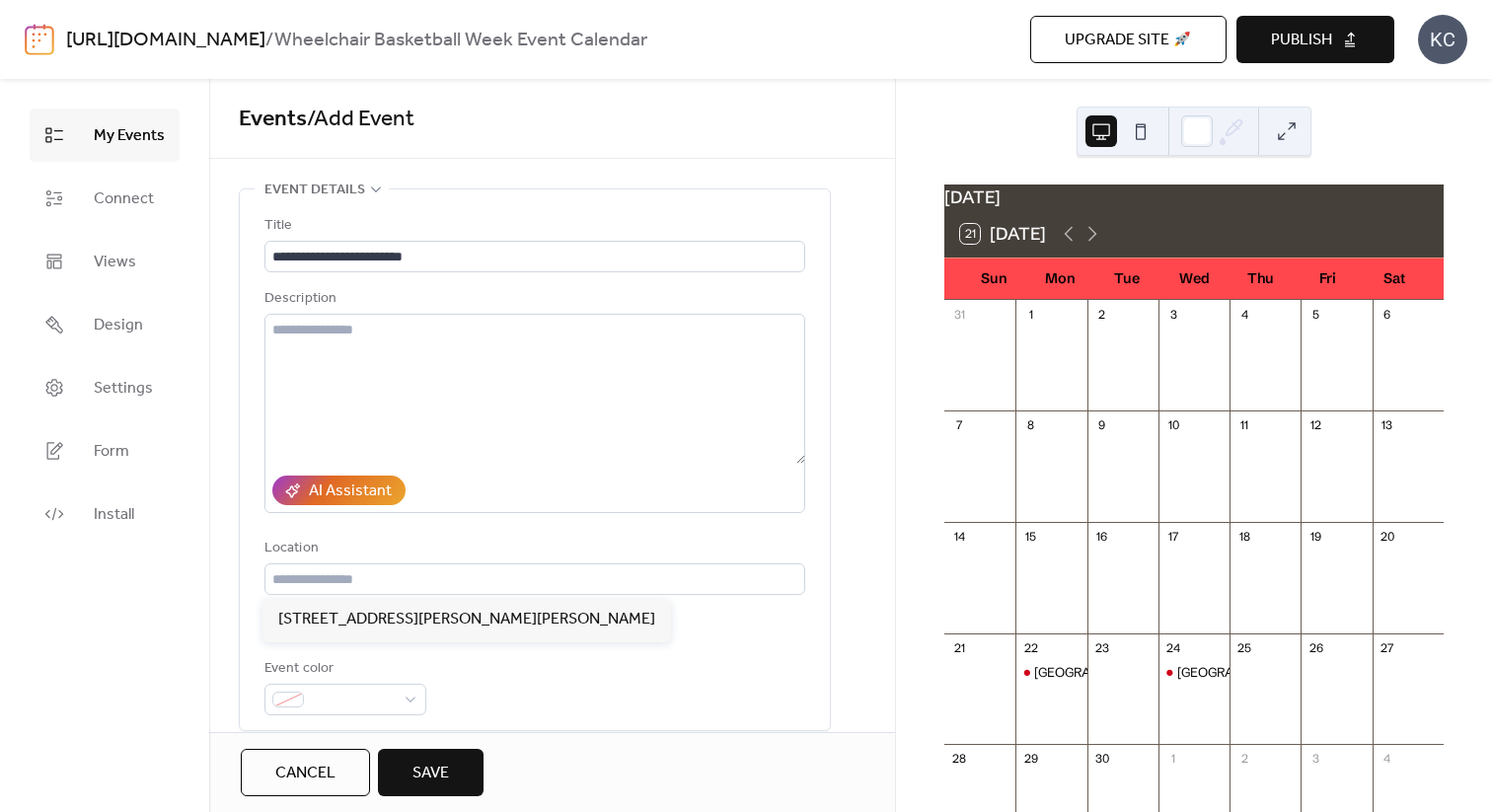 type on "**********" 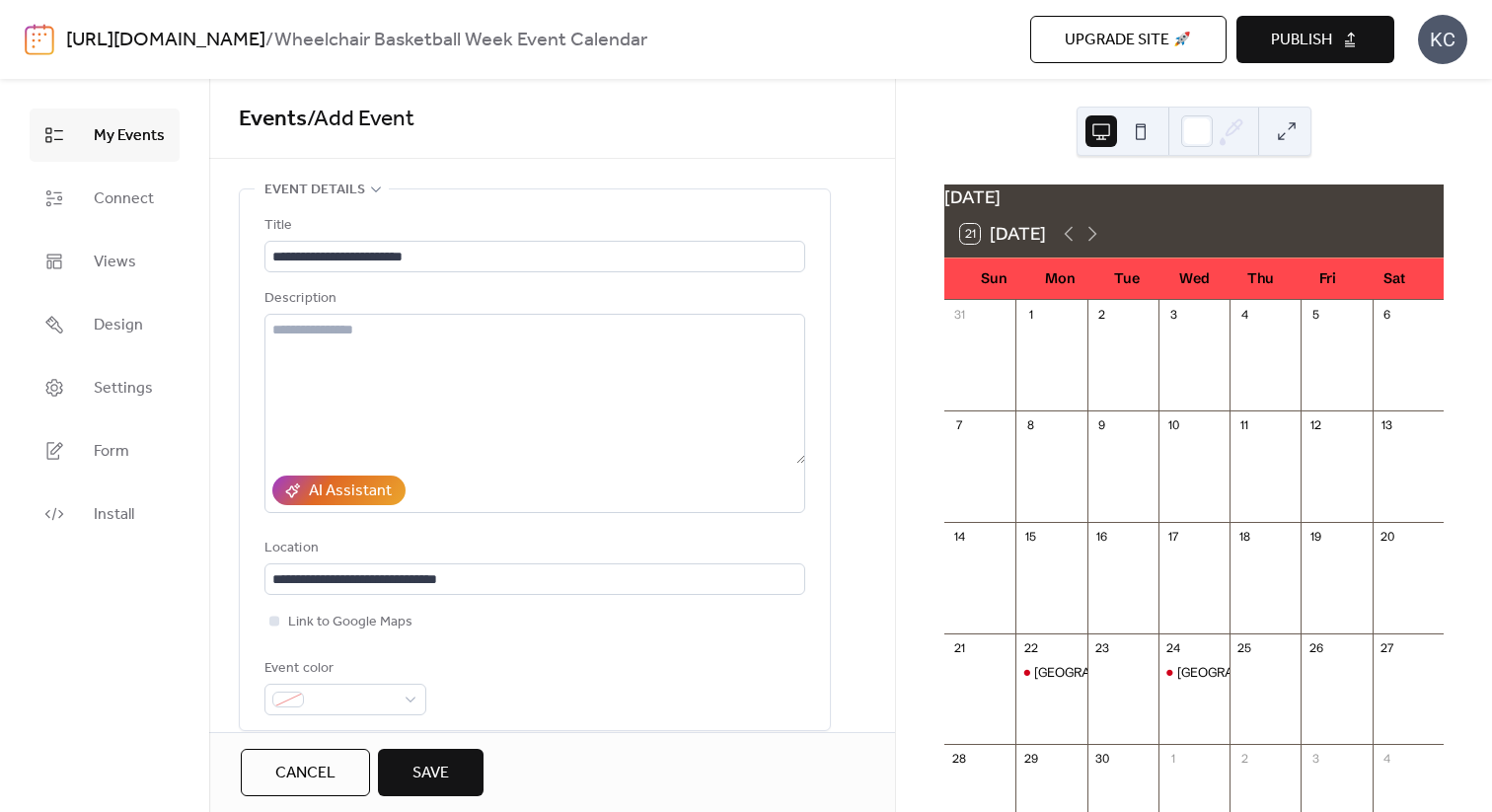 scroll, scrollTop: 40, scrollLeft: 0, axis: vertical 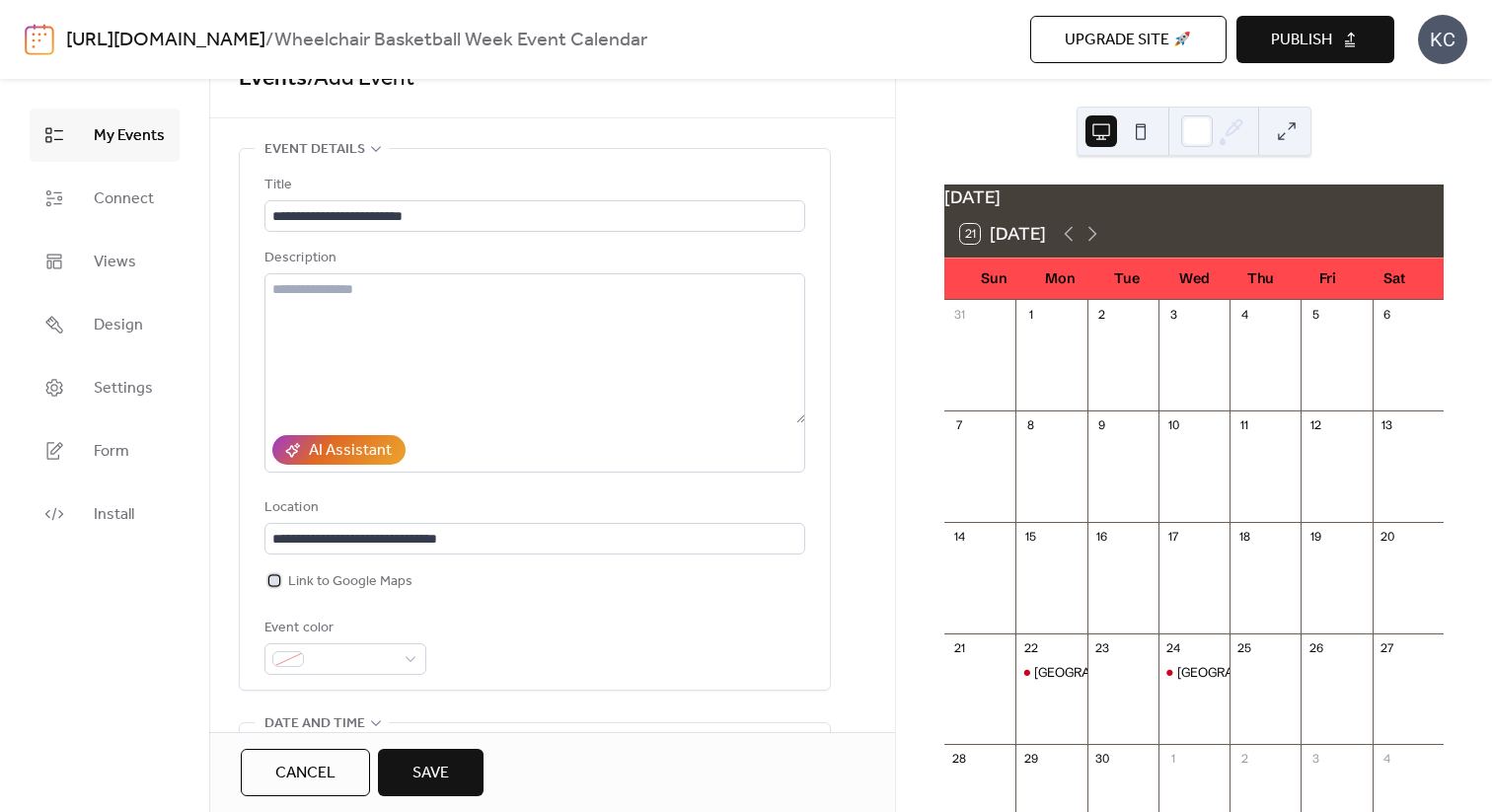 click at bounding box center [274, 580] 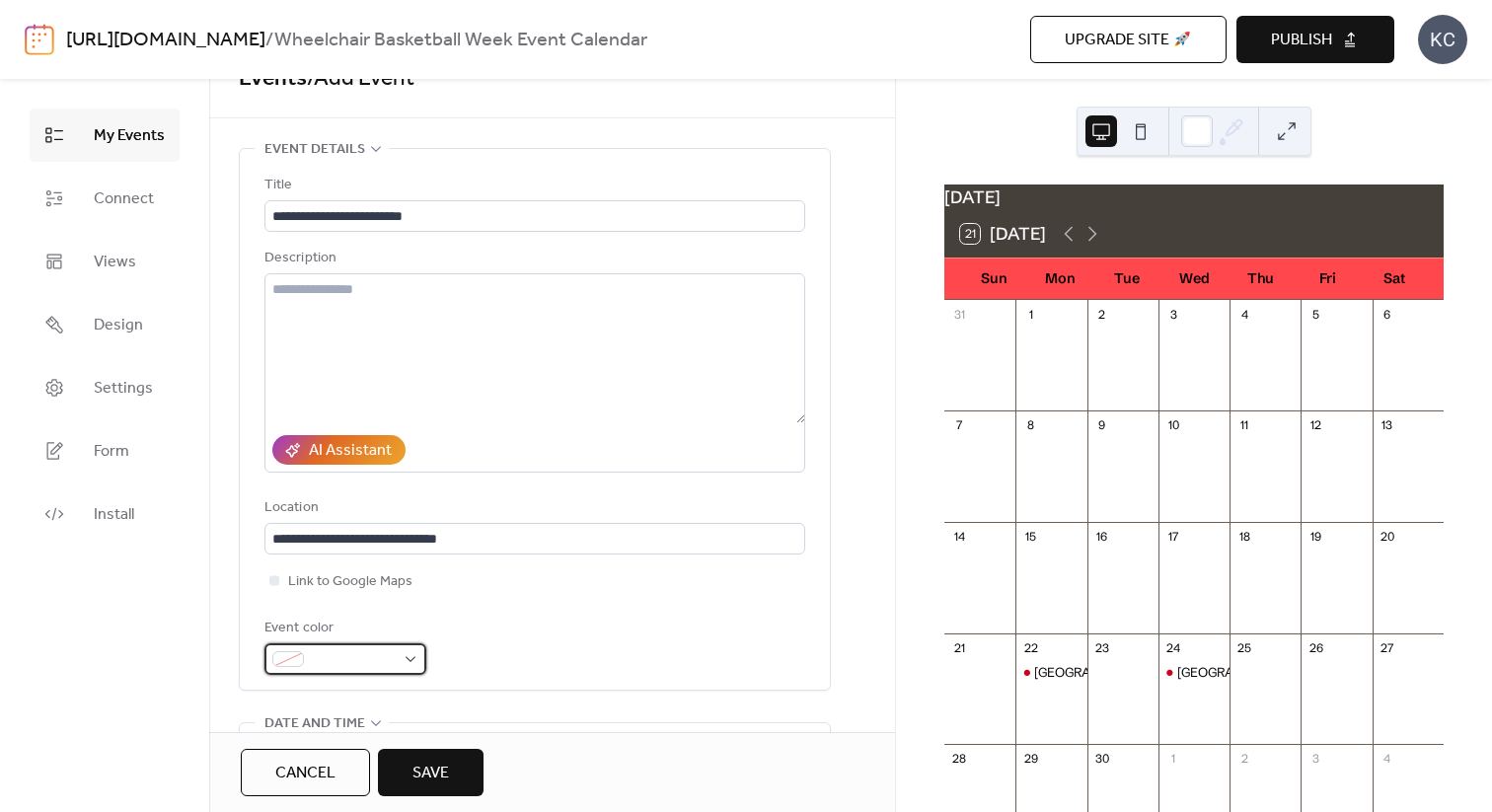 click at bounding box center (345, 659) 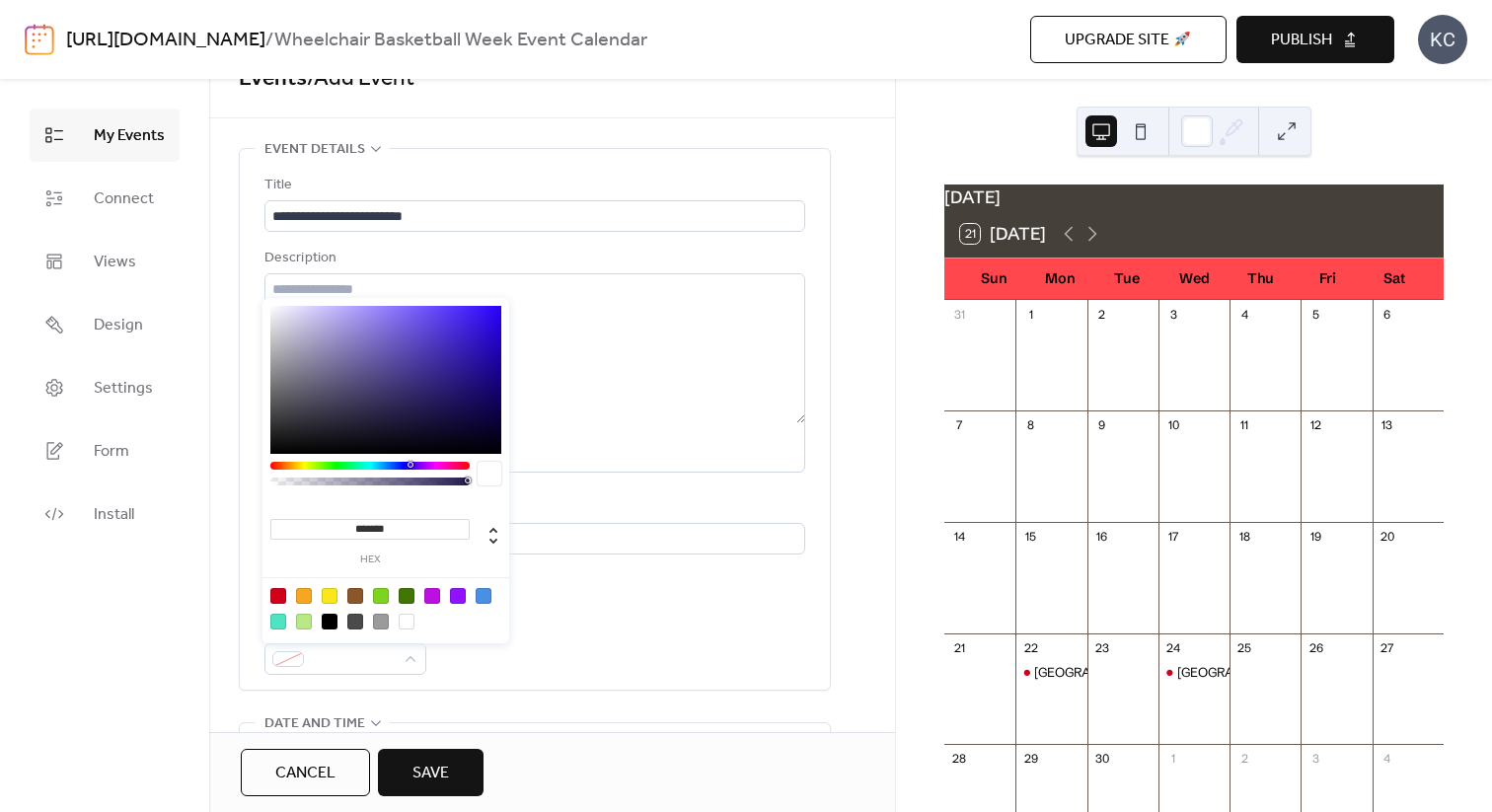 click at bounding box center (278, 596) 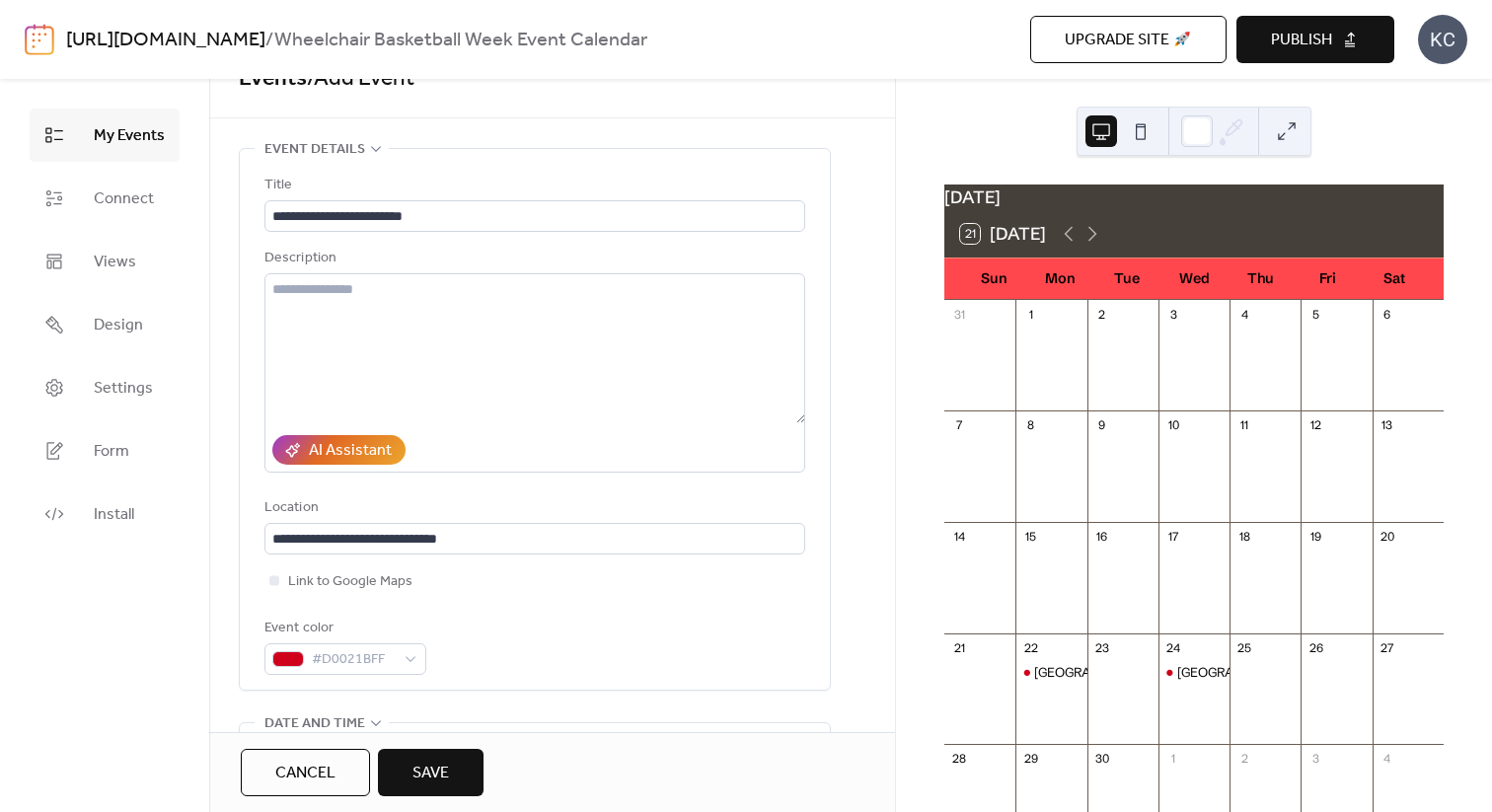 click on "**********" at bounding box center [535, 424] 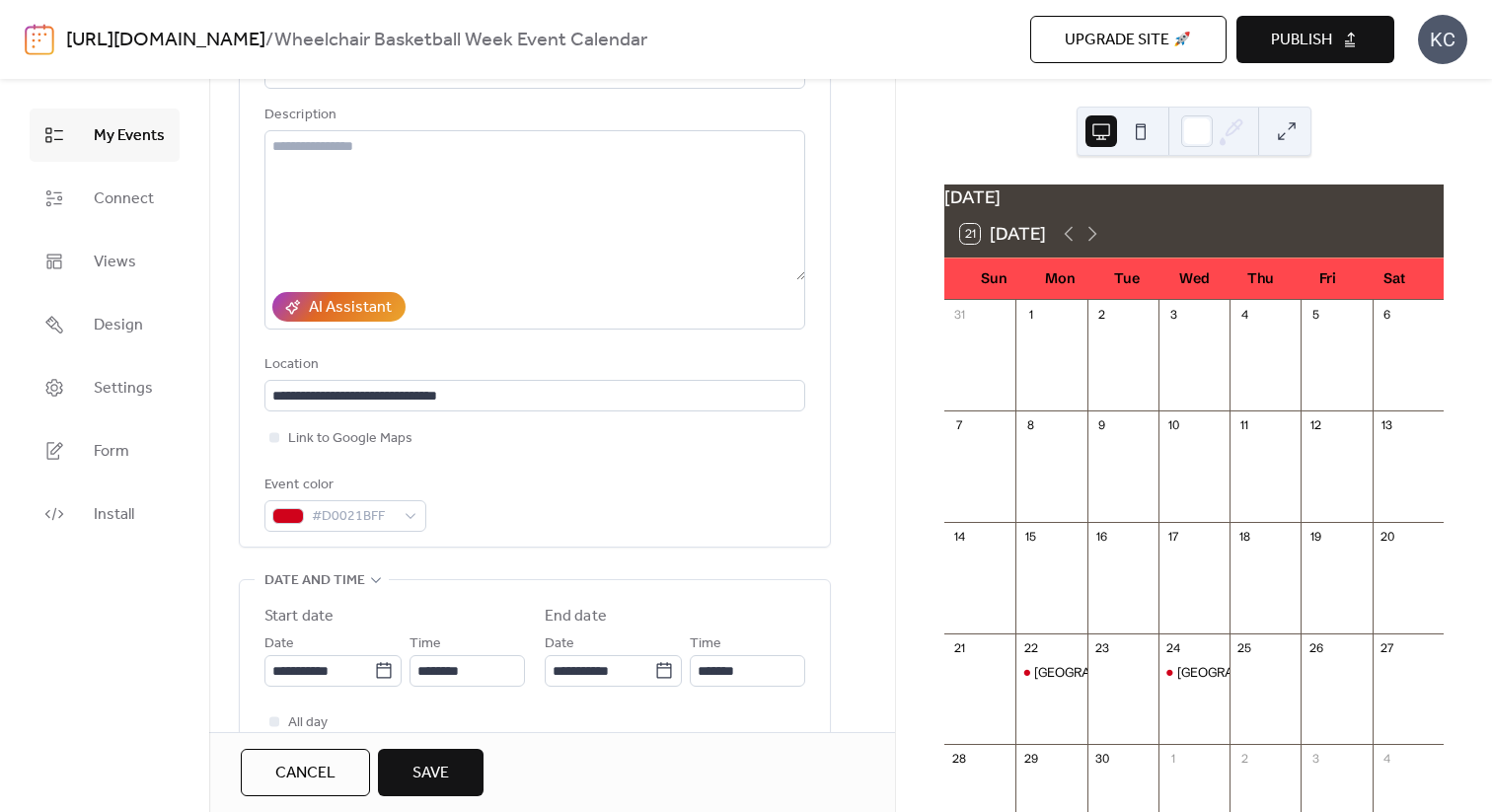 scroll, scrollTop: 279, scrollLeft: 0, axis: vertical 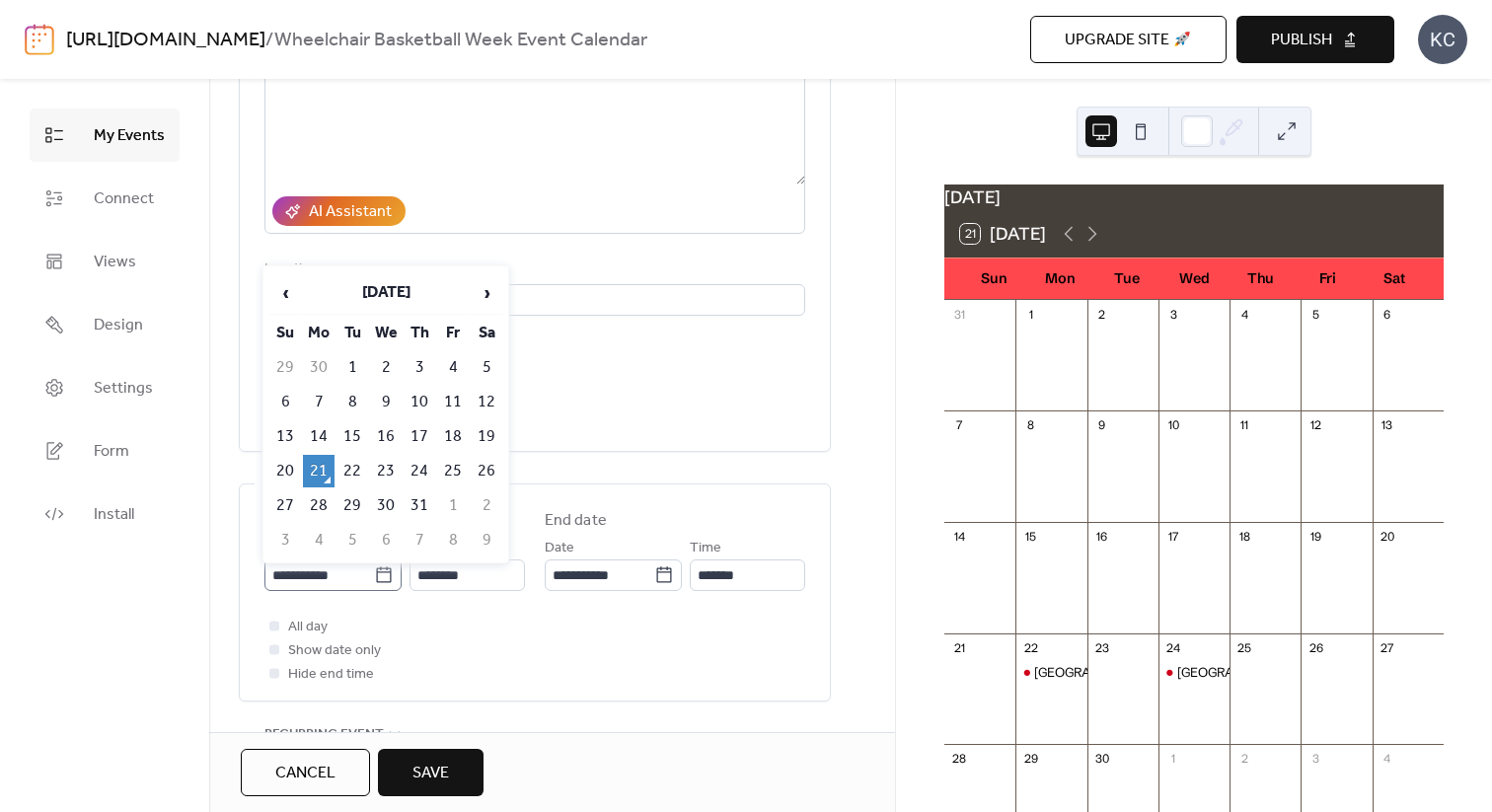 click 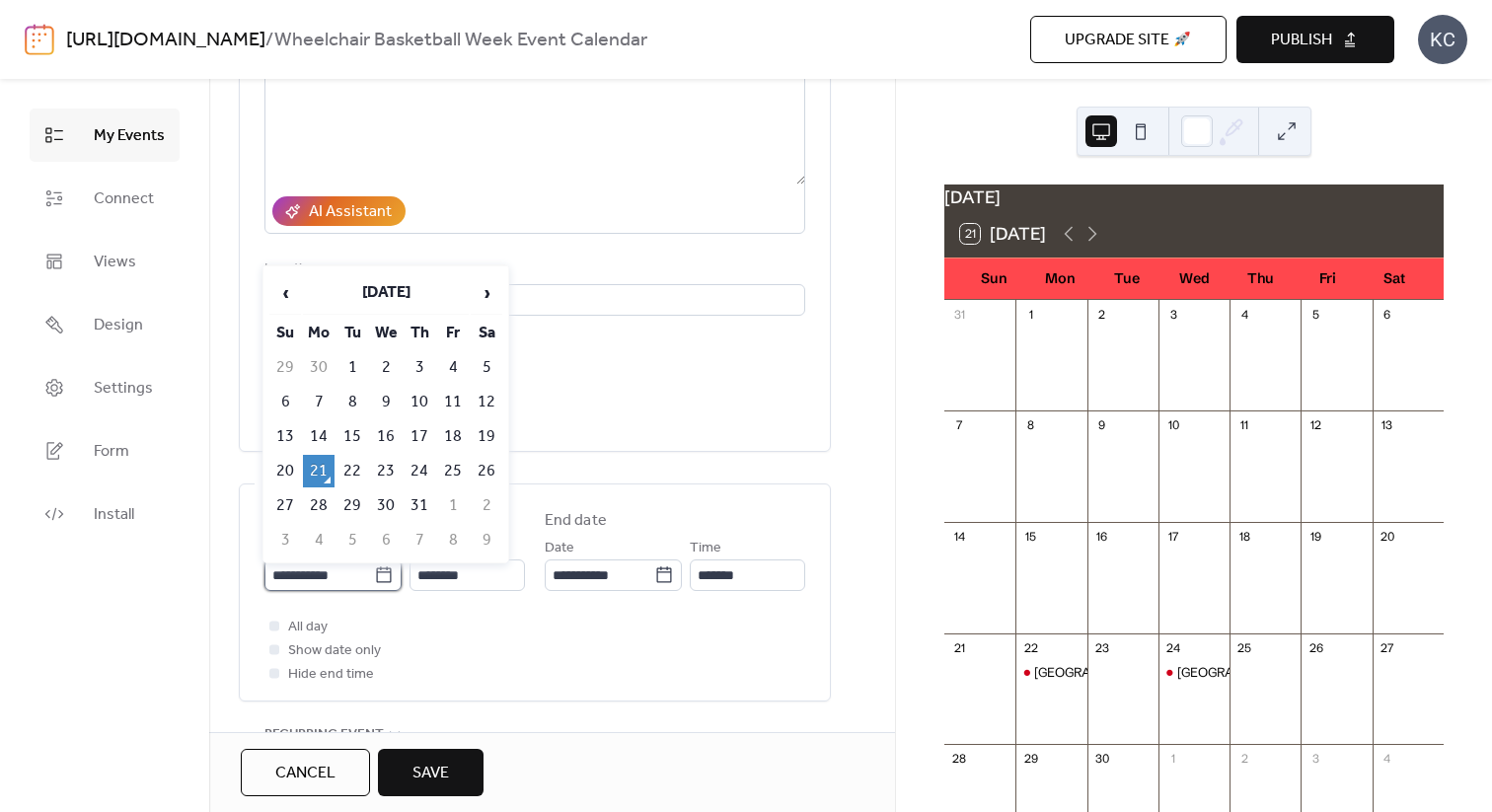 click on "**********" at bounding box center [319, 575] 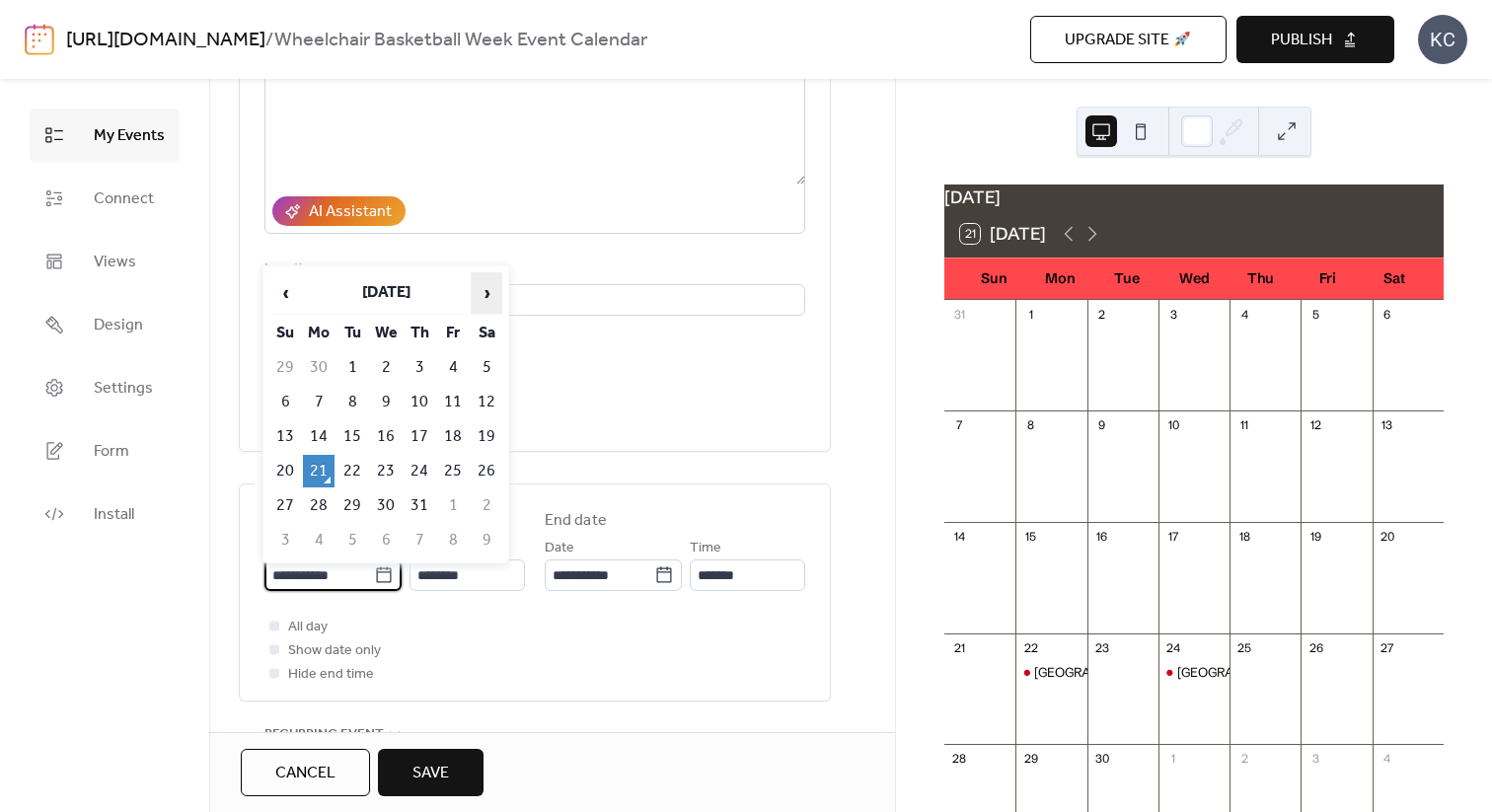 click on "›" at bounding box center [486, 293] 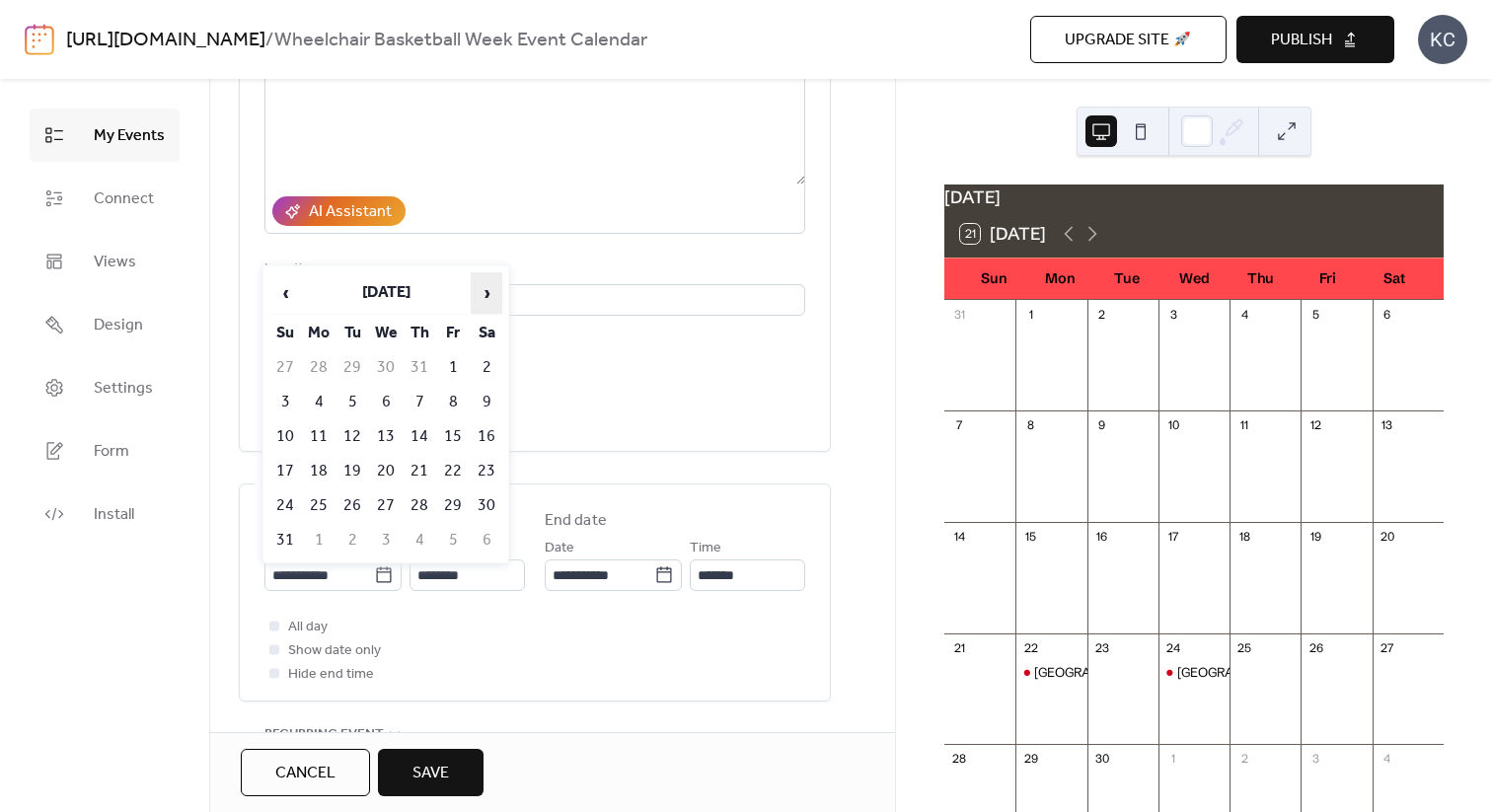 click on "›" at bounding box center (486, 293) 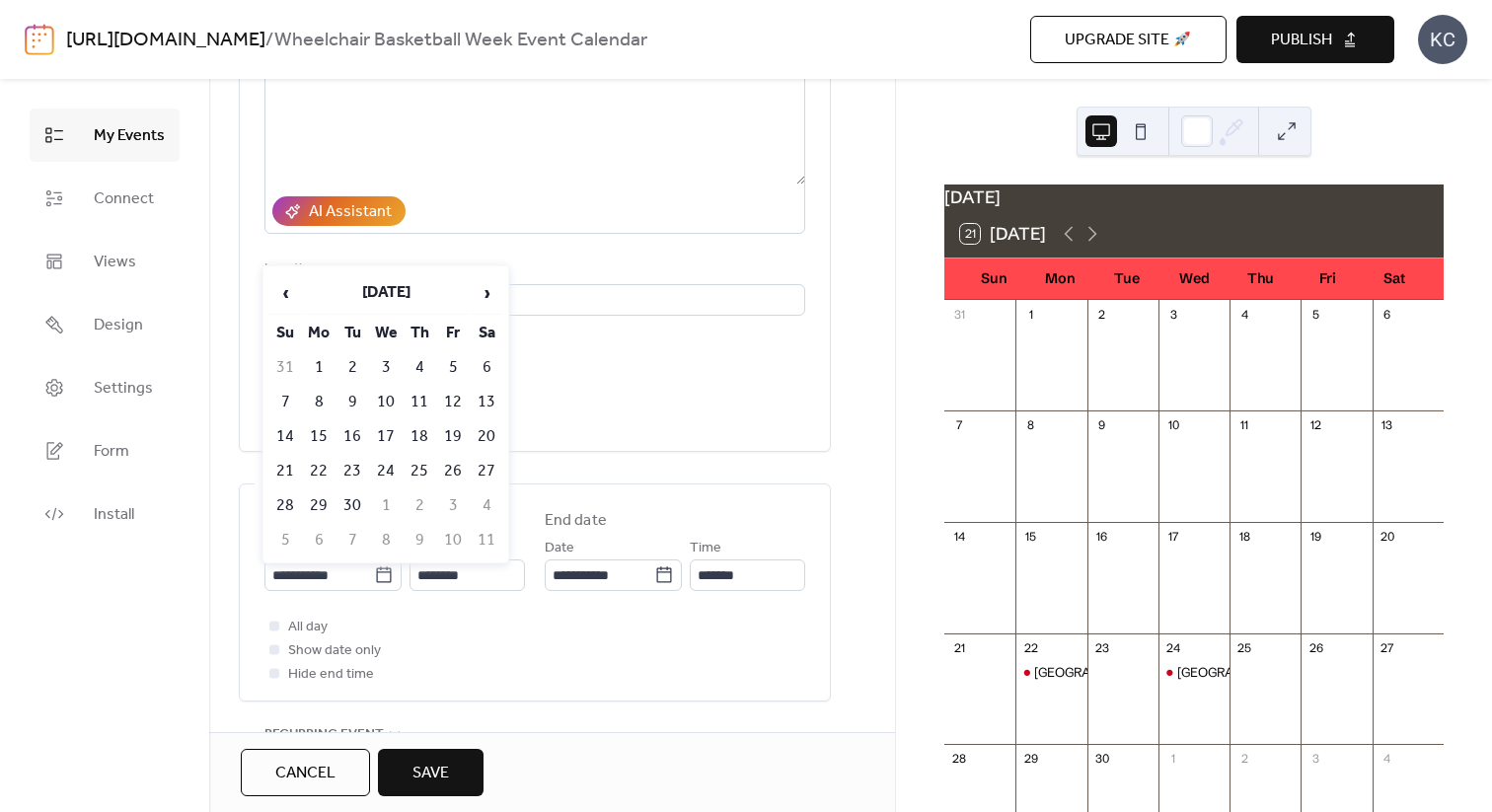 click on "27" at bounding box center (486, 471) 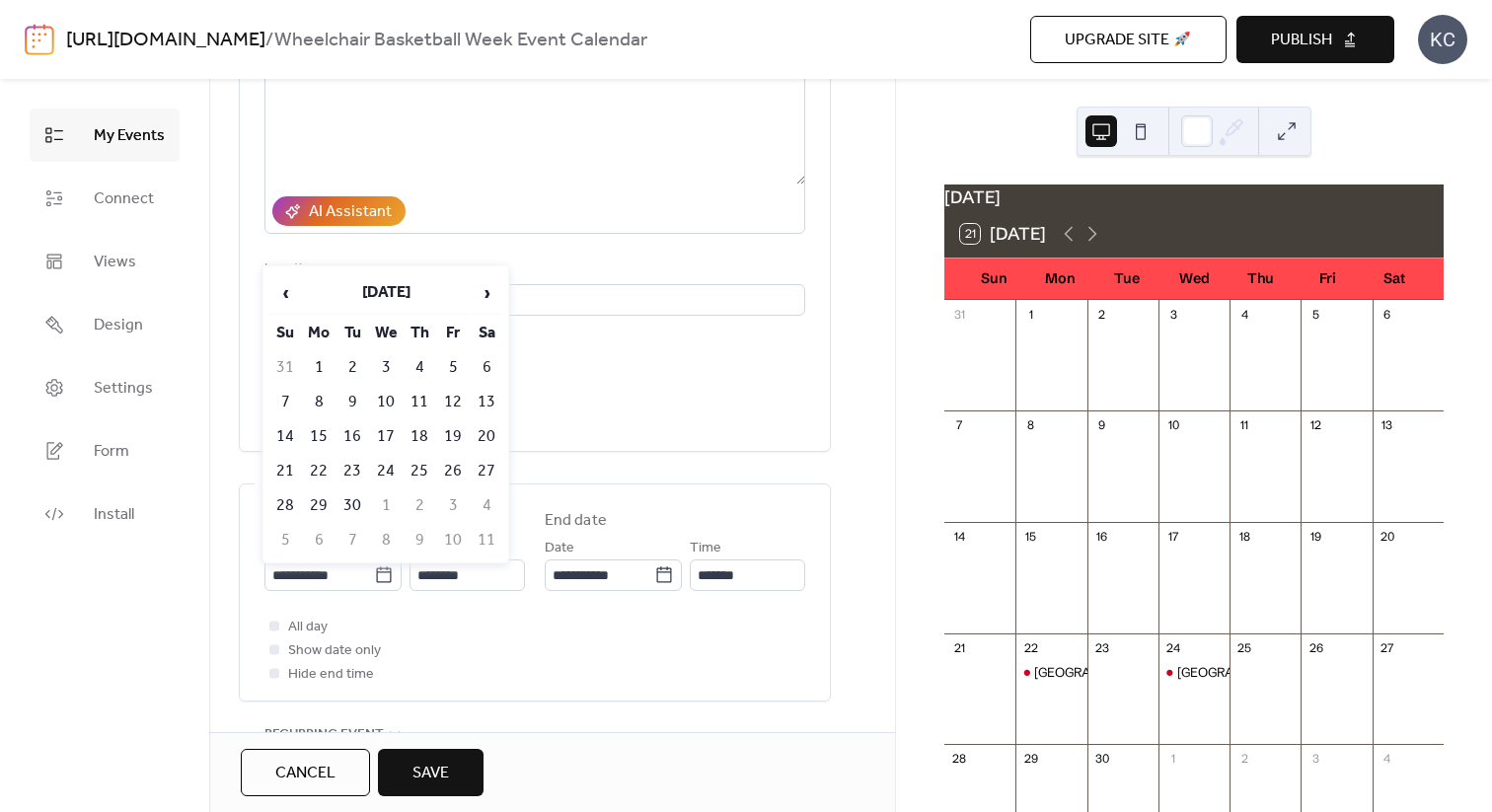 type on "**********" 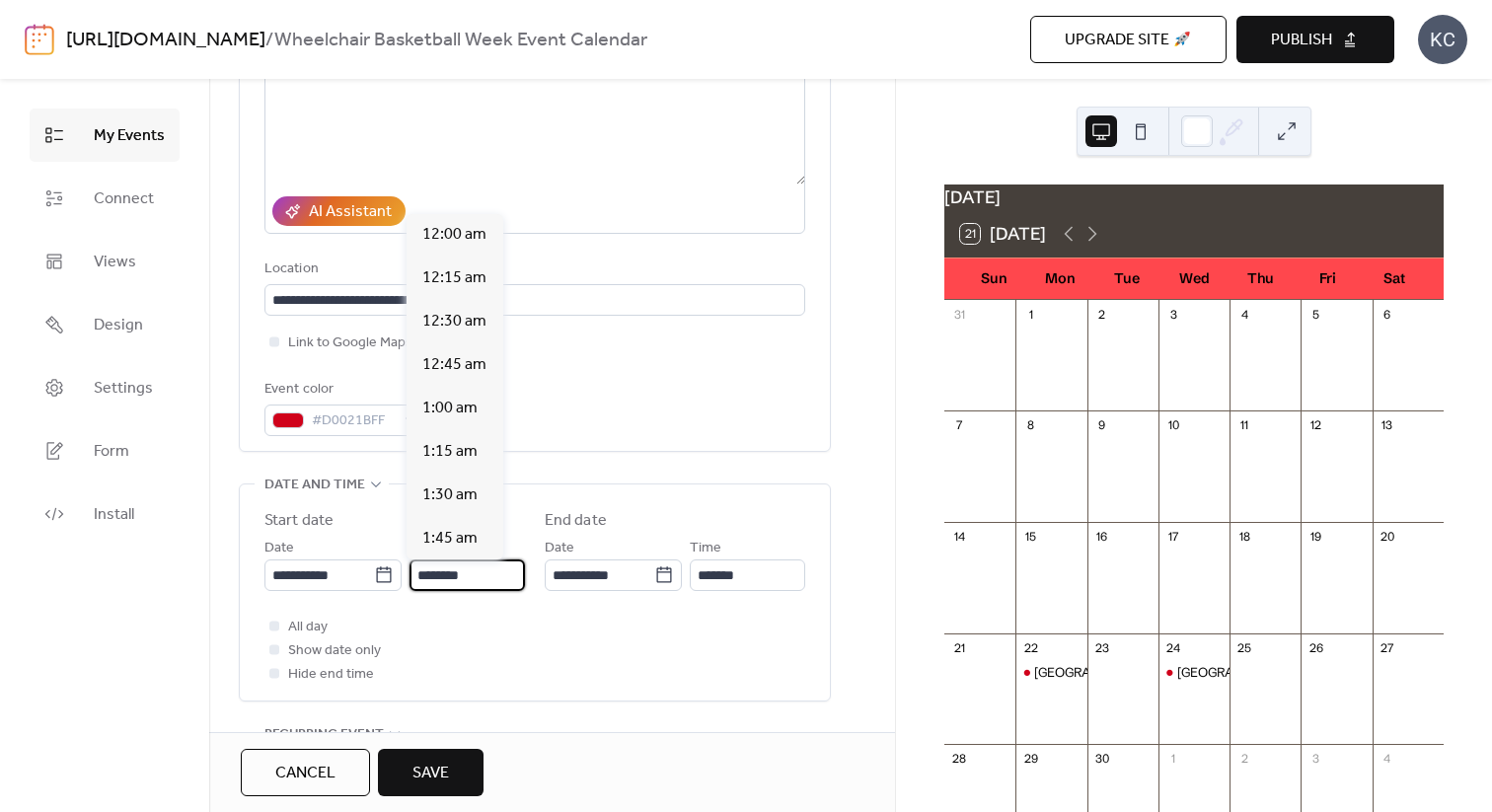 click on "********" at bounding box center [467, 575] 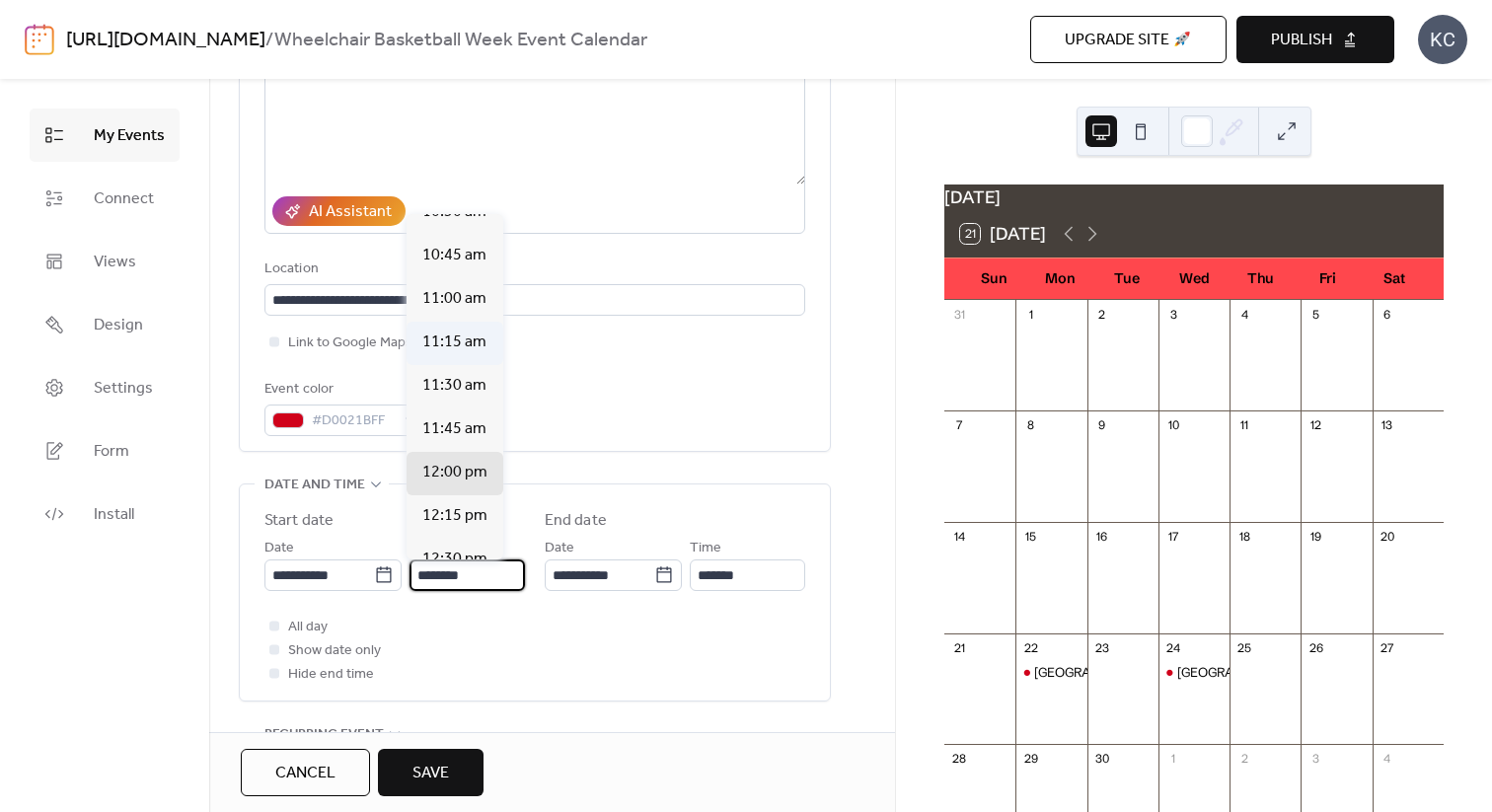scroll, scrollTop: 1843, scrollLeft: 0, axis: vertical 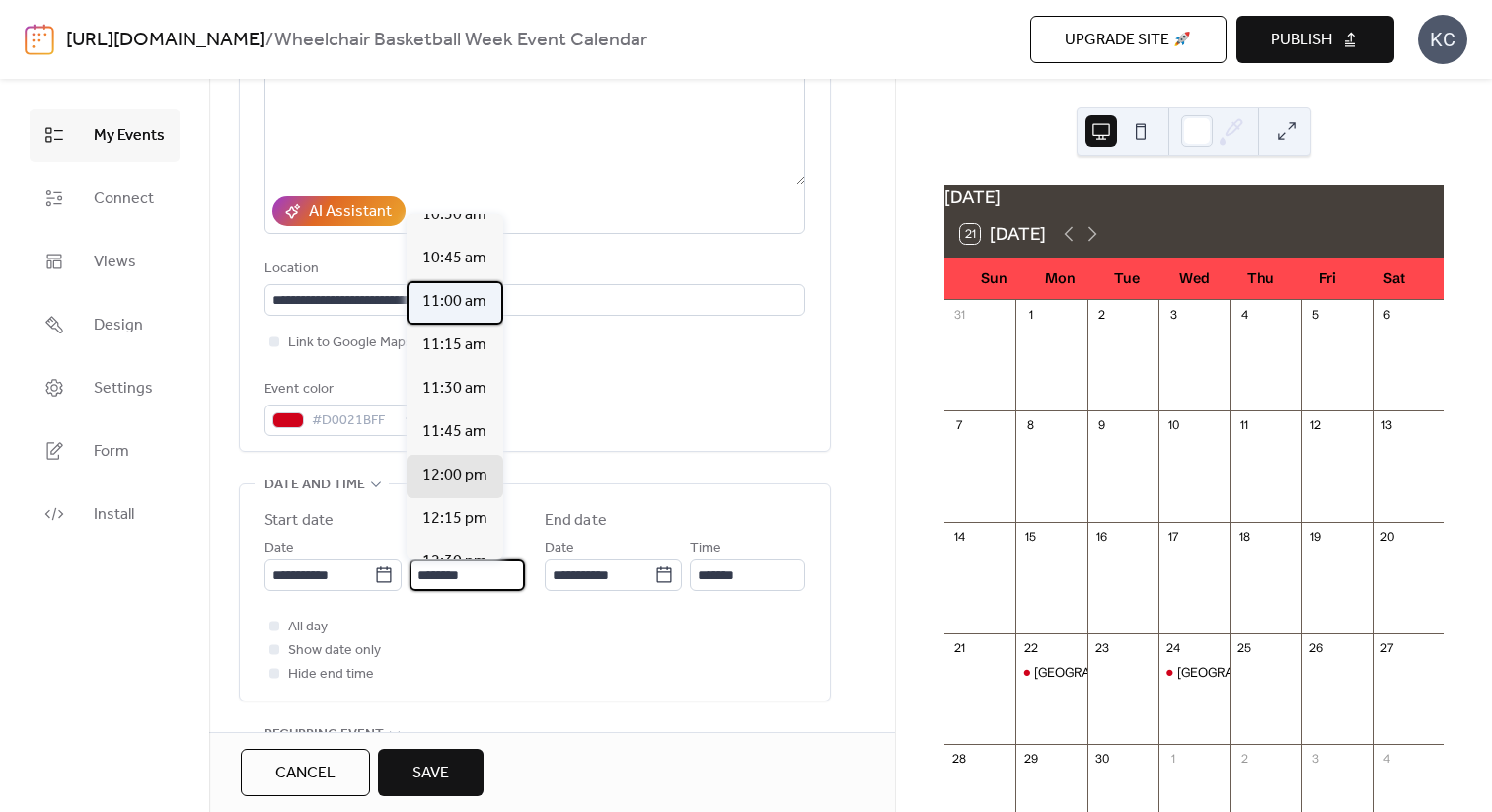 click on "11:00 am" at bounding box center (454, 302) 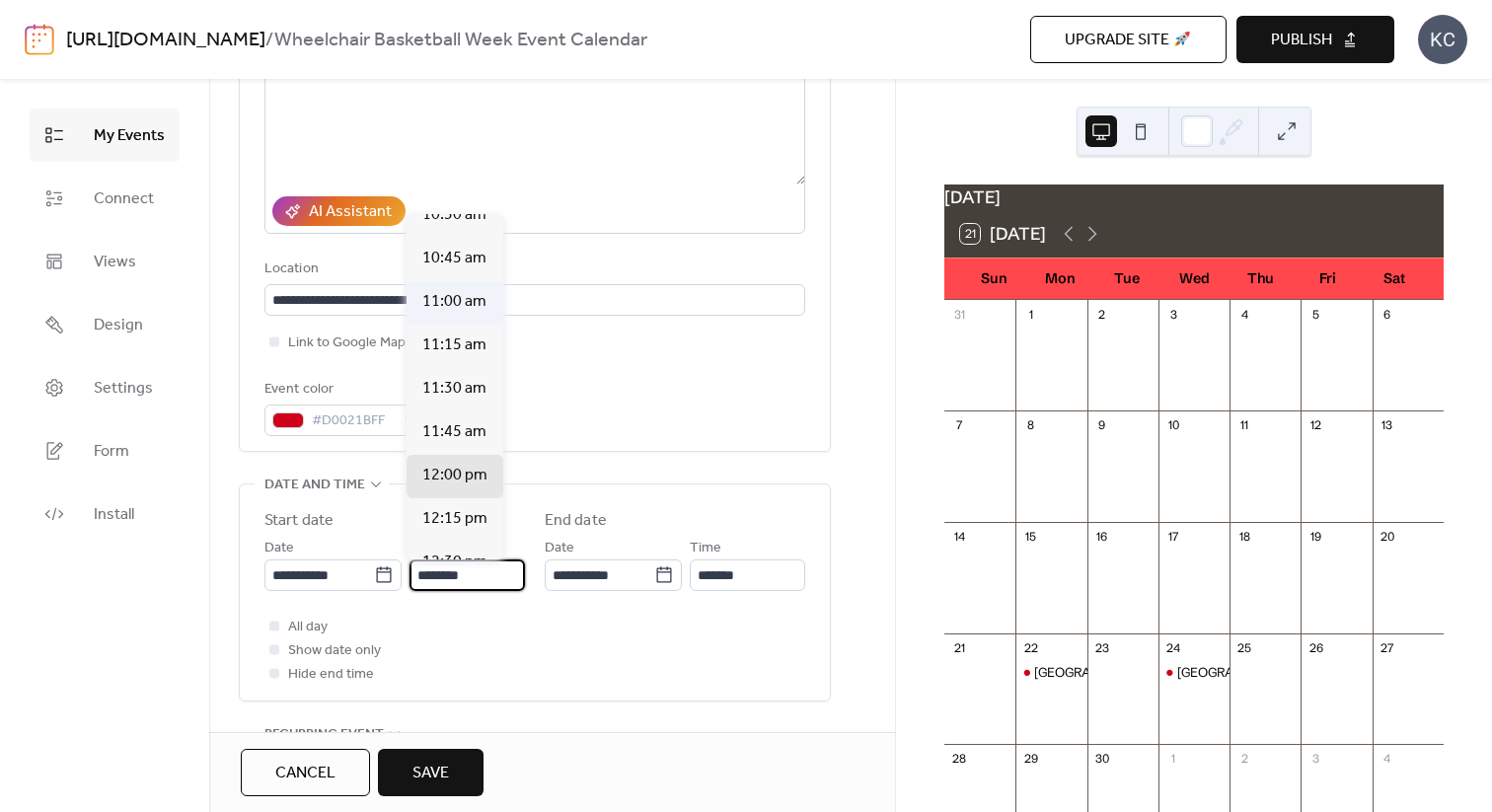 type on "********" 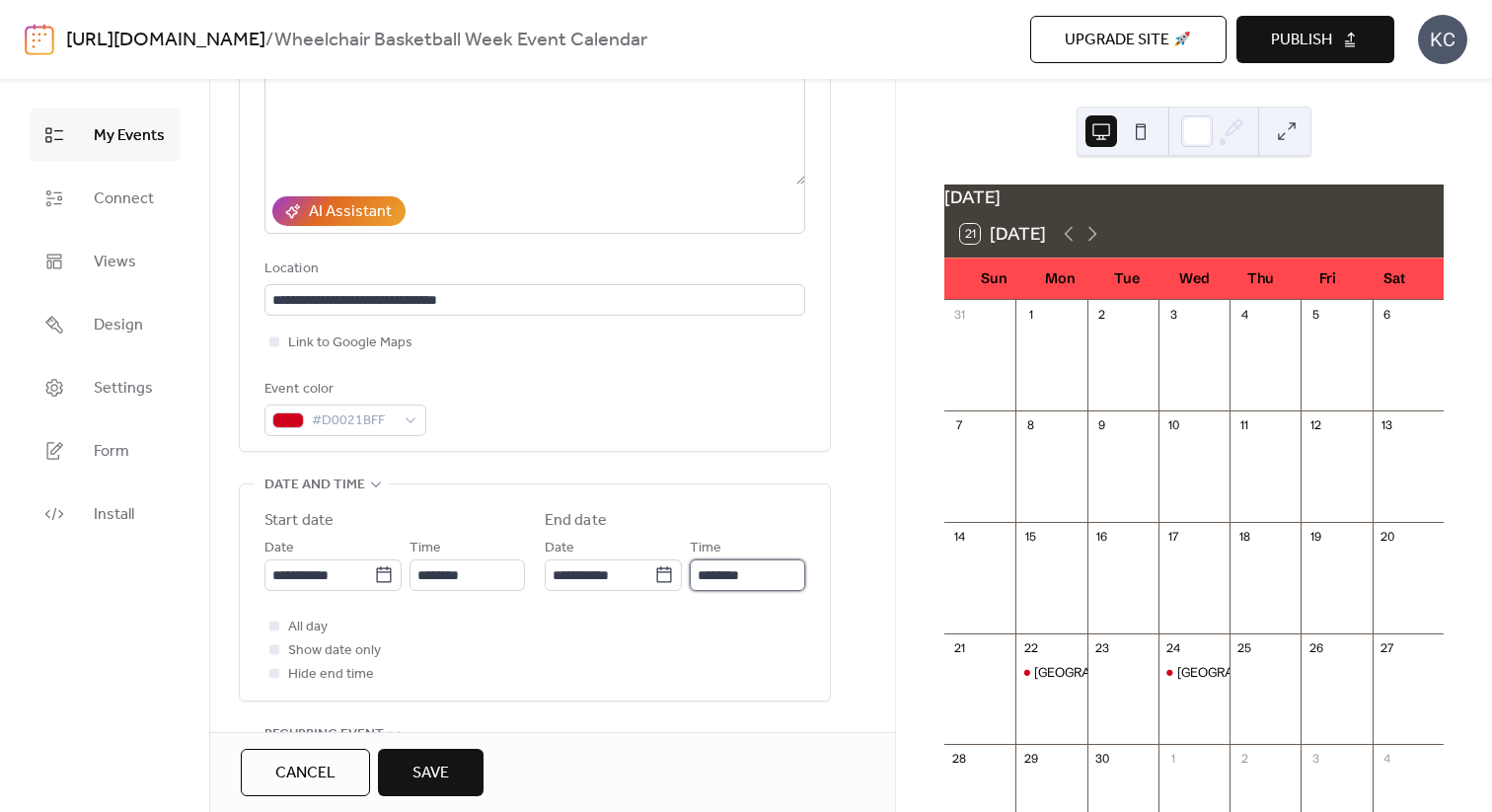 click on "********" at bounding box center [747, 575] 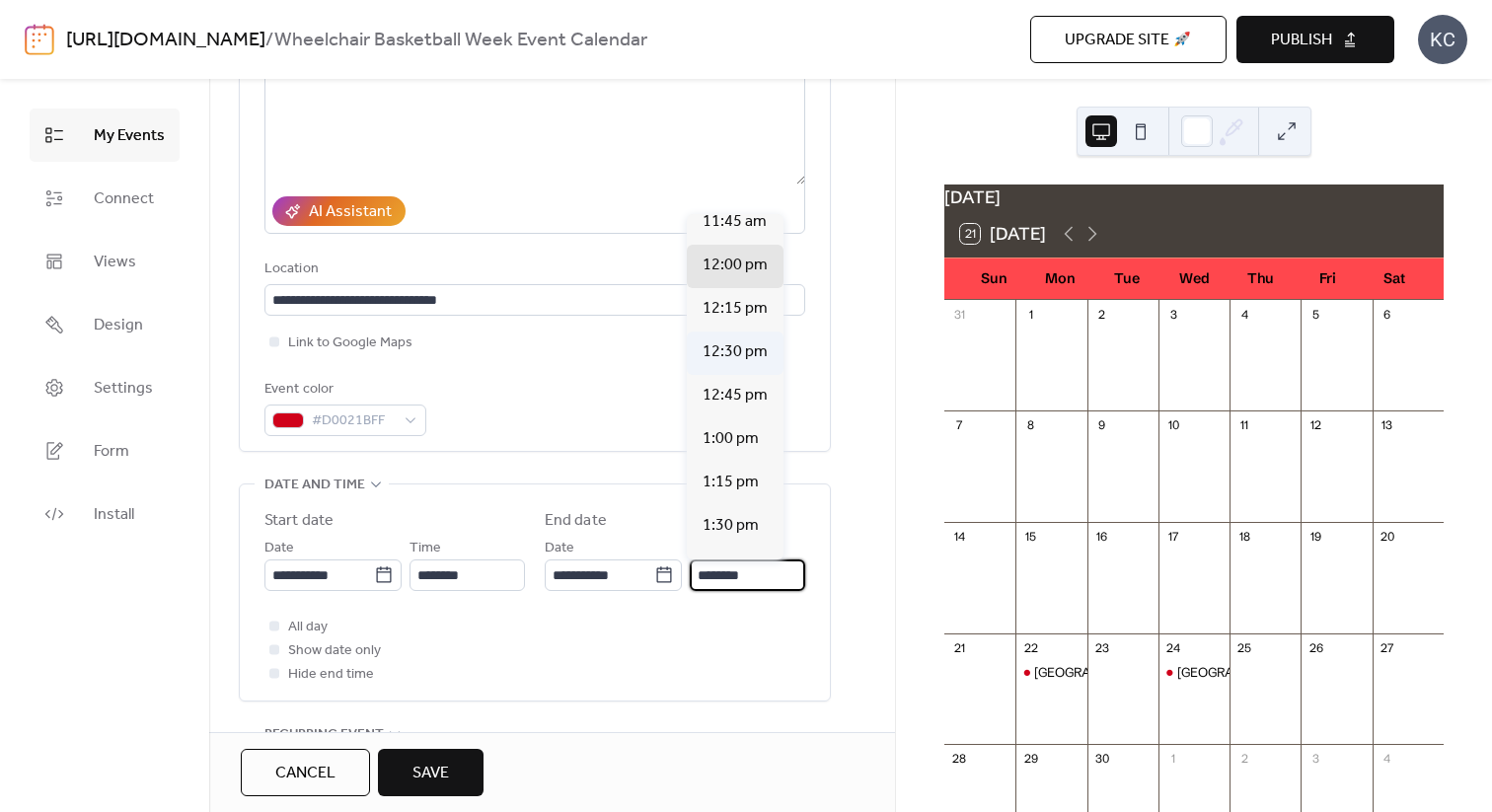 scroll, scrollTop: 111, scrollLeft: 0, axis: vertical 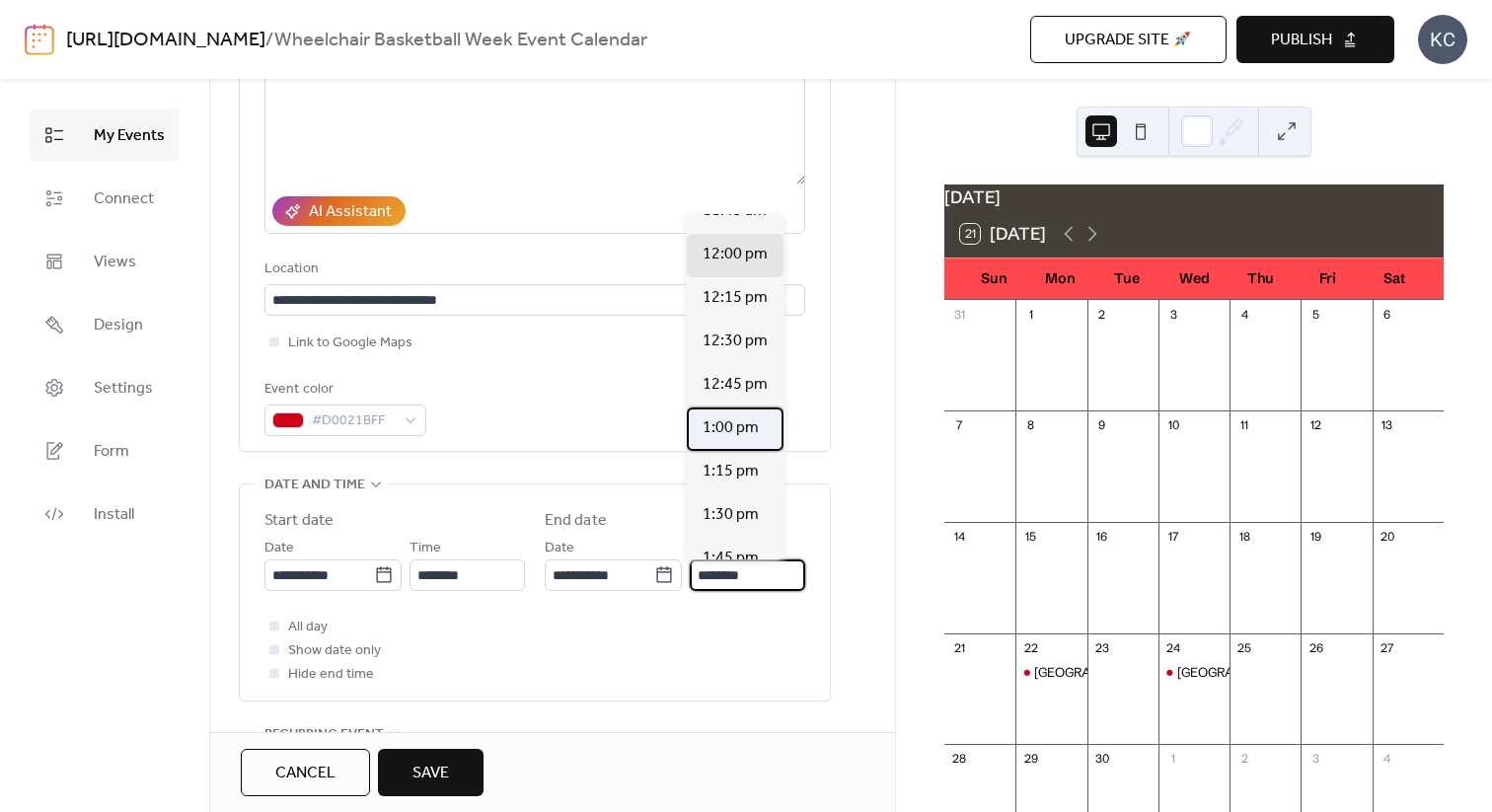 click on "1:00 pm" at bounding box center (730, 428) 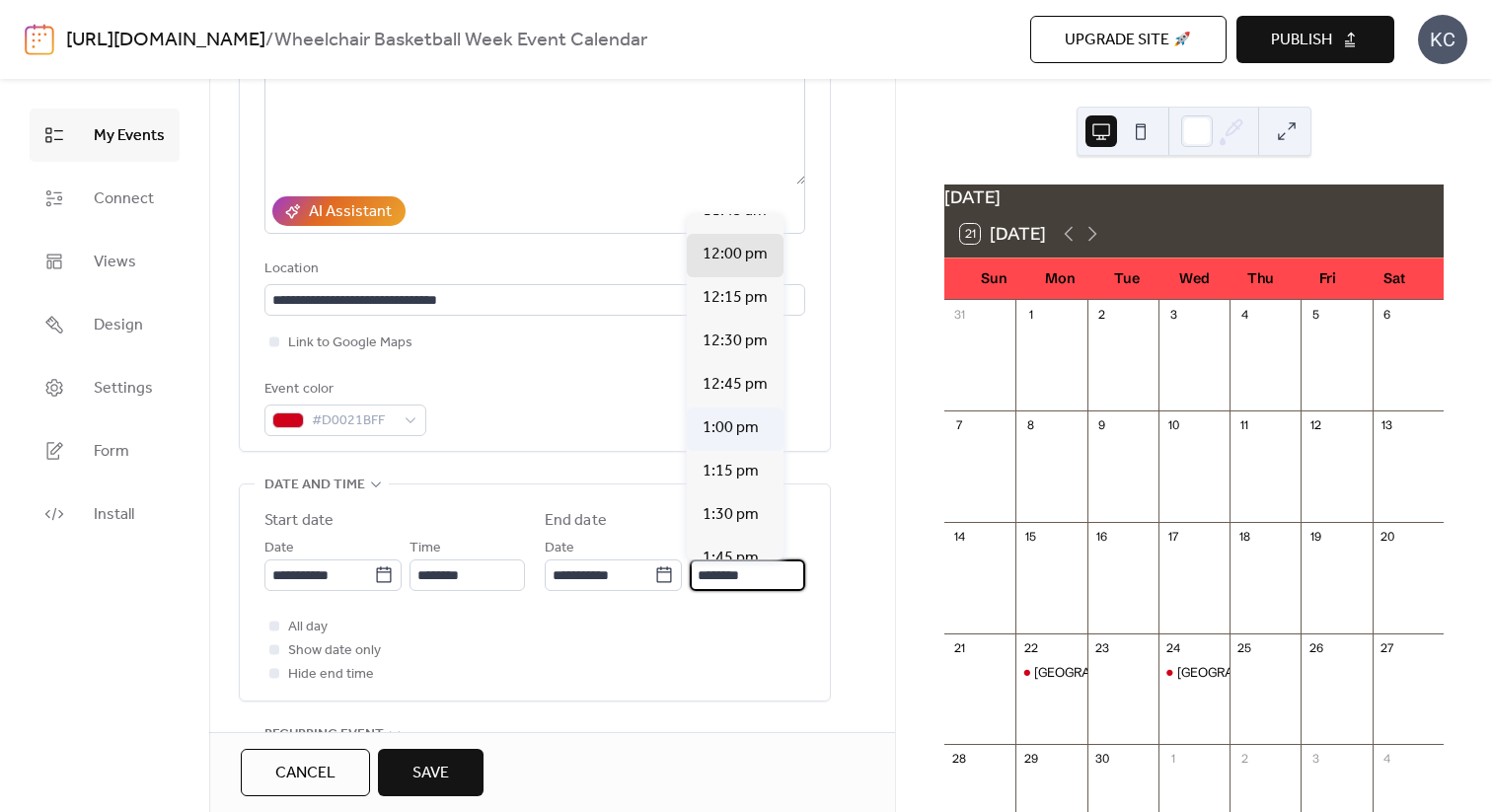 type on "*******" 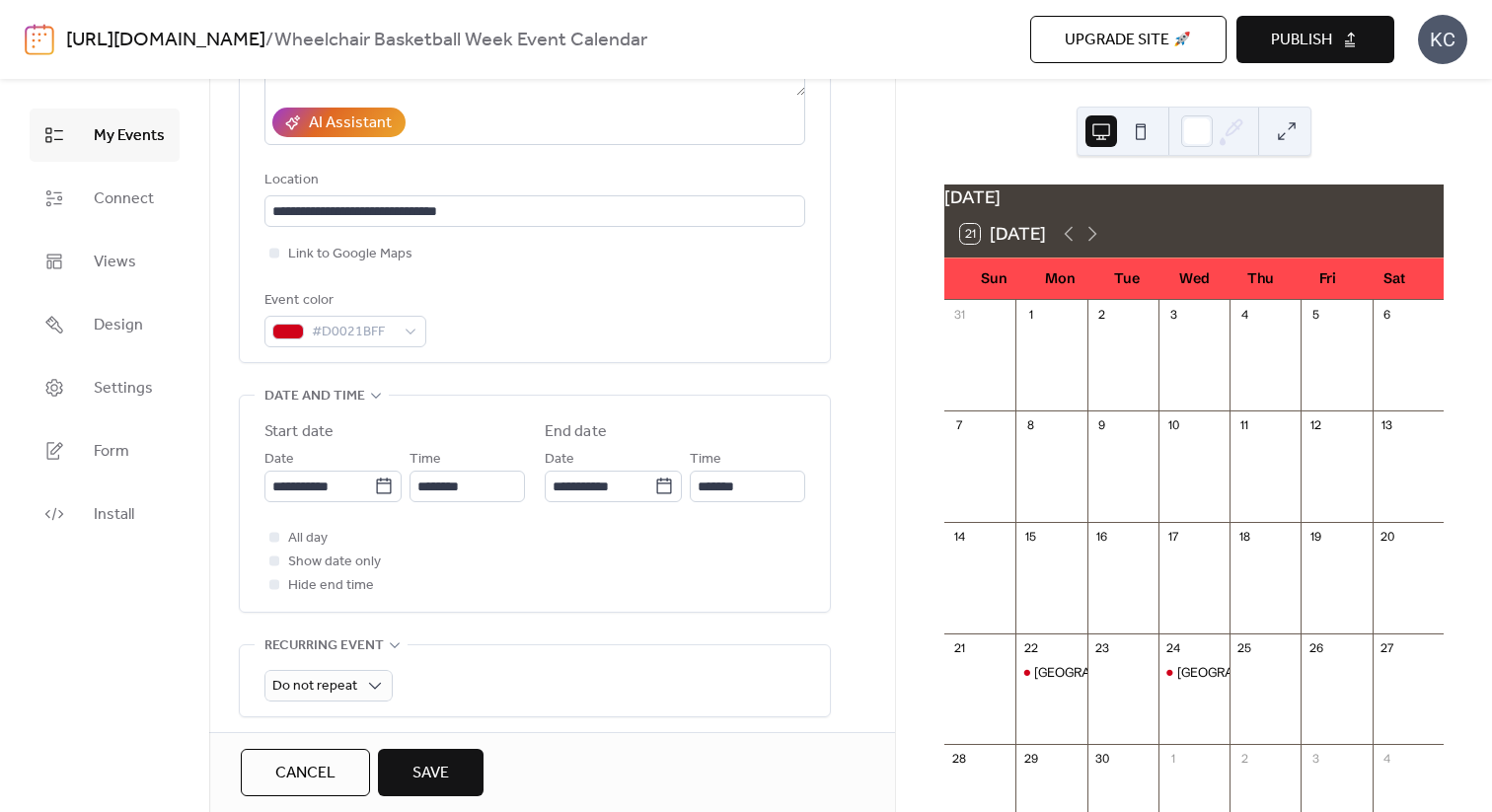 scroll, scrollTop: 51, scrollLeft: 0, axis: vertical 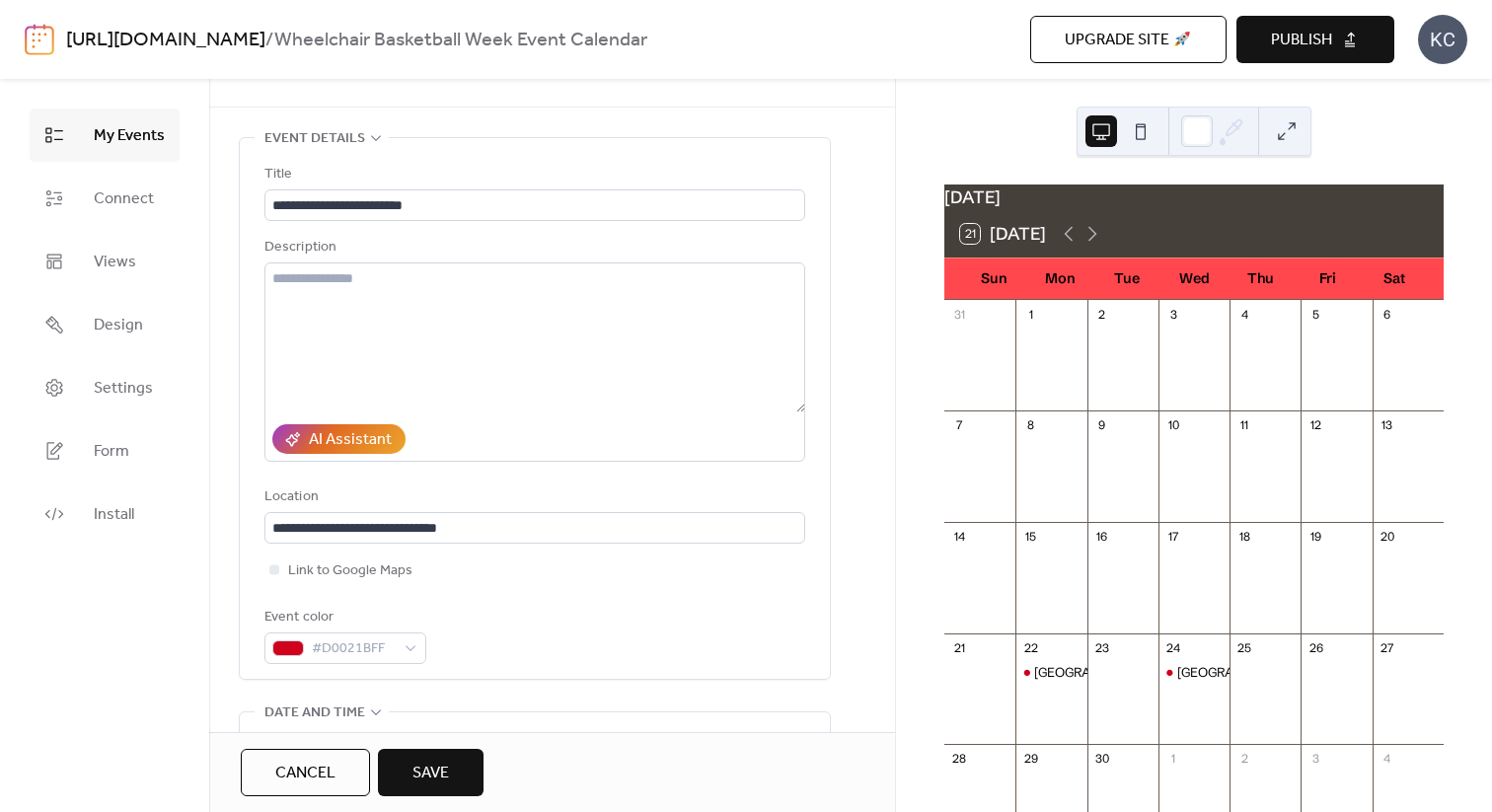 click on "Save" at bounding box center (430, 773) 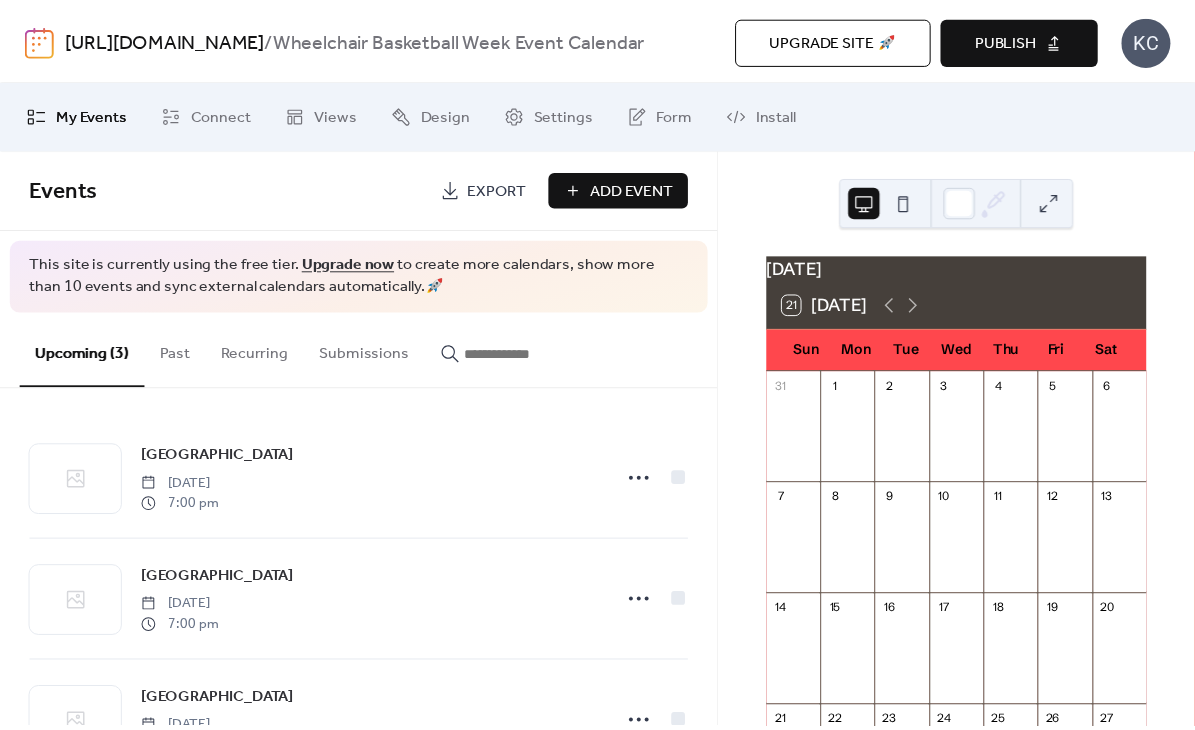 scroll, scrollTop: 239, scrollLeft: 0, axis: vertical 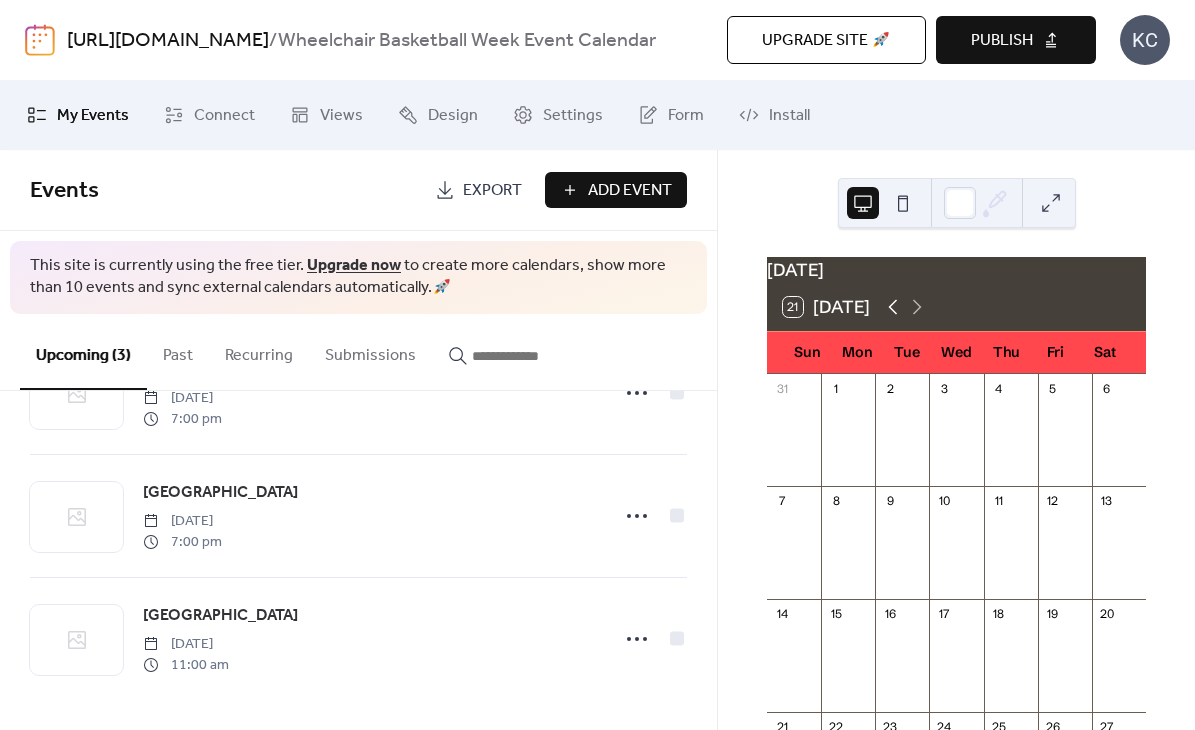 click 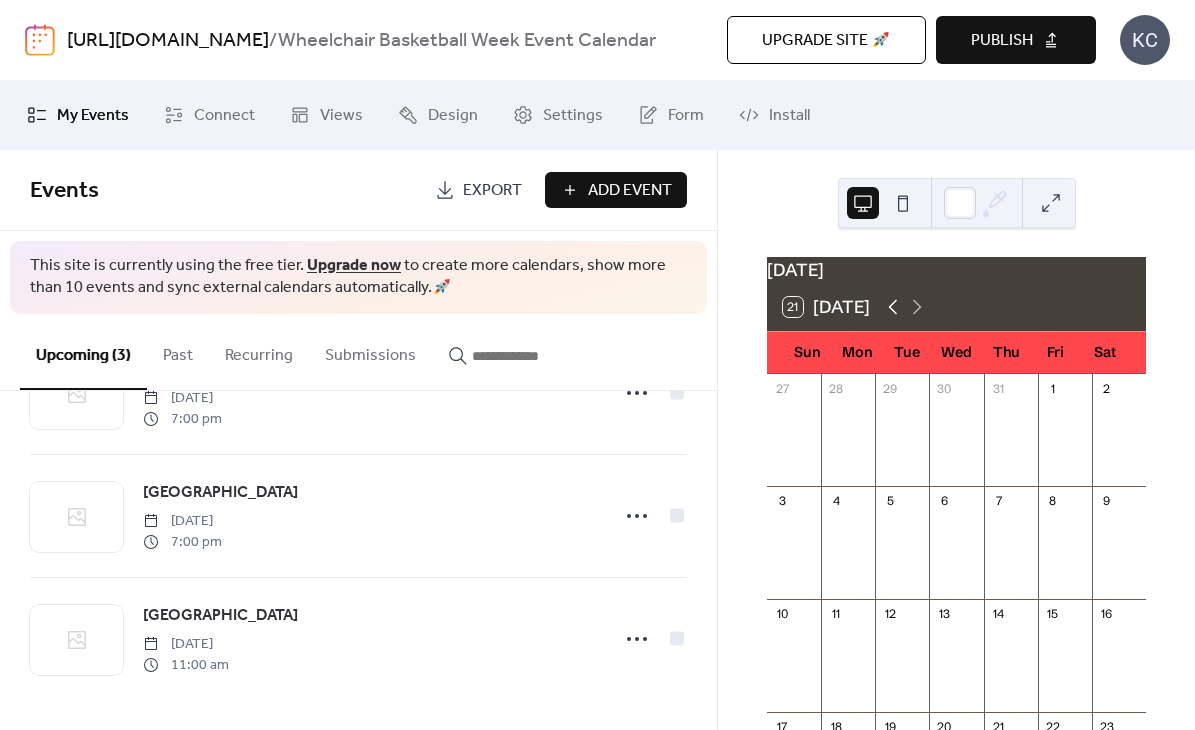 click 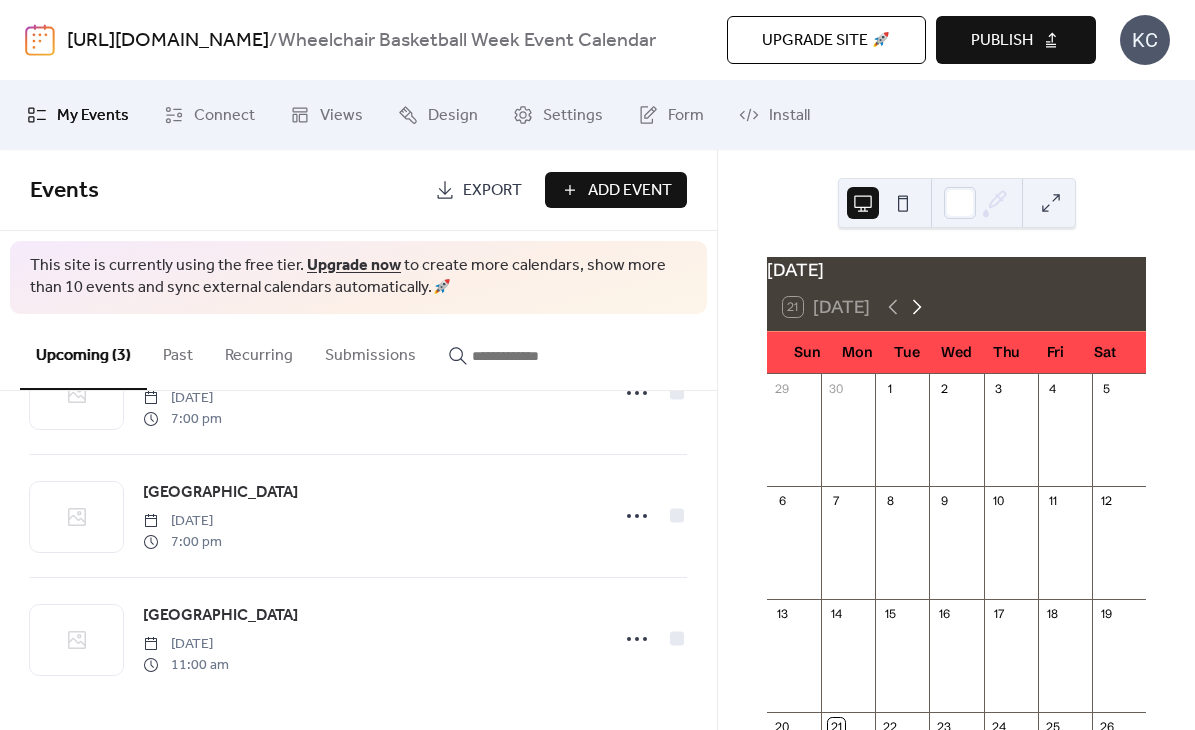 click 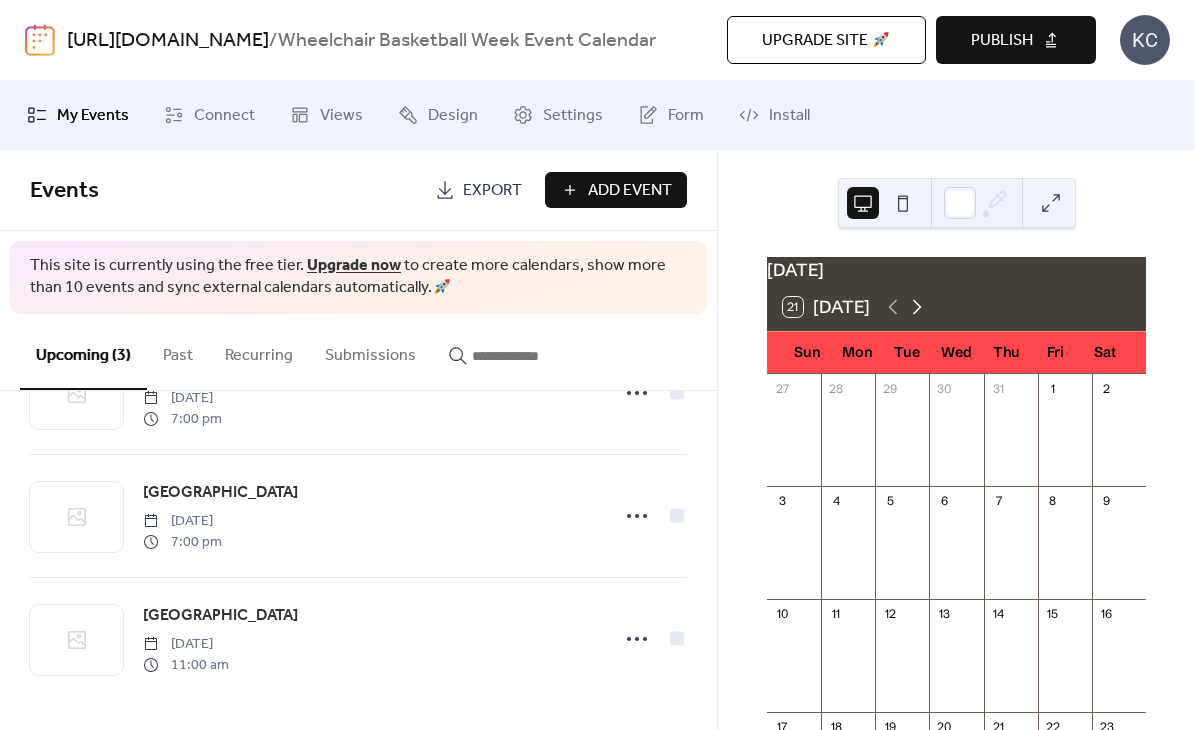 click 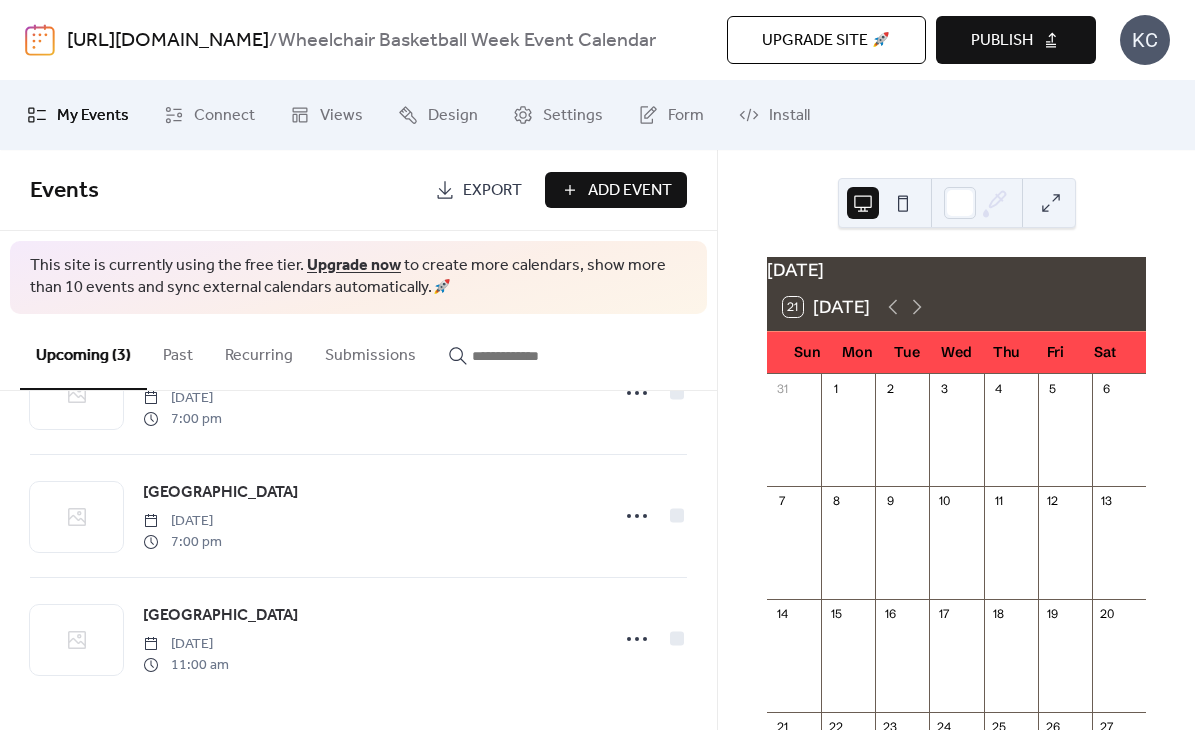 click on "Add Event" at bounding box center [630, 191] 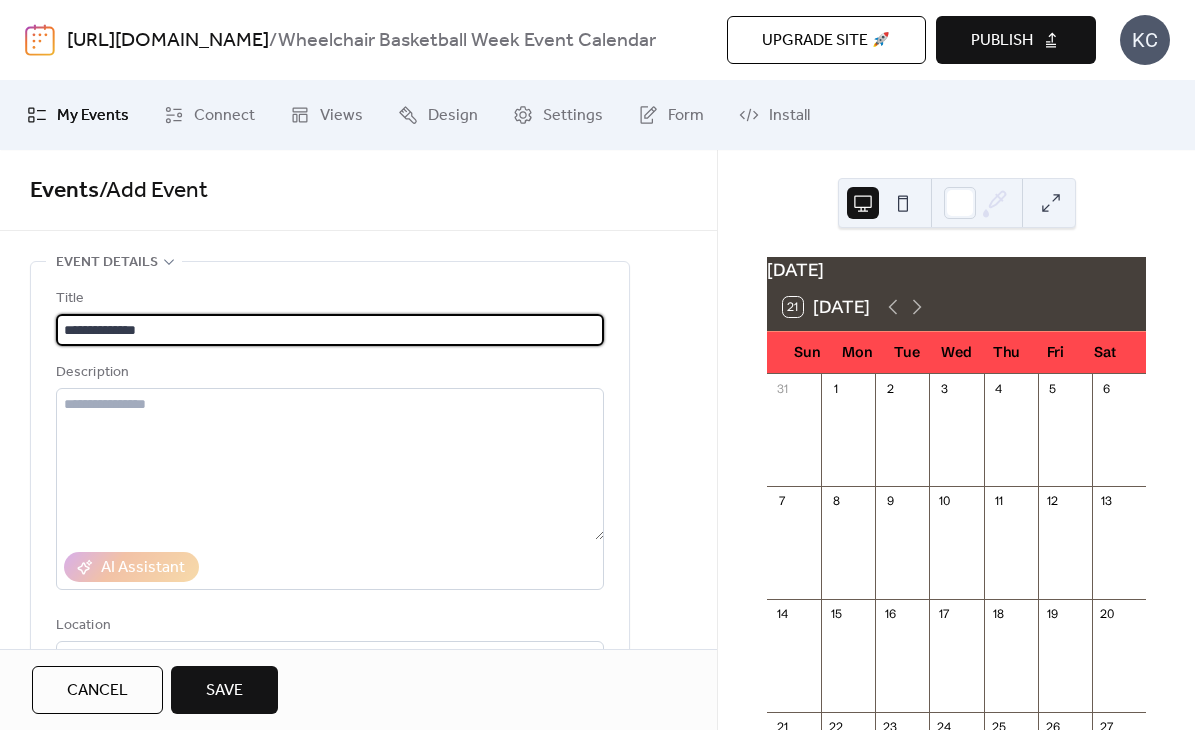type on "**********" 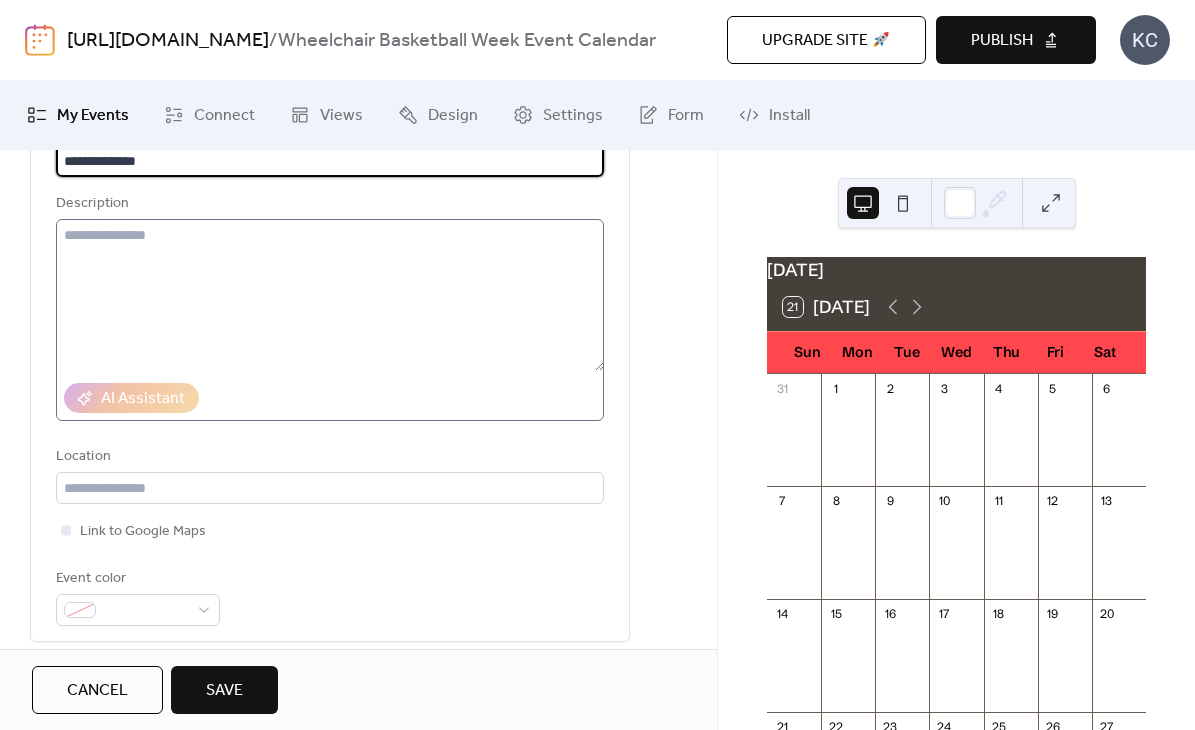 scroll, scrollTop: 177, scrollLeft: 0, axis: vertical 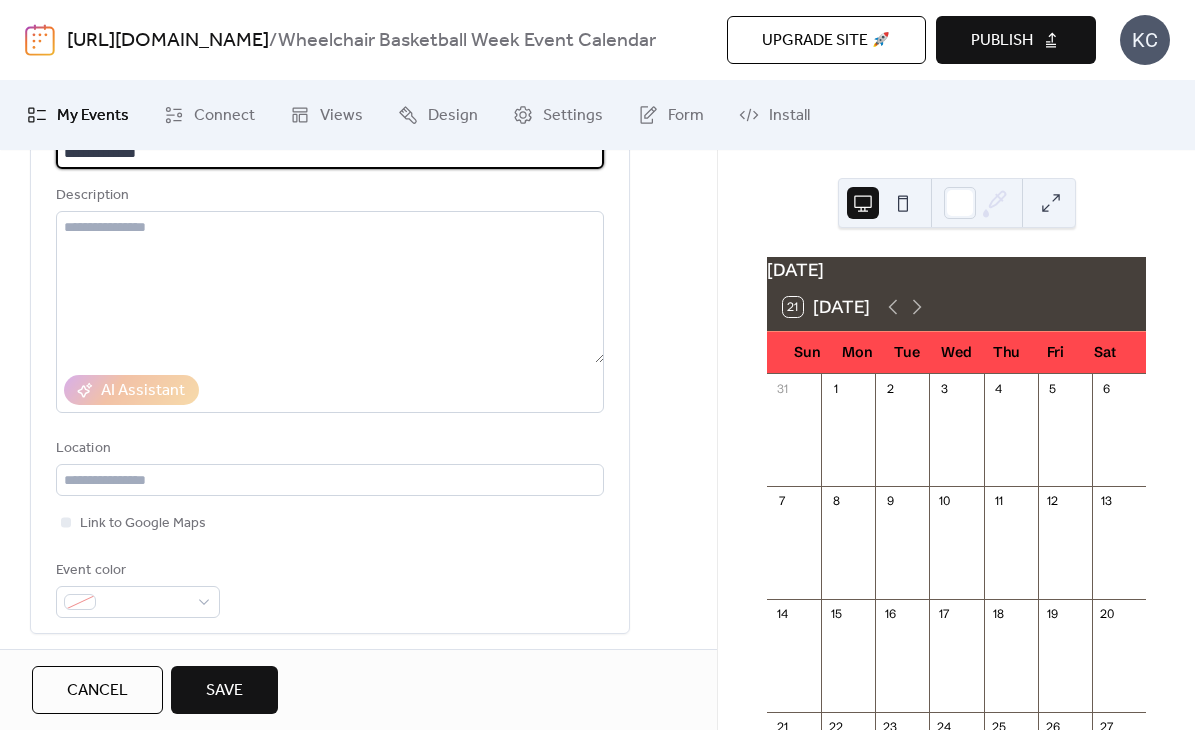 click on "Location" at bounding box center [330, 466] 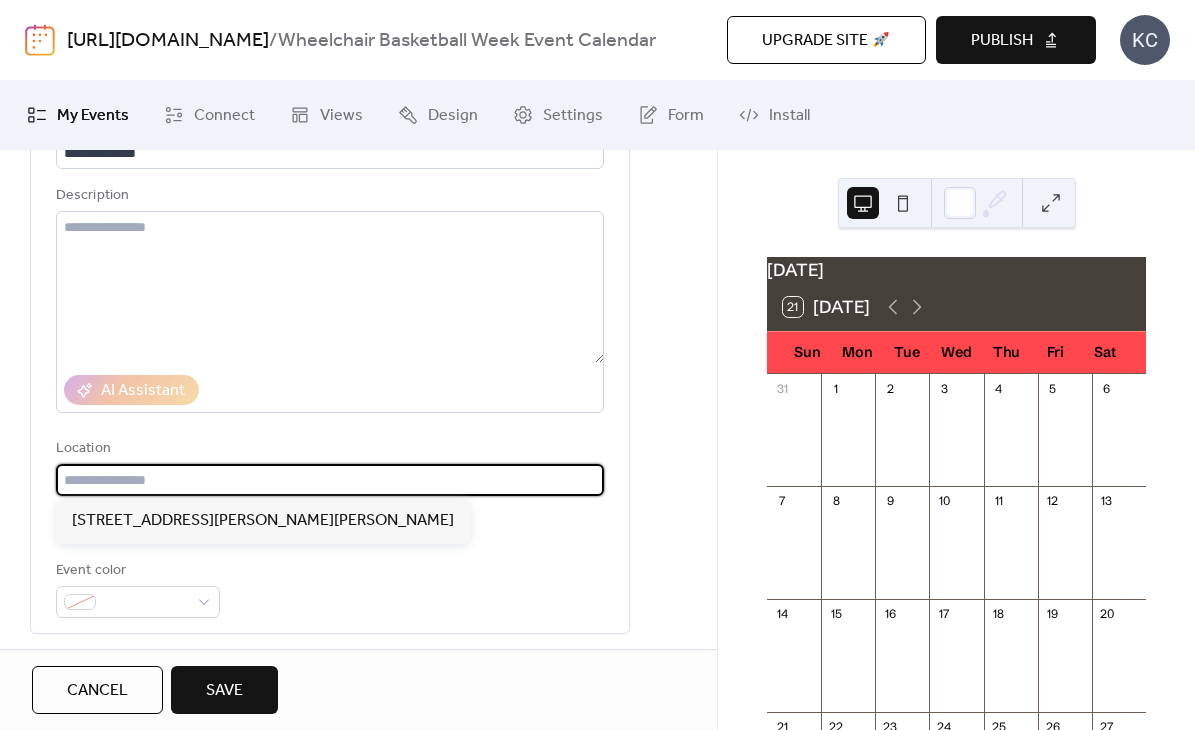 click at bounding box center [330, 480] 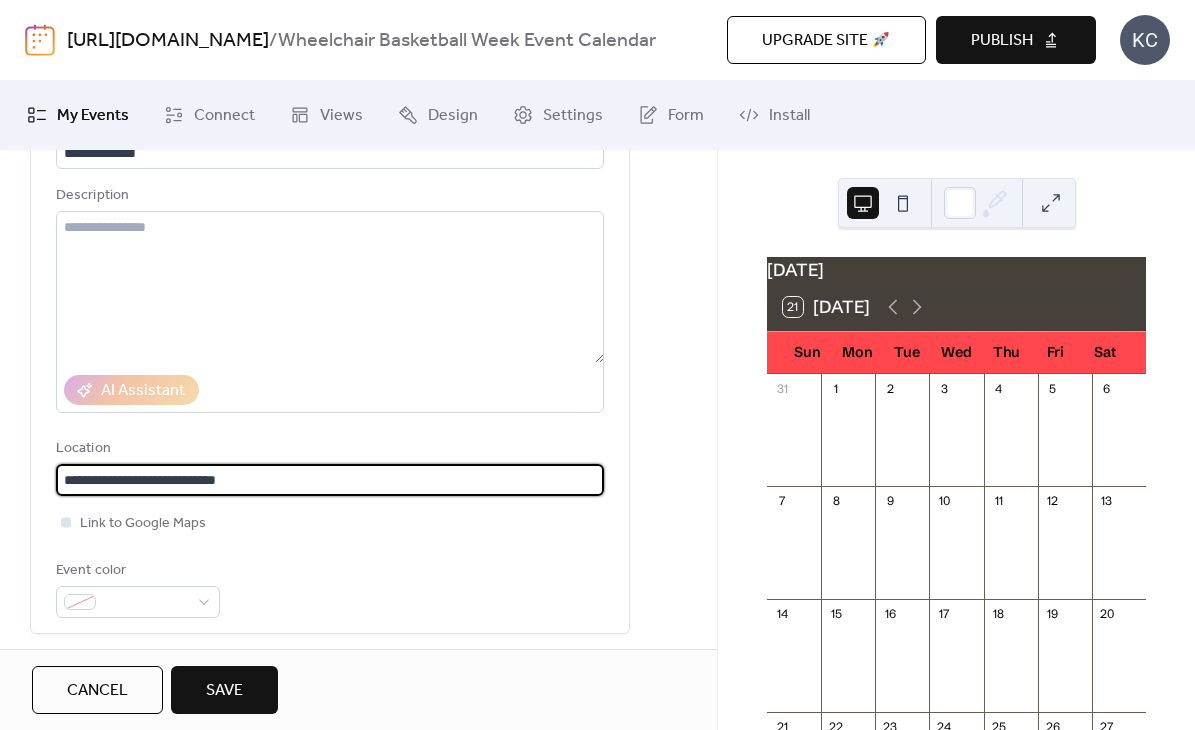 type on "**********" 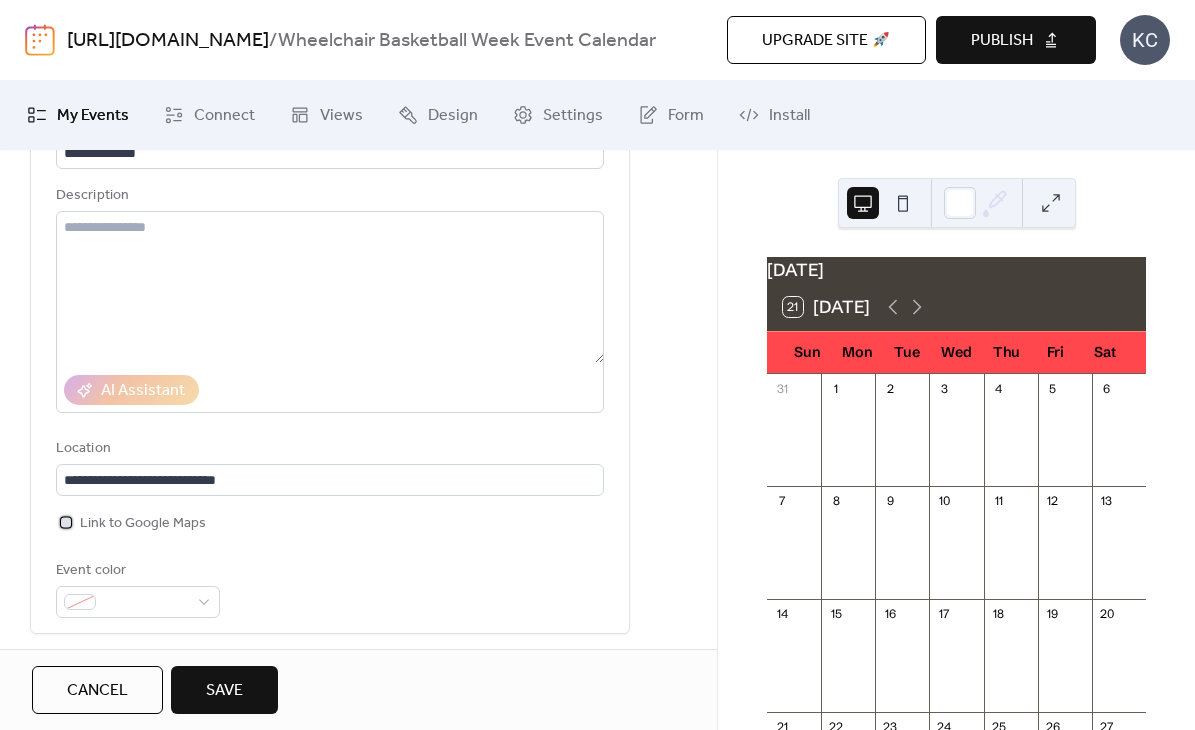 click at bounding box center [66, 522] 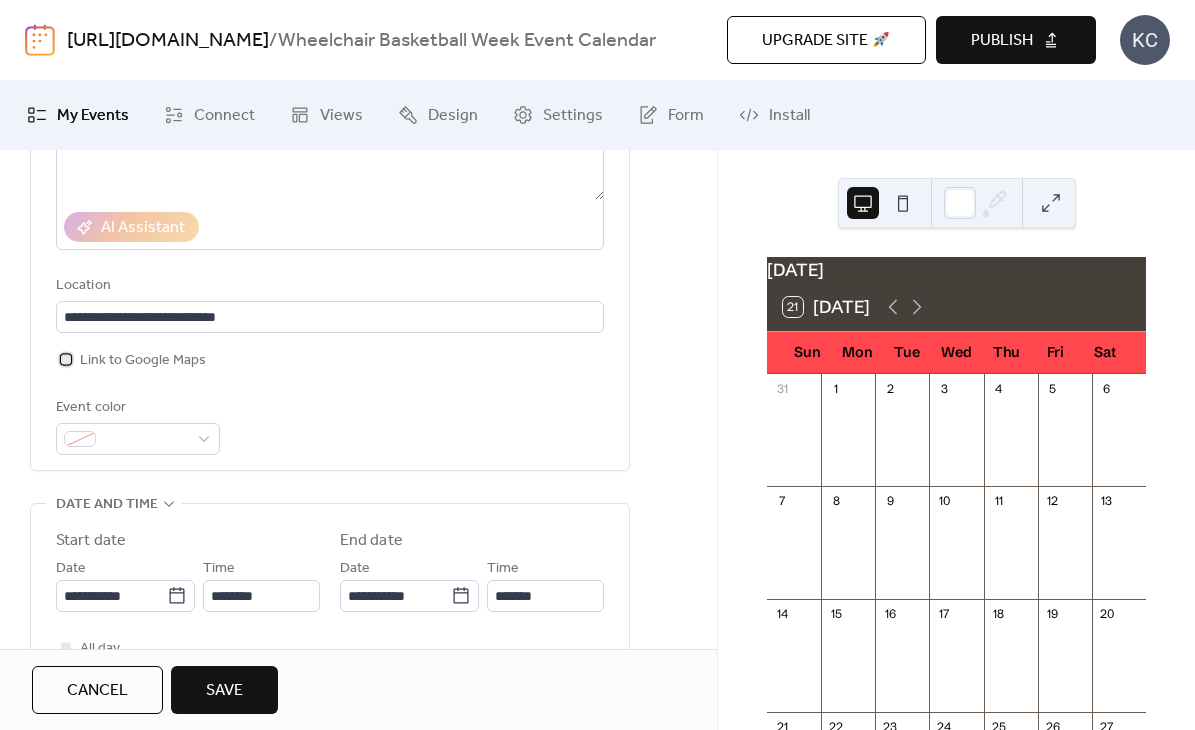 scroll, scrollTop: 348, scrollLeft: 0, axis: vertical 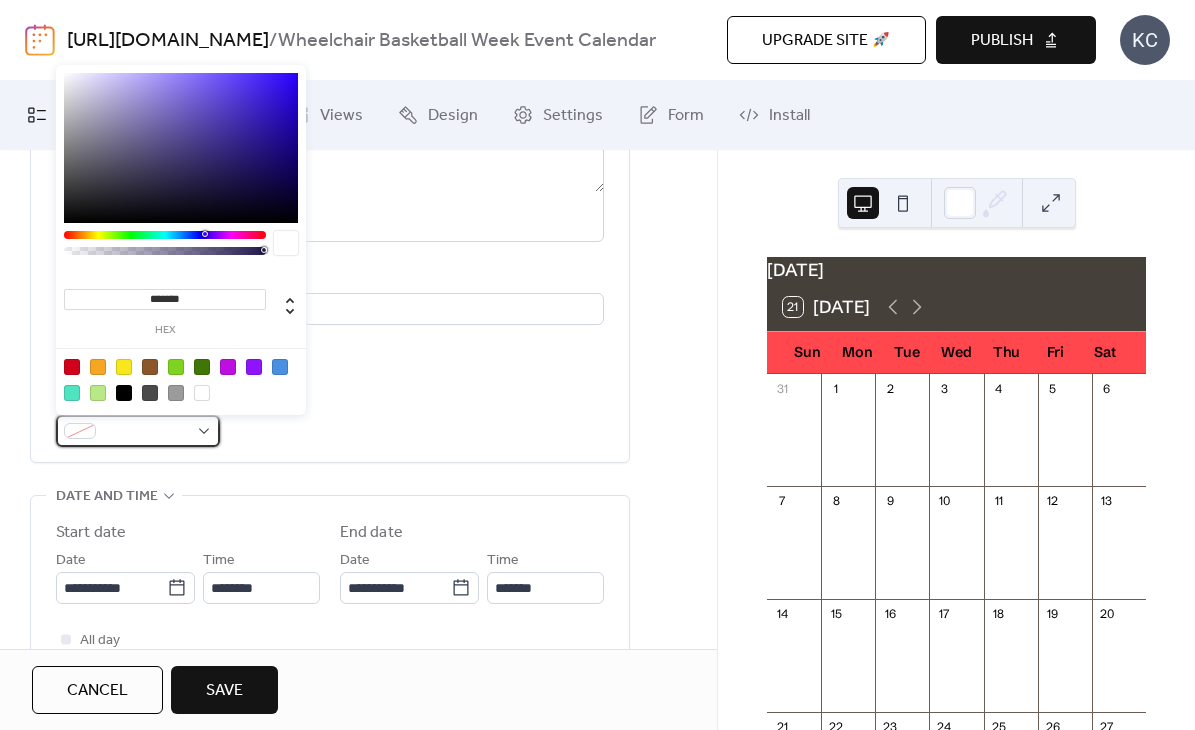 click at bounding box center [146, 432] 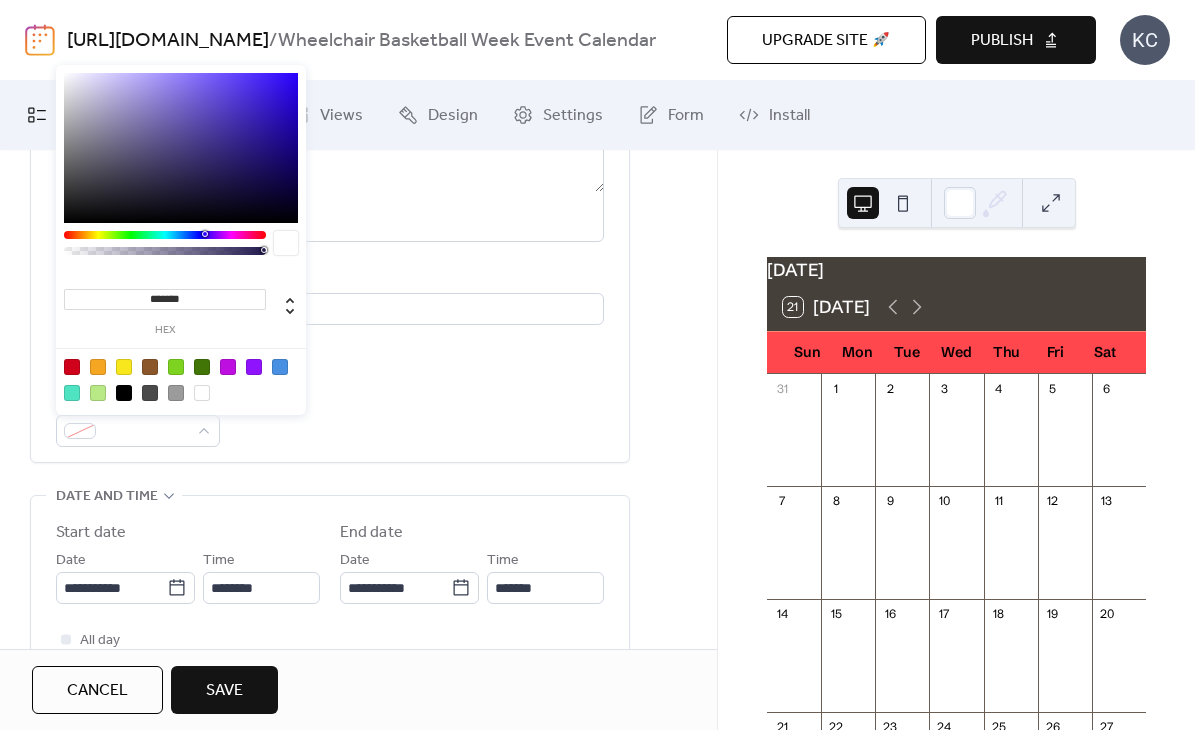 click at bounding box center (124, 393) 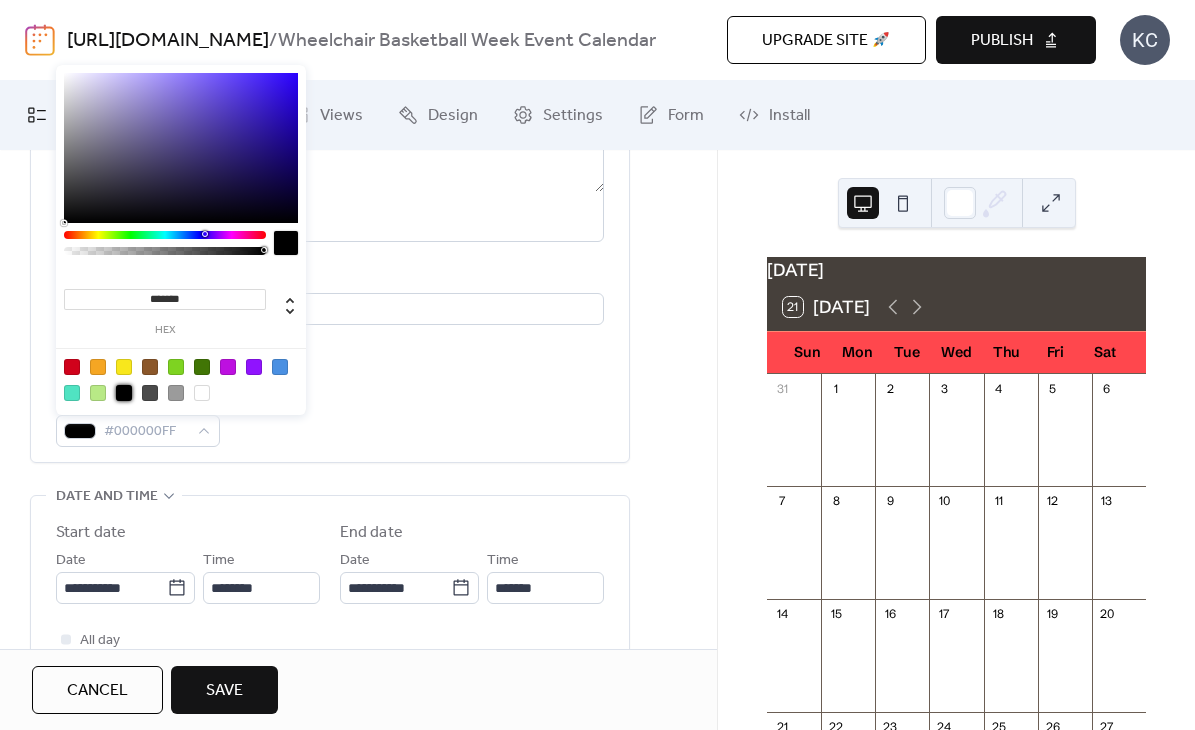 click on "******* hex" at bounding box center (181, 242) 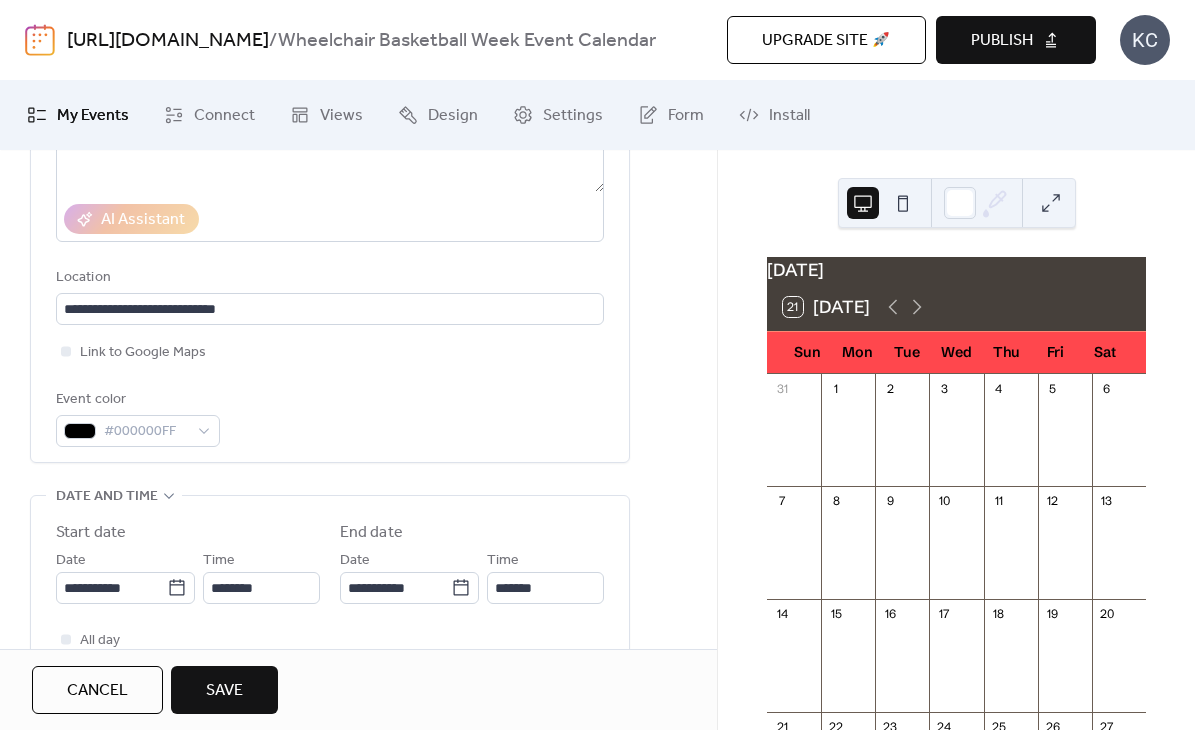 click on "Event color #000000FF" at bounding box center [330, 417] 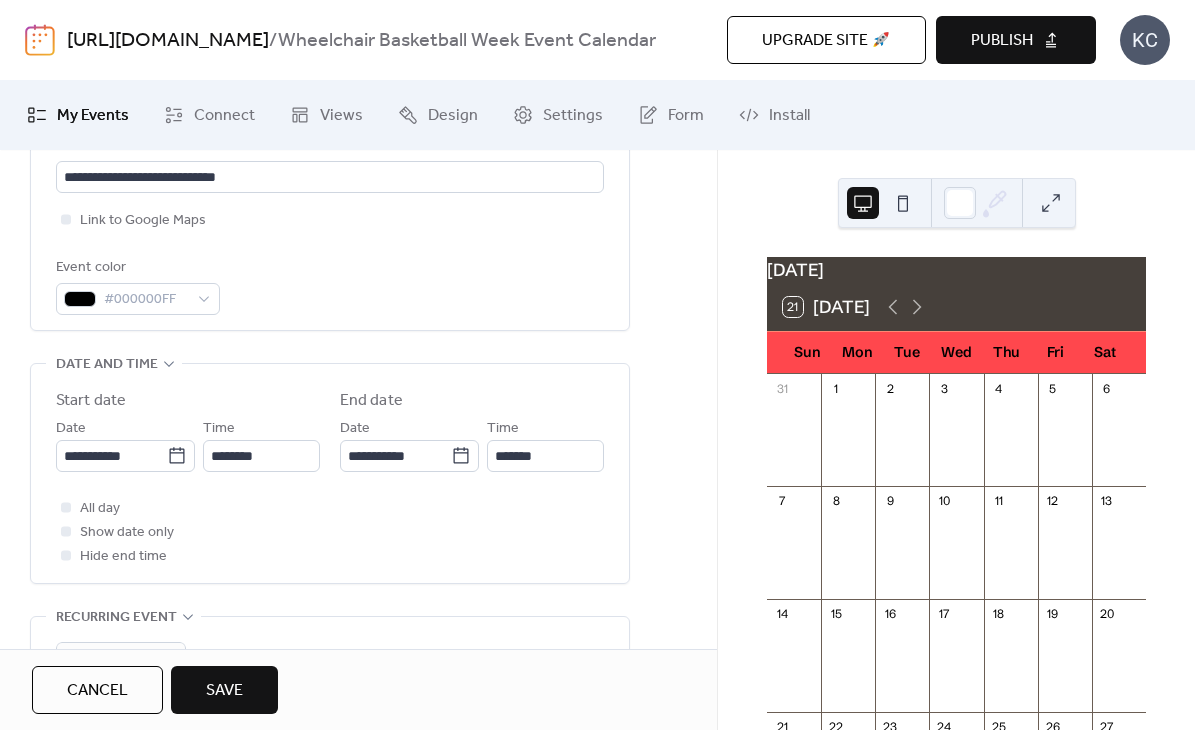scroll, scrollTop: 496, scrollLeft: 0, axis: vertical 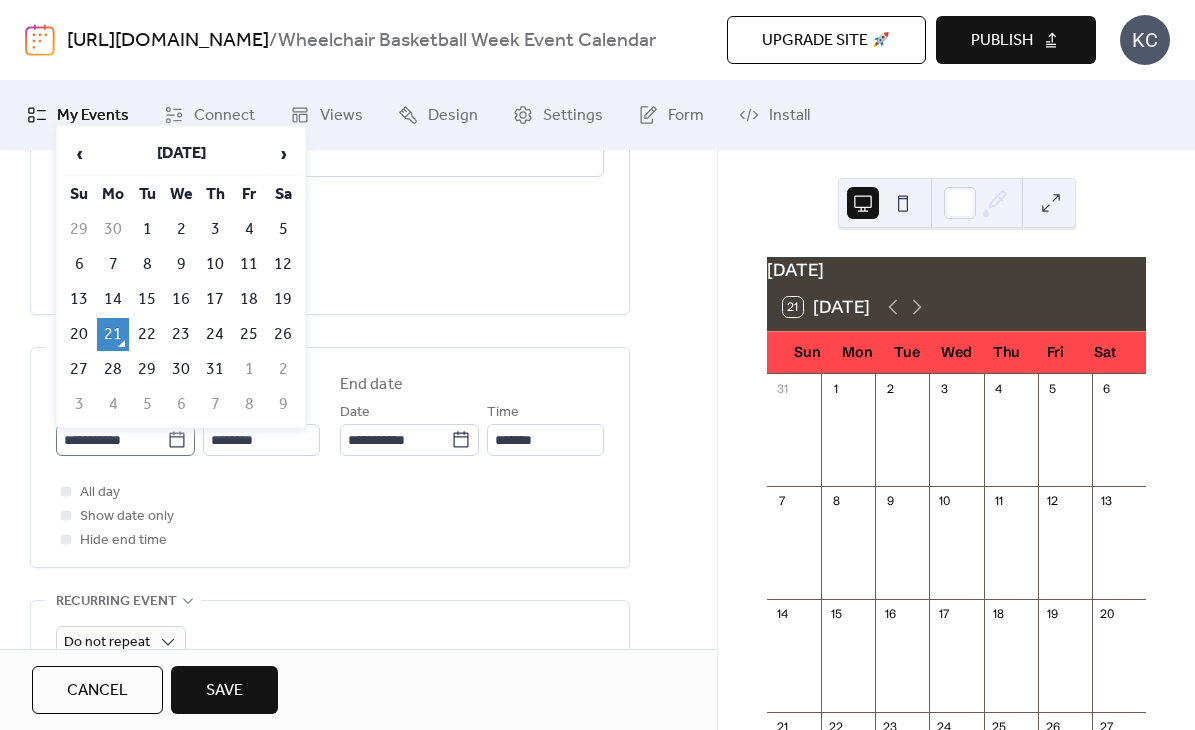 click 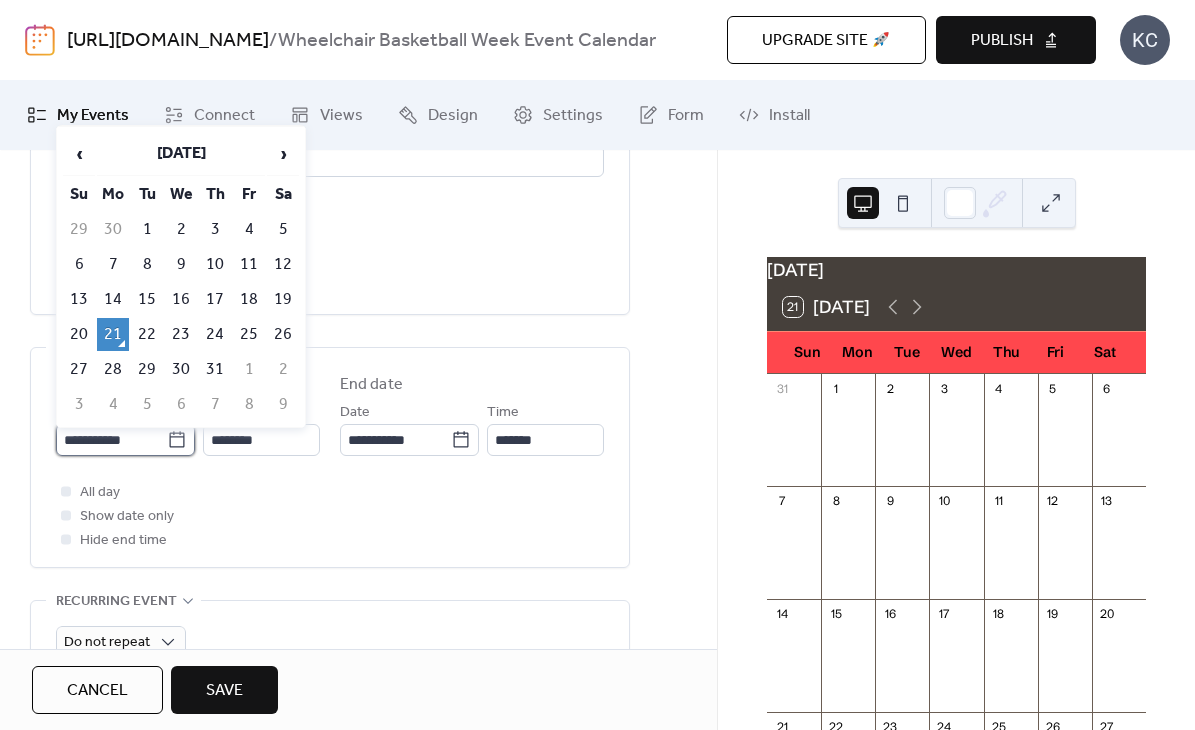click on "**********" at bounding box center [111, 440] 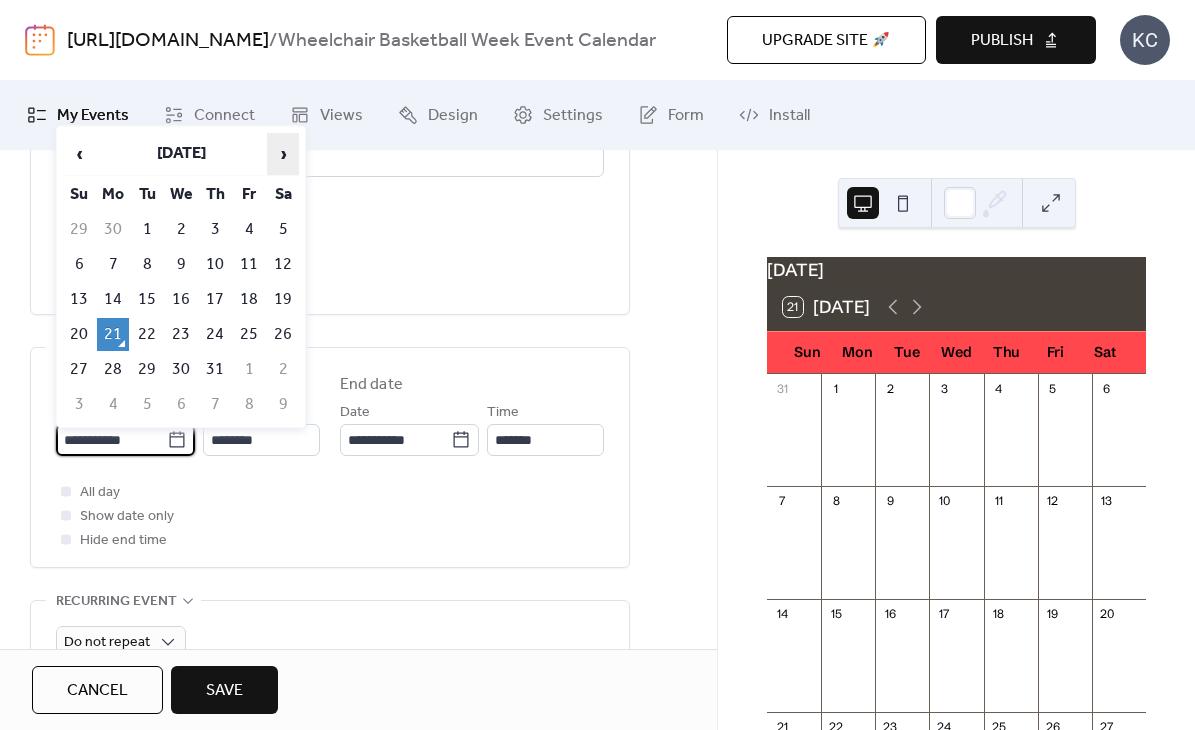click on "›" at bounding box center [283, 154] 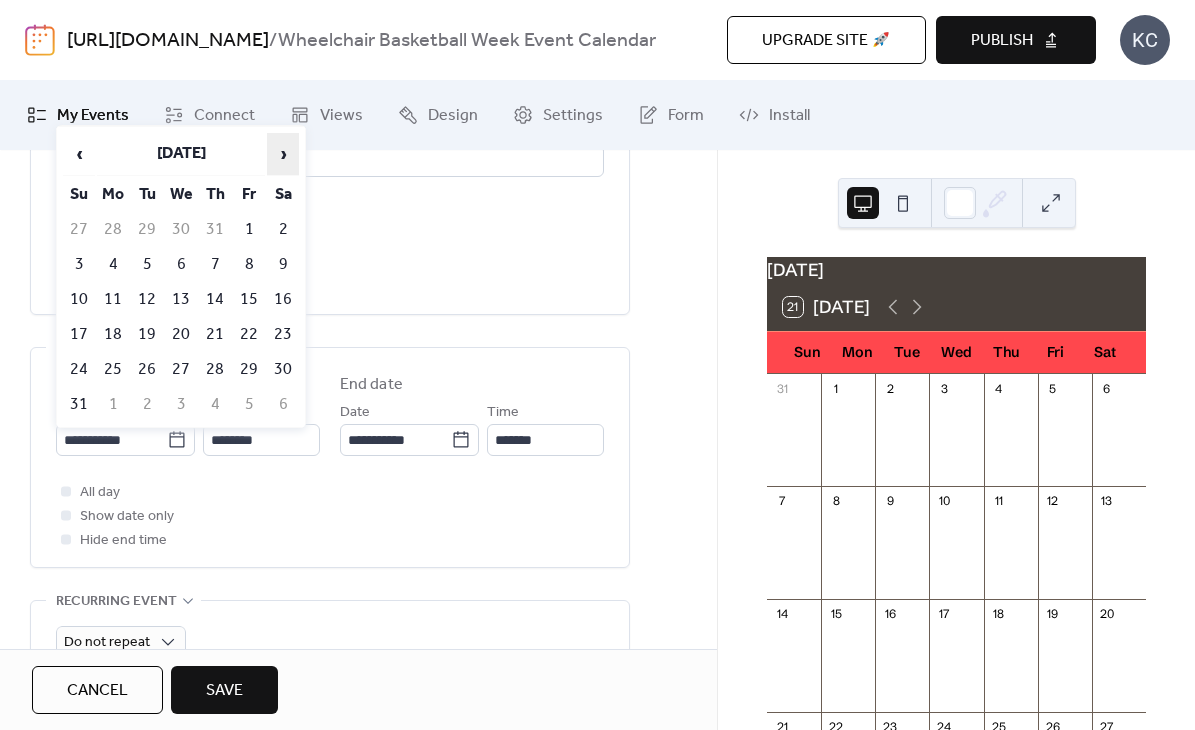 click on "›" at bounding box center [283, 154] 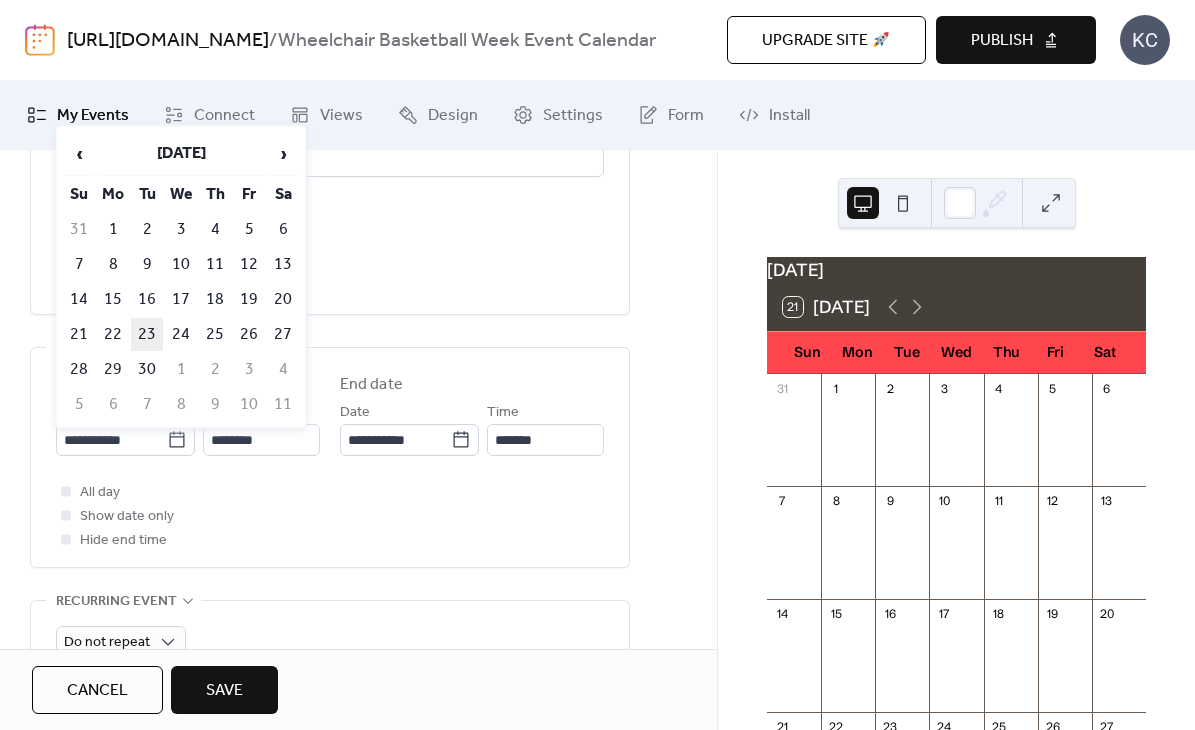 click on "23" at bounding box center (147, 334) 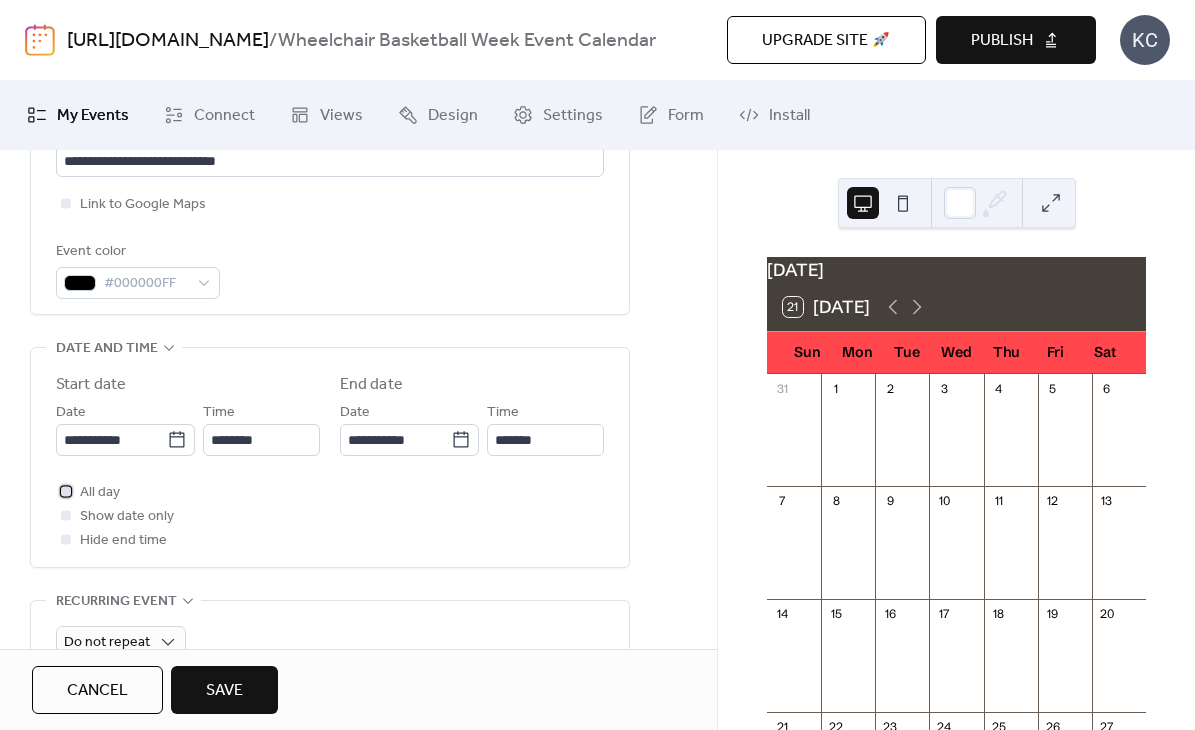 click at bounding box center (66, 491) 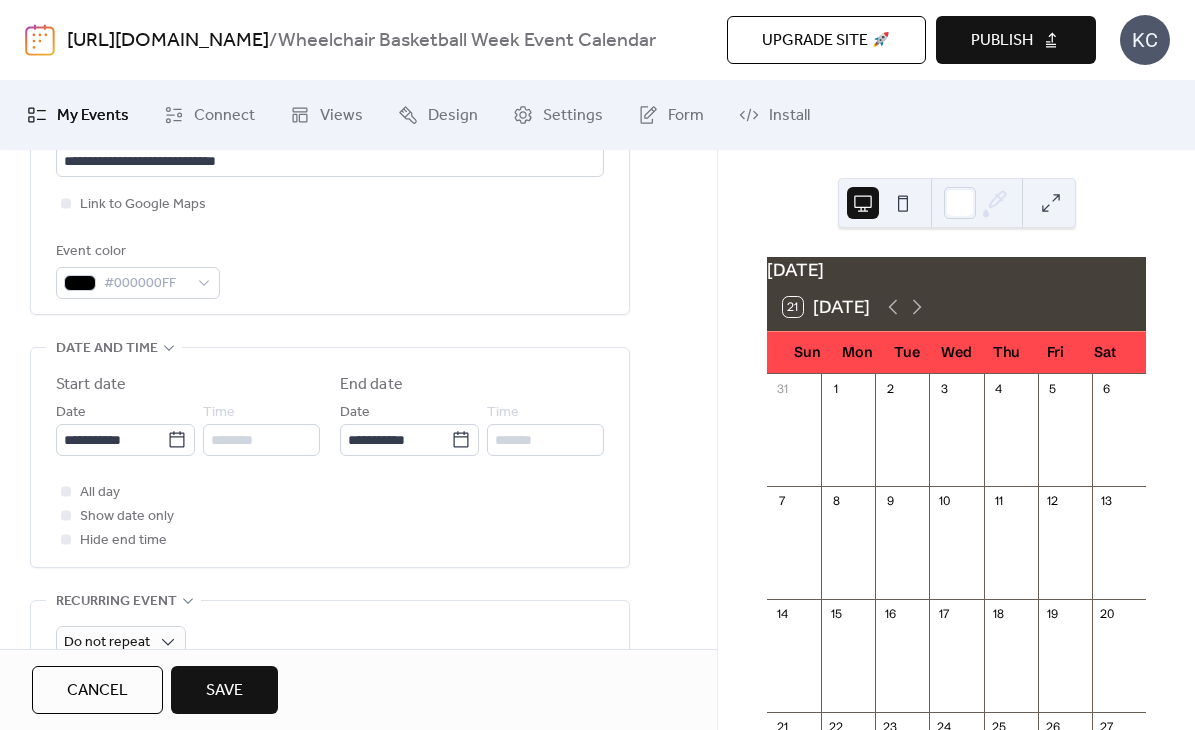 click on "All day Show date only Hide end time" at bounding box center [330, 516] 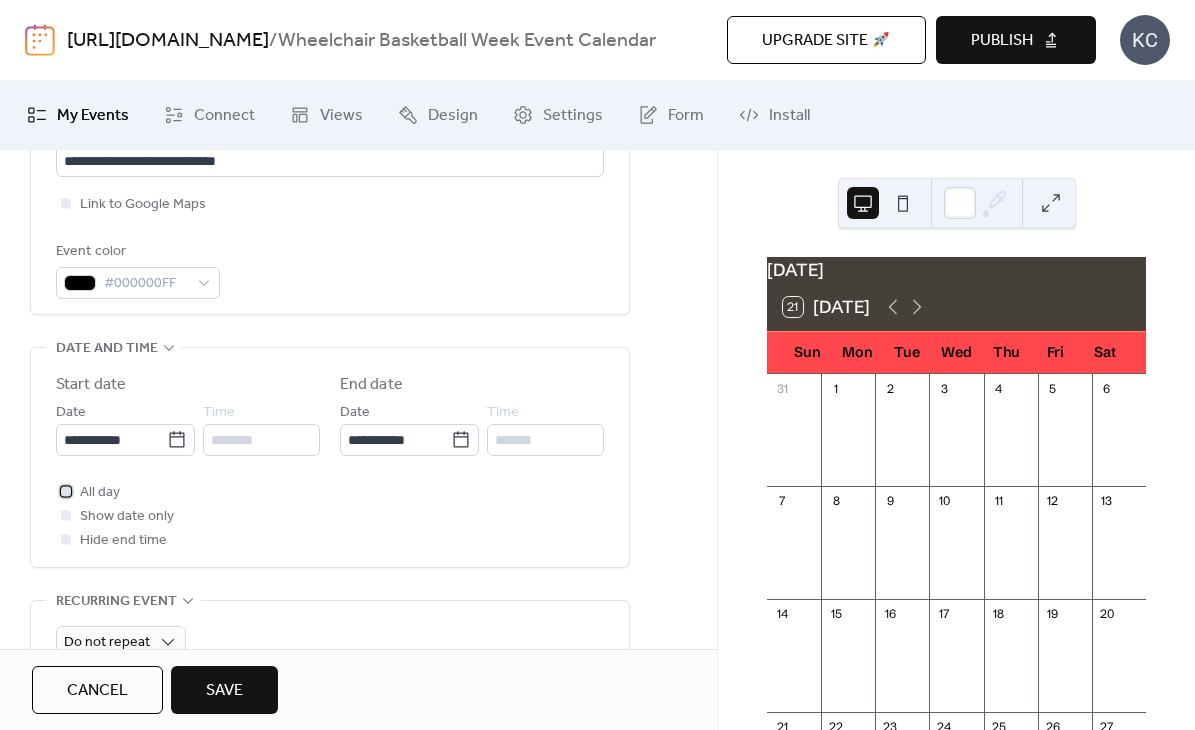 click 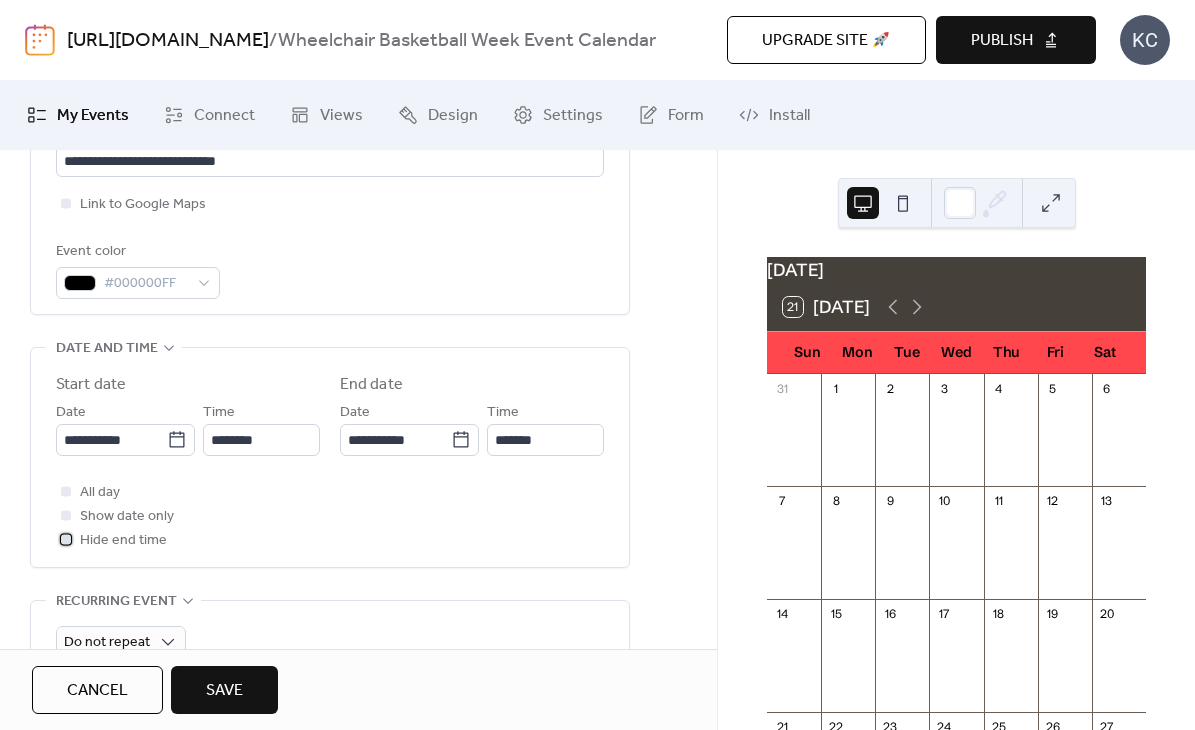 click on "Hide end time" at bounding box center (111, 540) 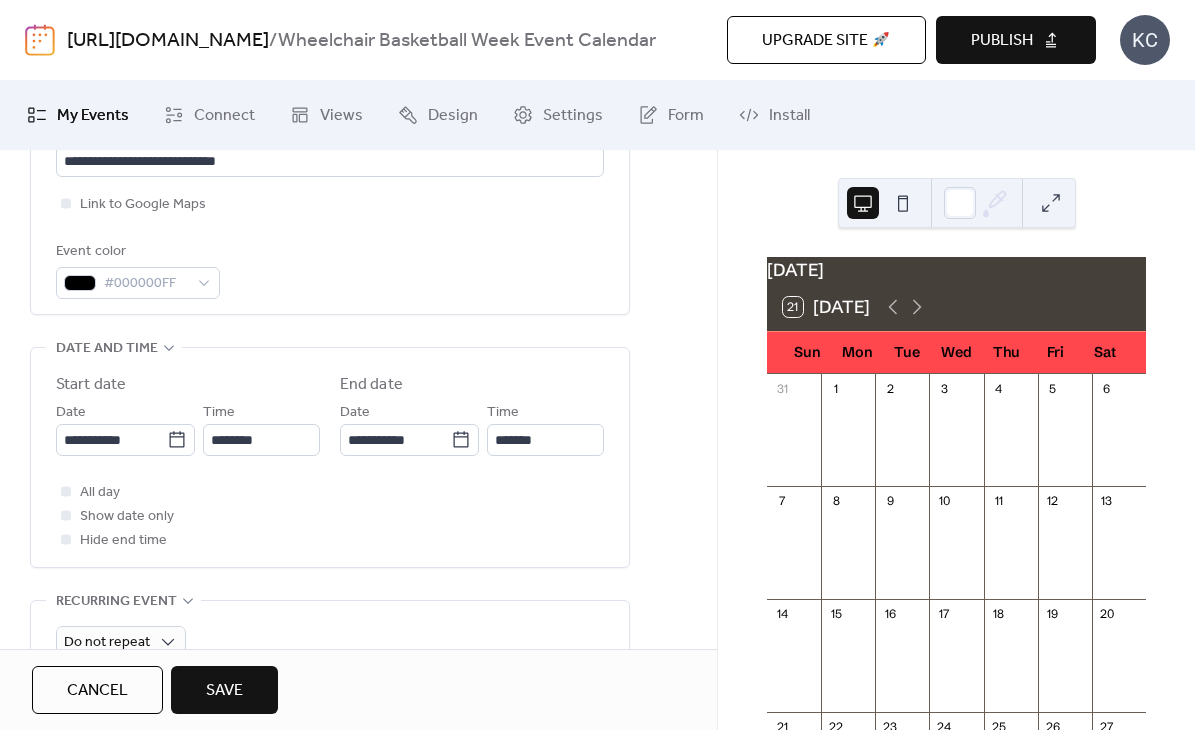 click at bounding box center [66, 515] 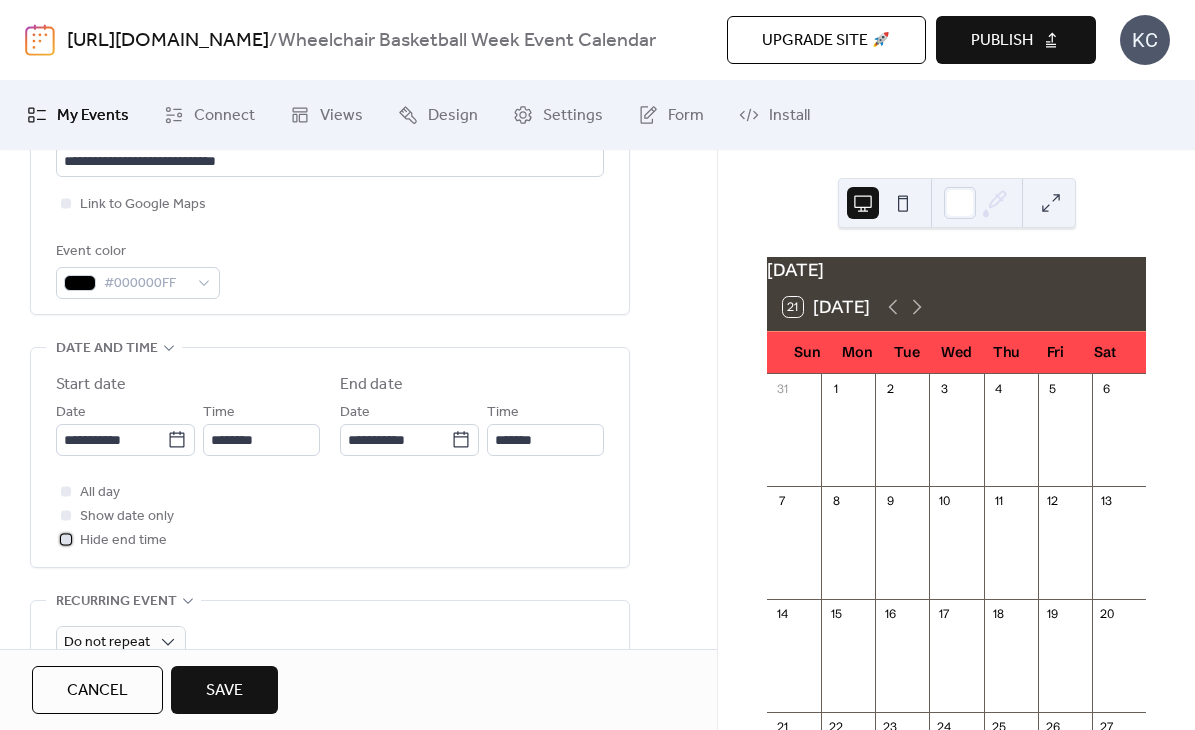 click 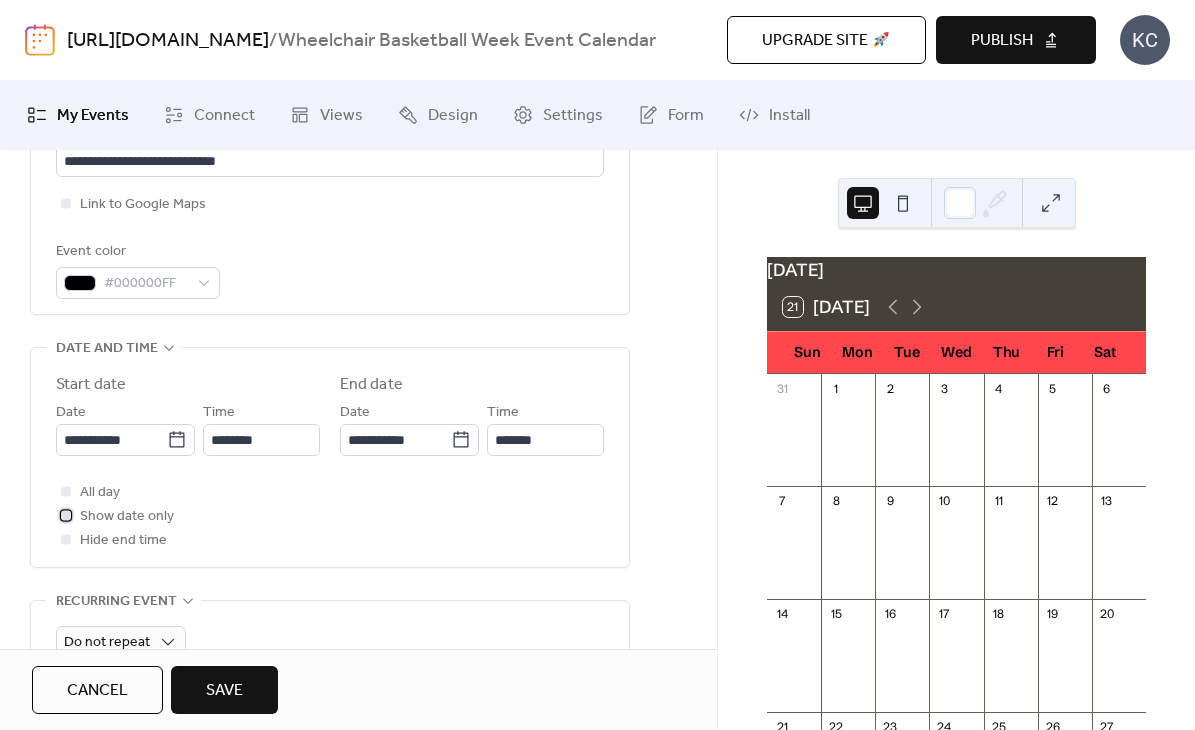 click at bounding box center (66, 515) 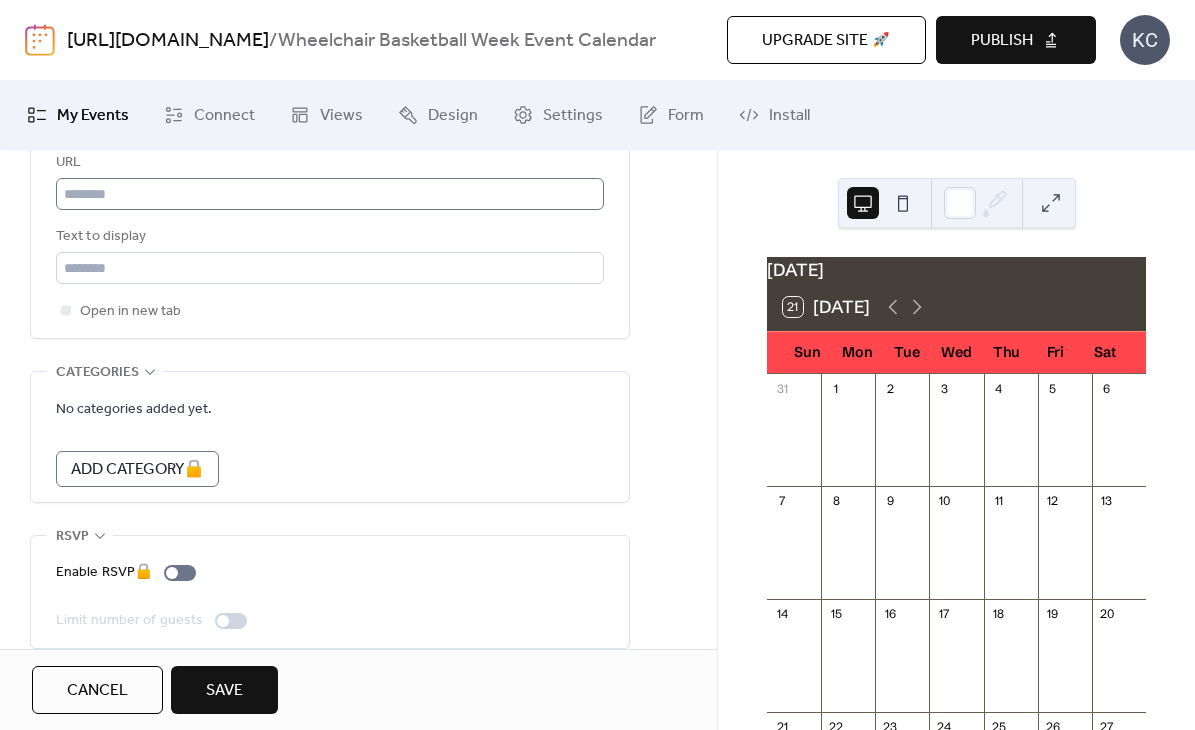 scroll, scrollTop: 1231, scrollLeft: 0, axis: vertical 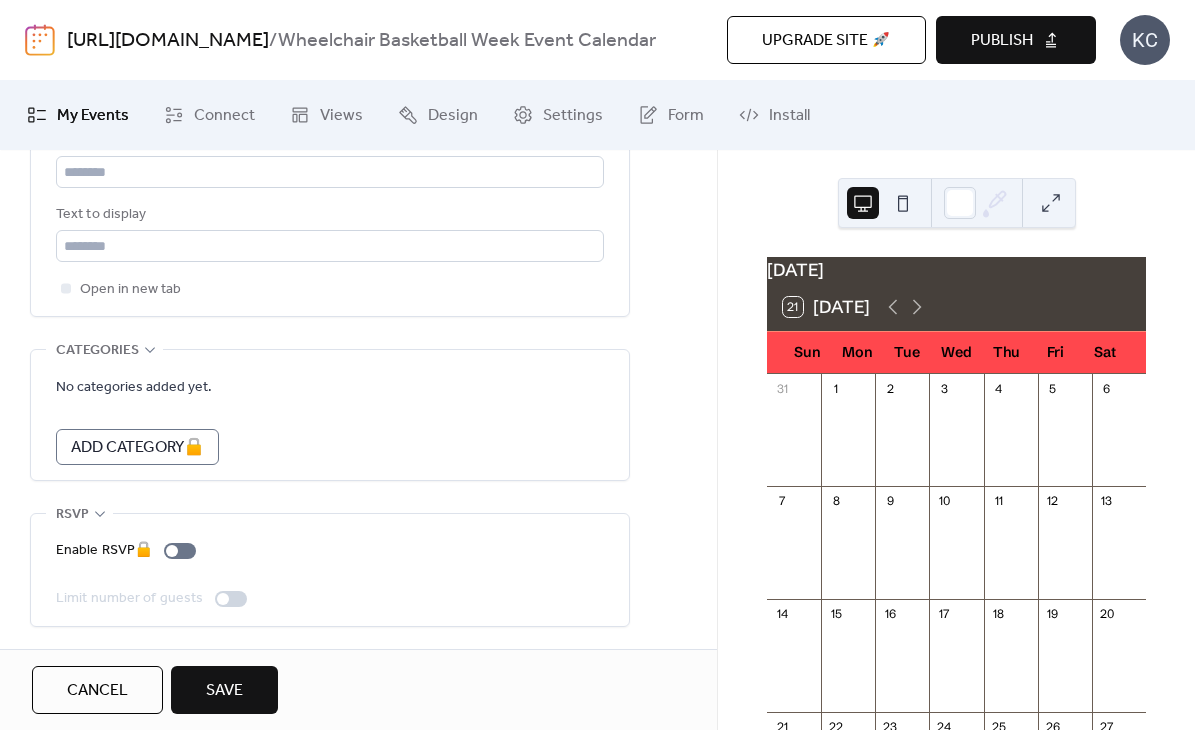 click on "Save" at bounding box center (224, 691) 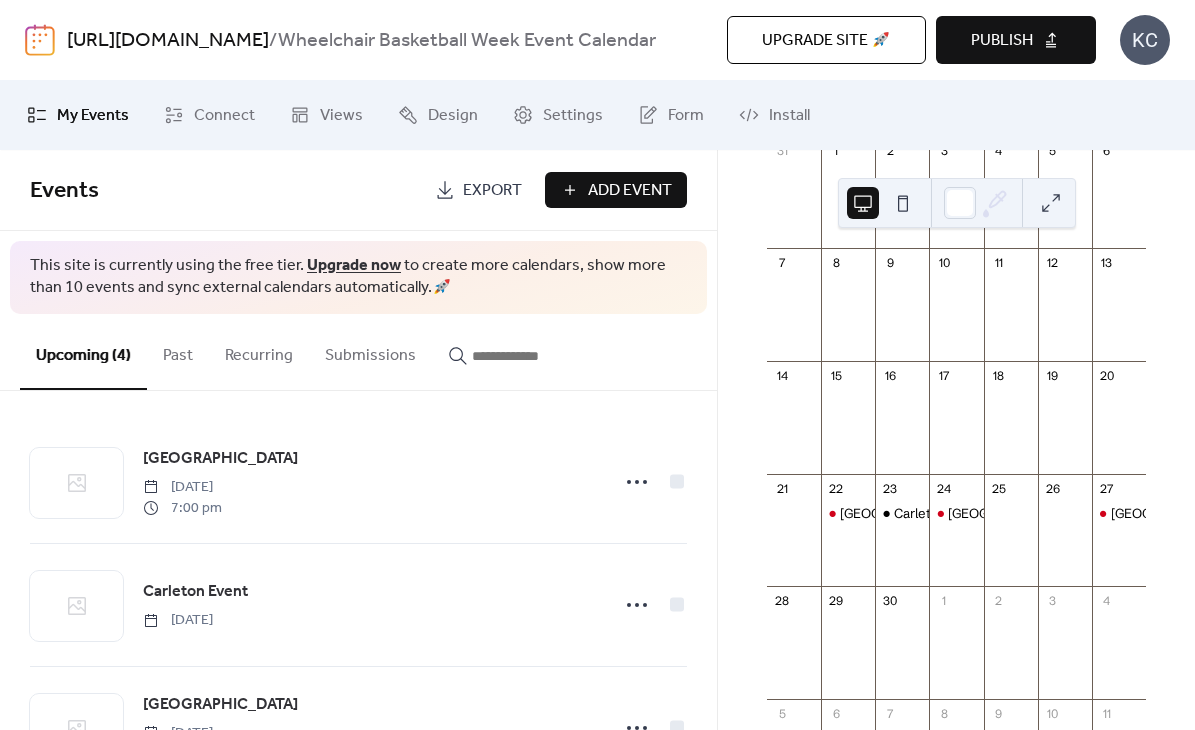 scroll, scrollTop: 239, scrollLeft: 0, axis: vertical 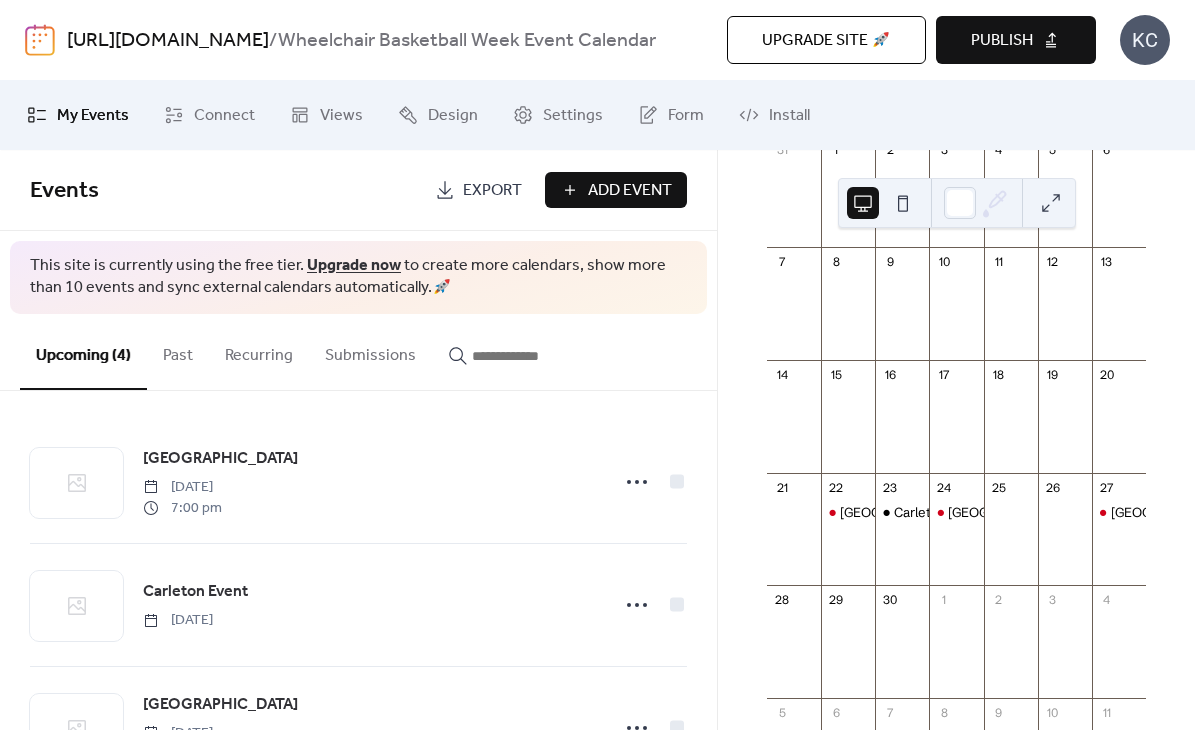 click on "Add Event" at bounding box center (630, 191) 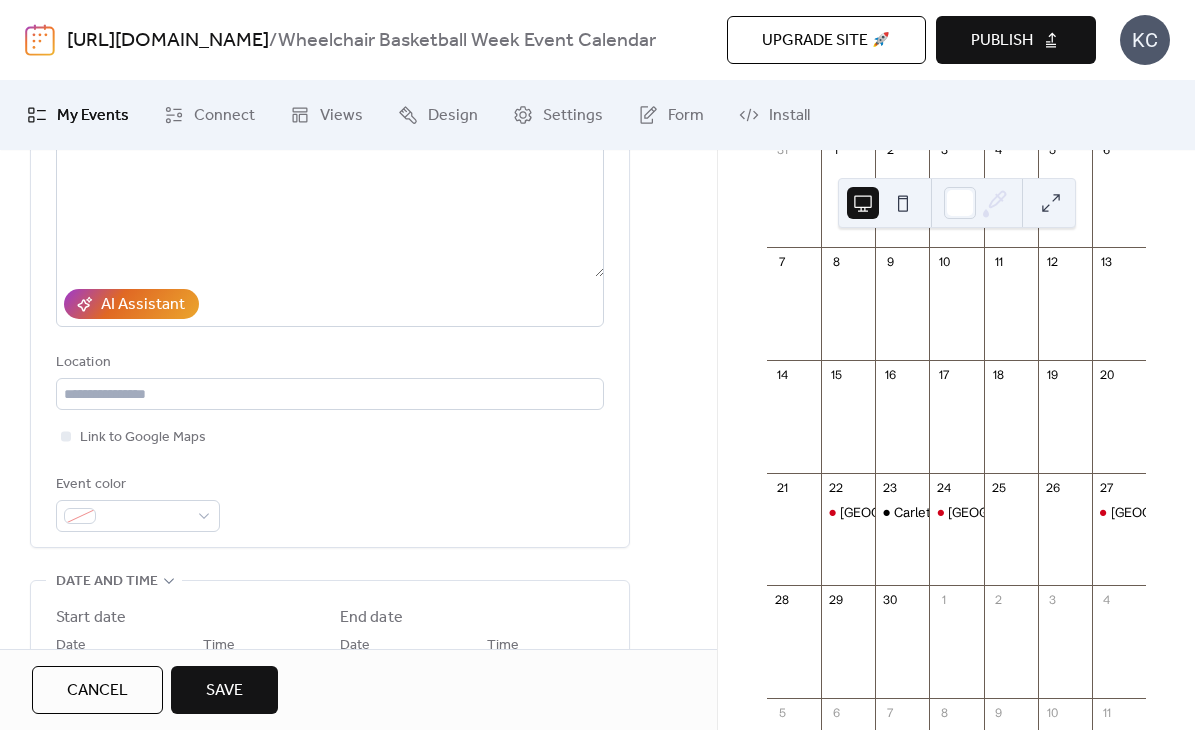 scroll, scrollTop: 264, scrollLeft: 0, axis: vertical 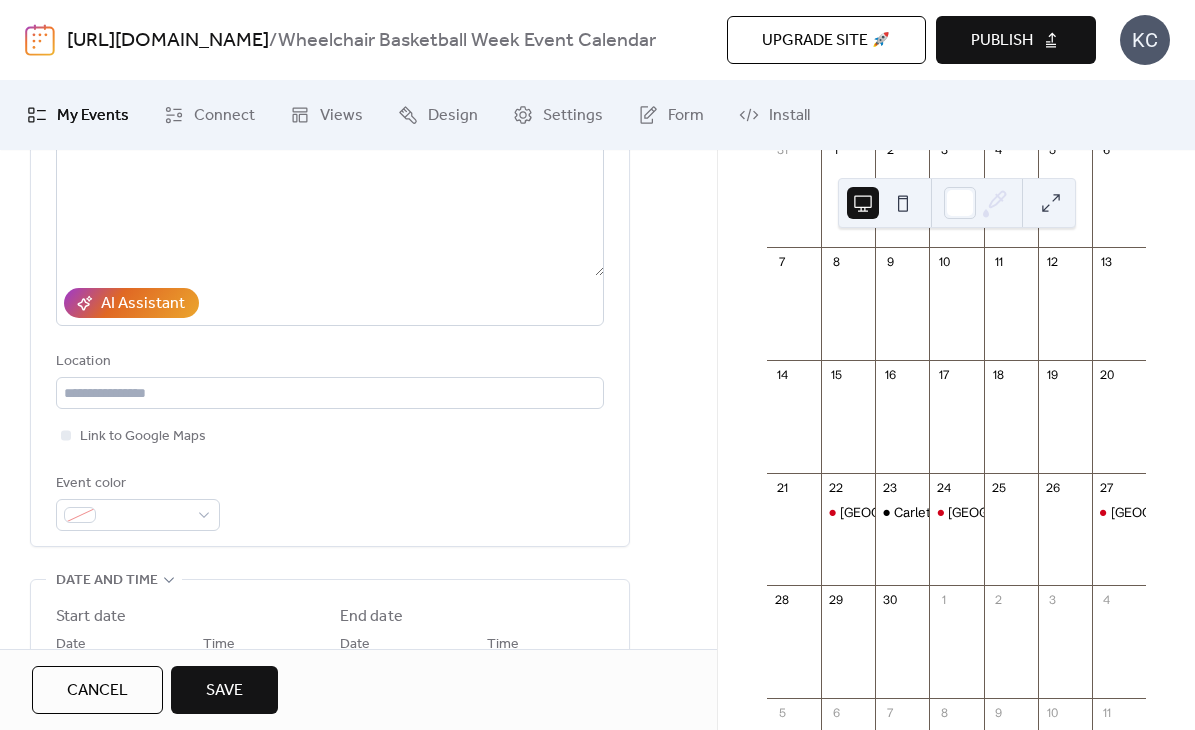 type on "**********" 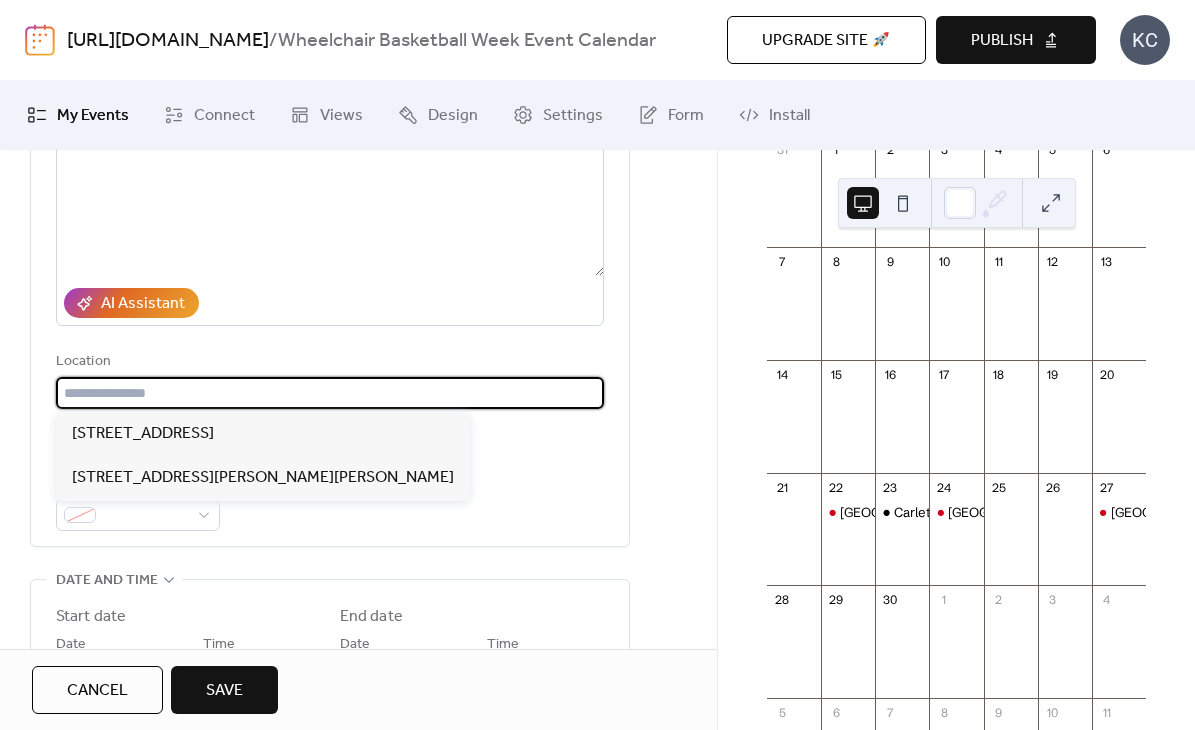 click at bounding box center [330, 393] 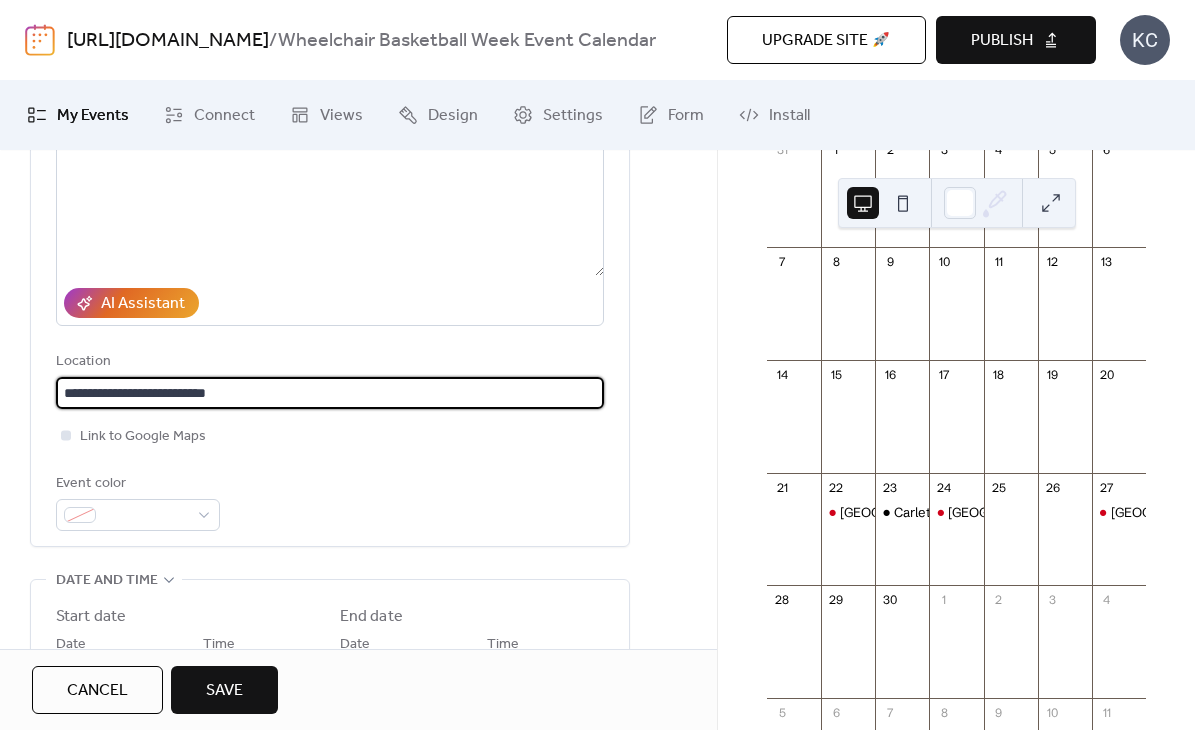 type on "**********" 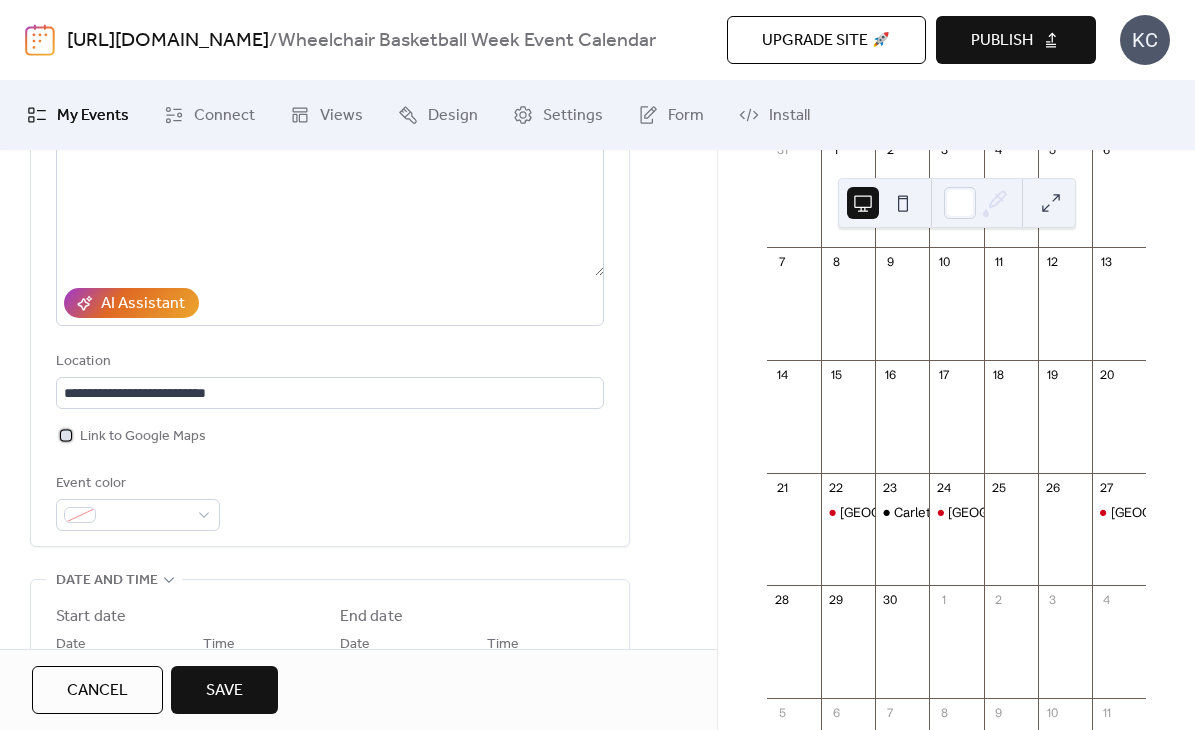 click at bounding box center (66, 435) 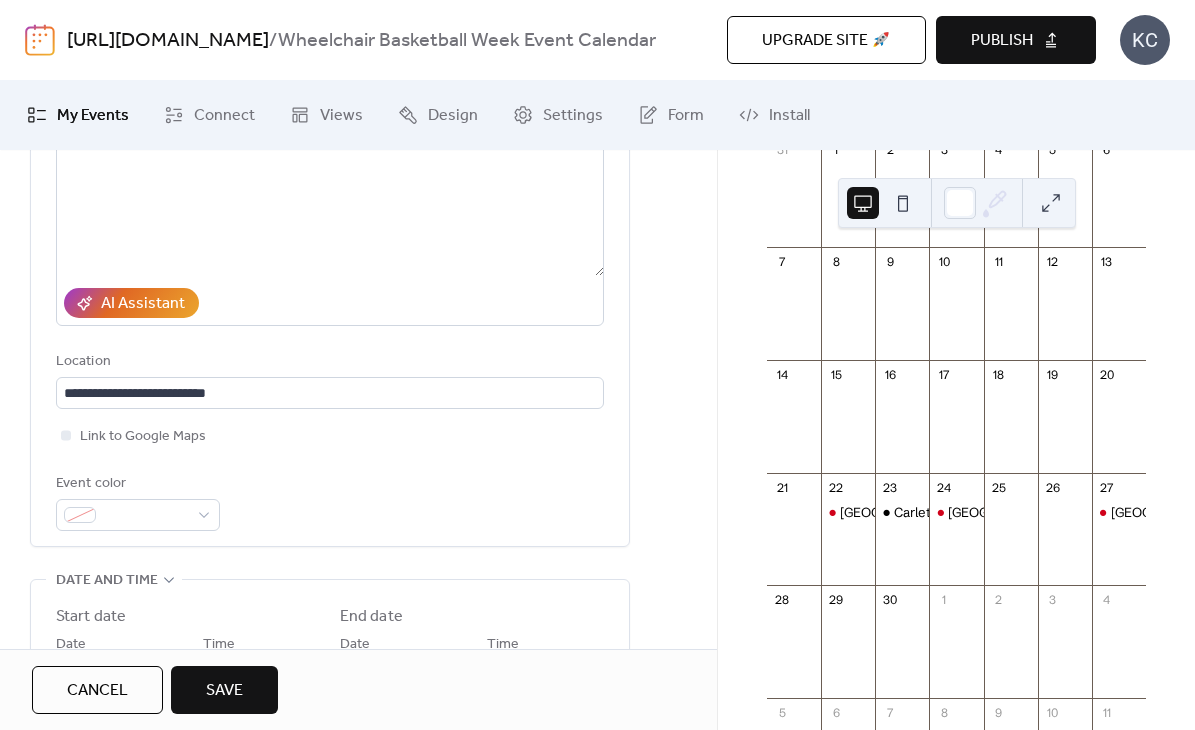 click on "**********" at bounding box center [330, 272] 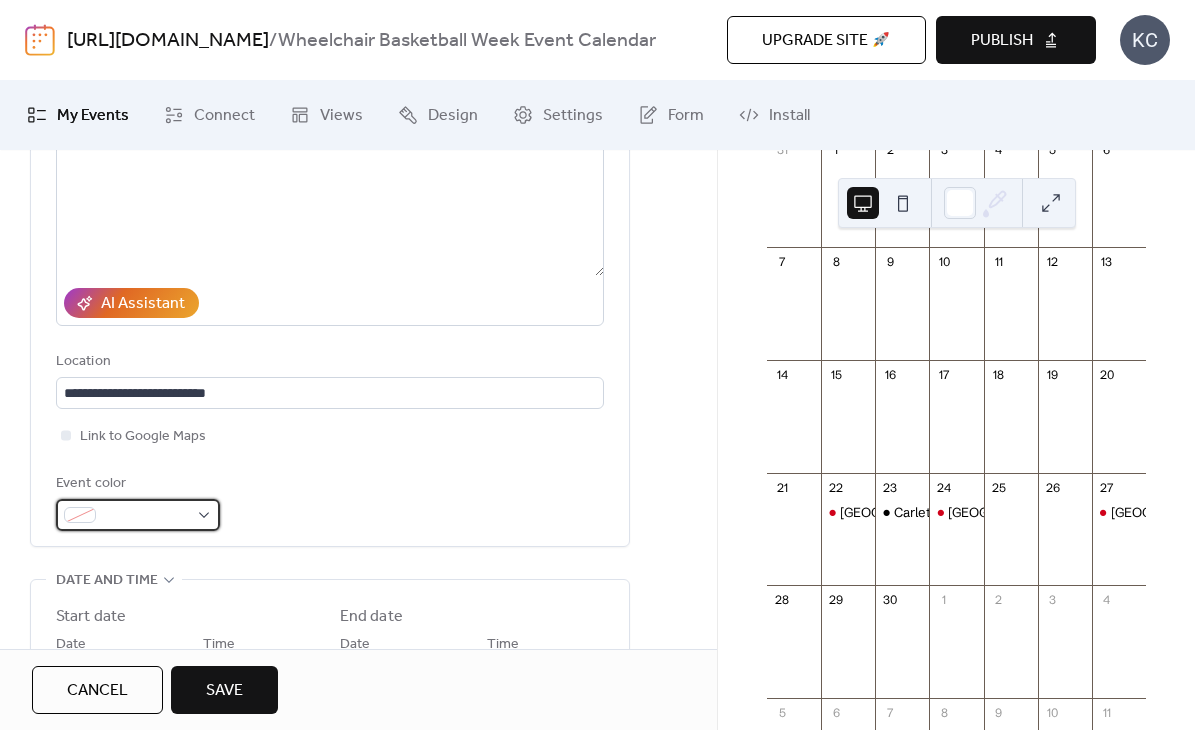 click at bounding box center [146, 516] 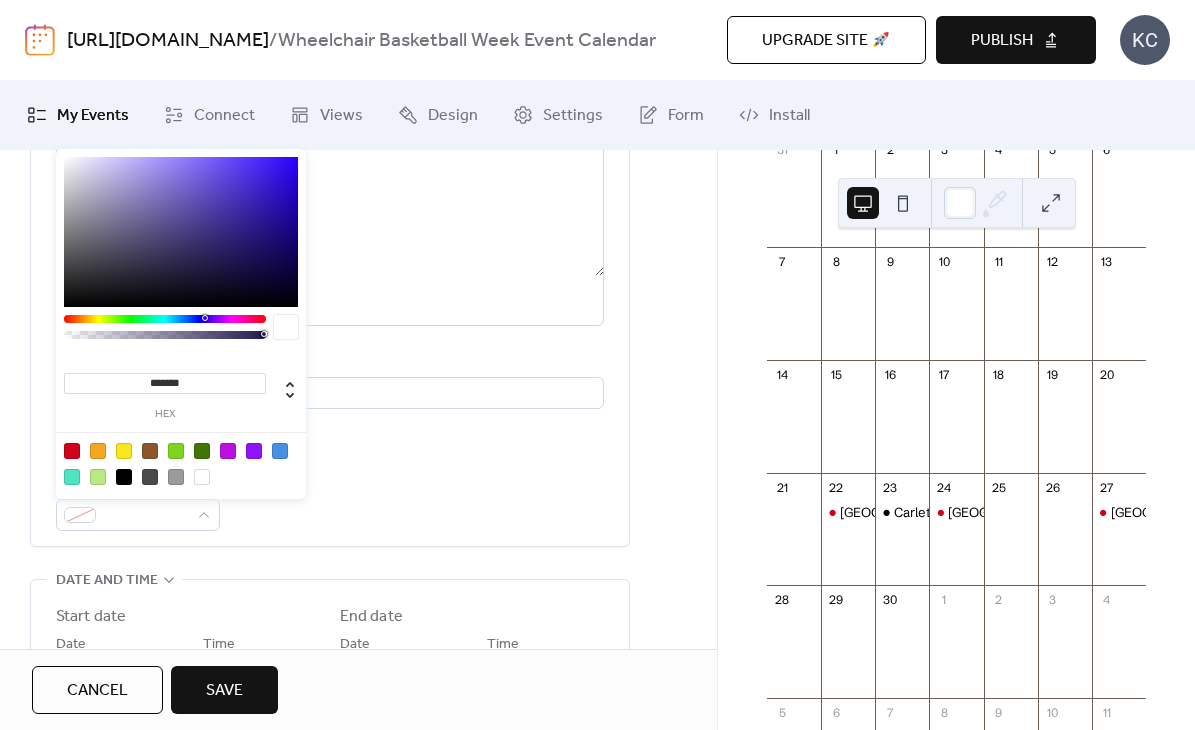 click at bounding box center [124, 477] 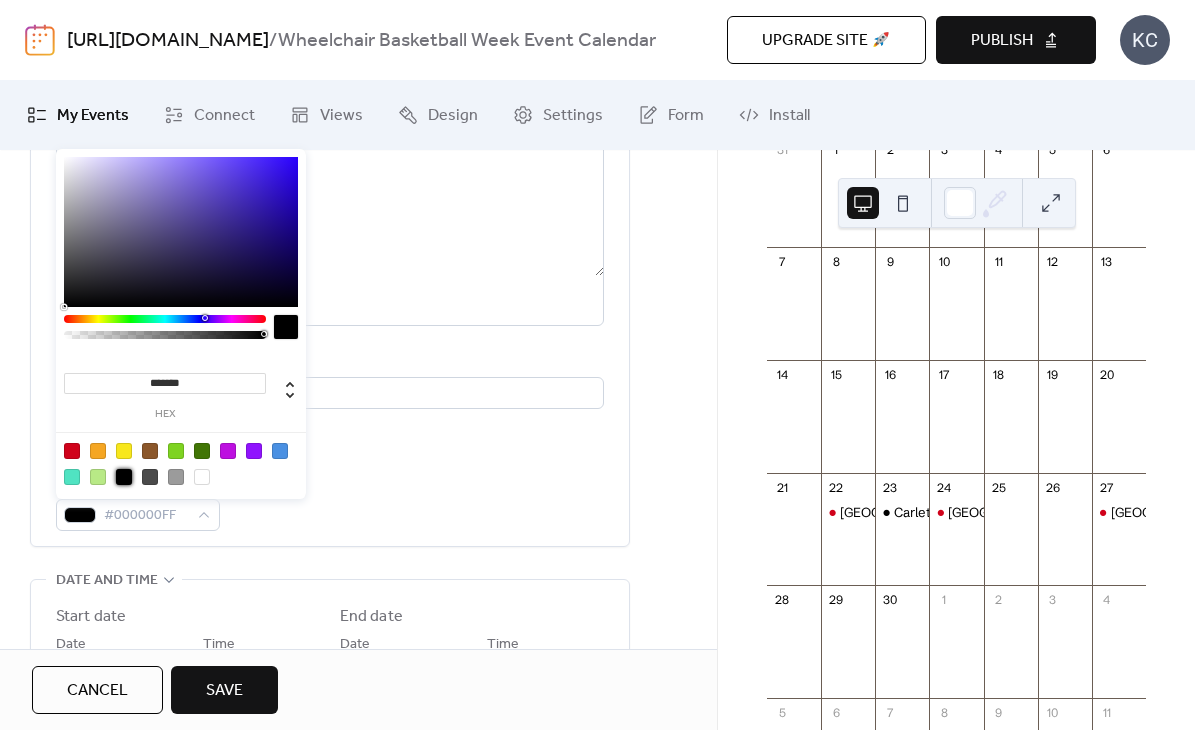 click on "Event color #000000FF" at bounding box center (330, 501) 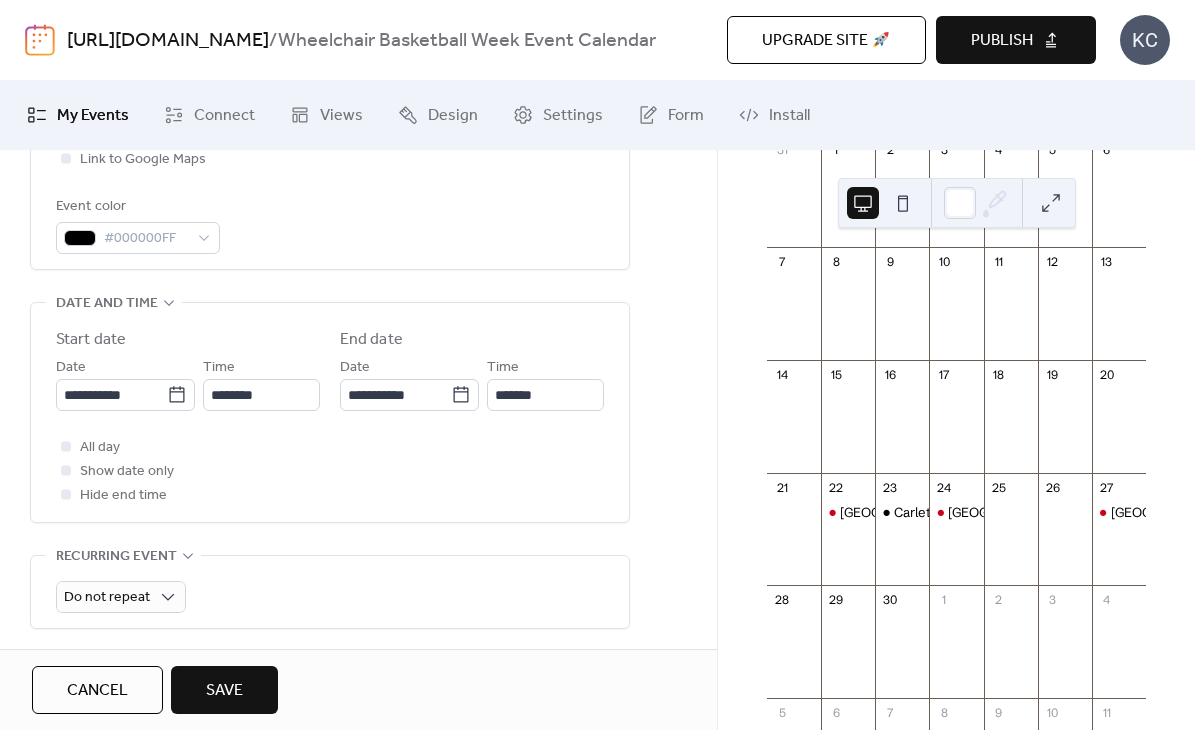 scroll, scrollTop: 547, scrollLeft: 0, axis: vertical 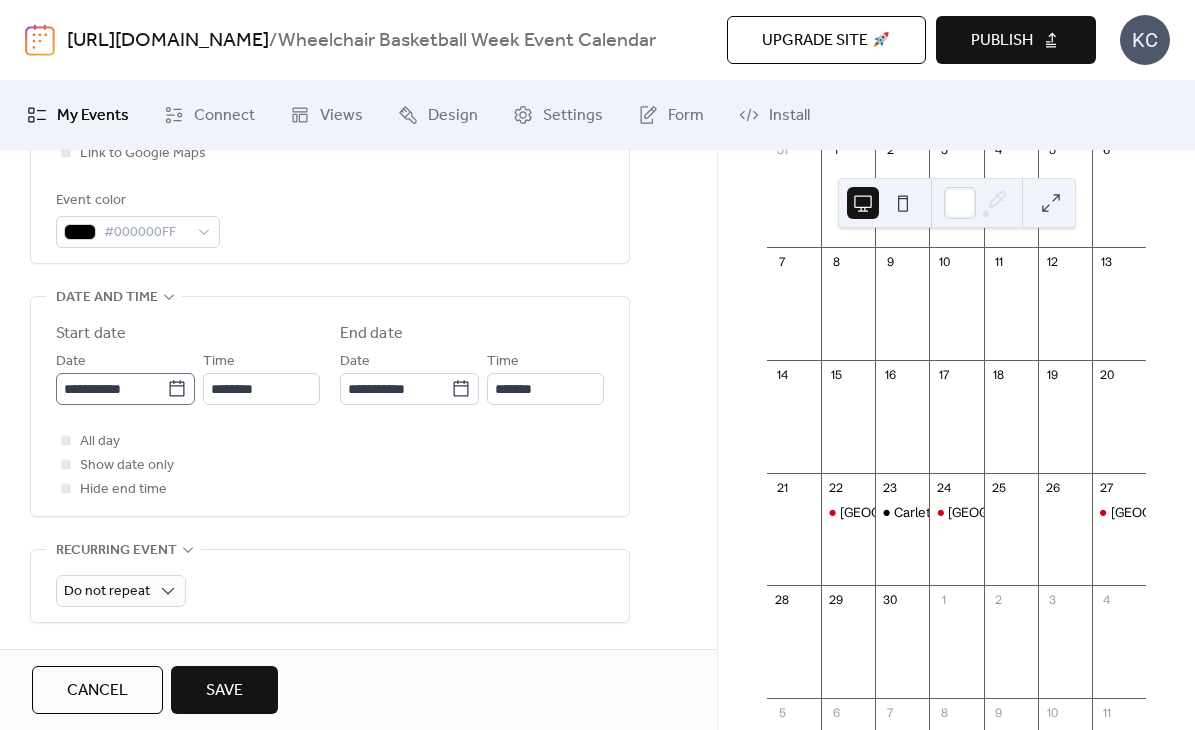click 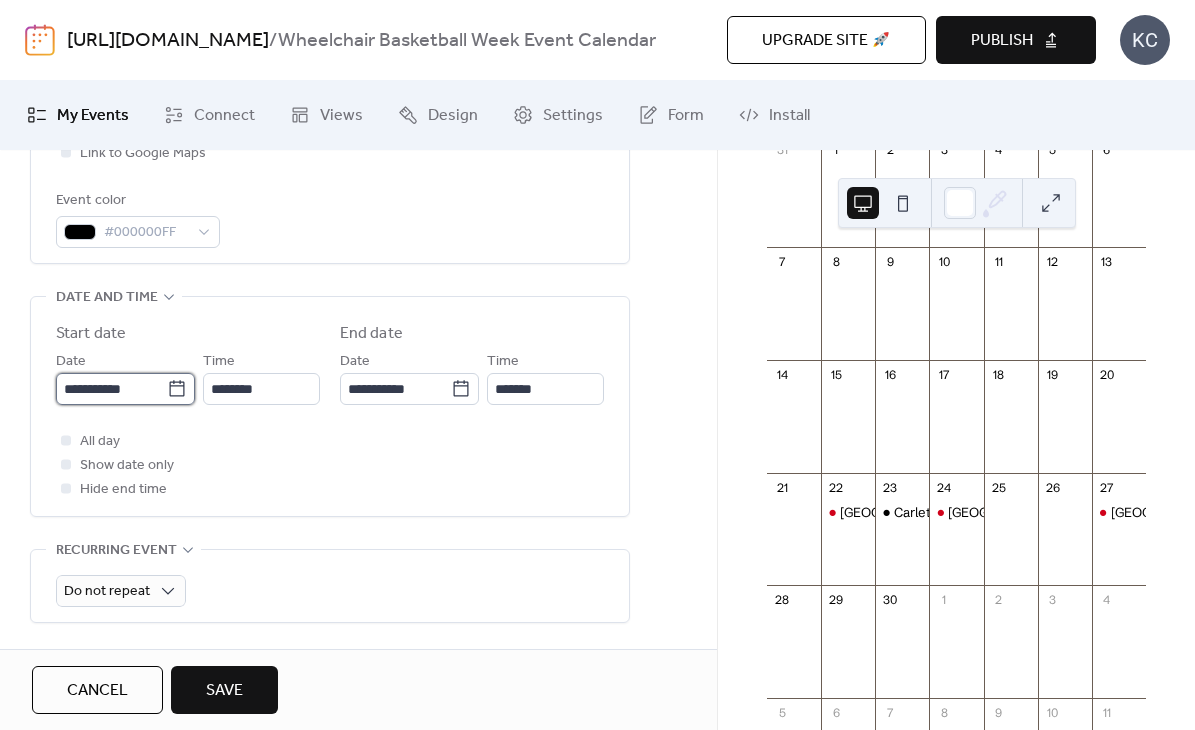 click on "**********" at bounding box center [111, 389] 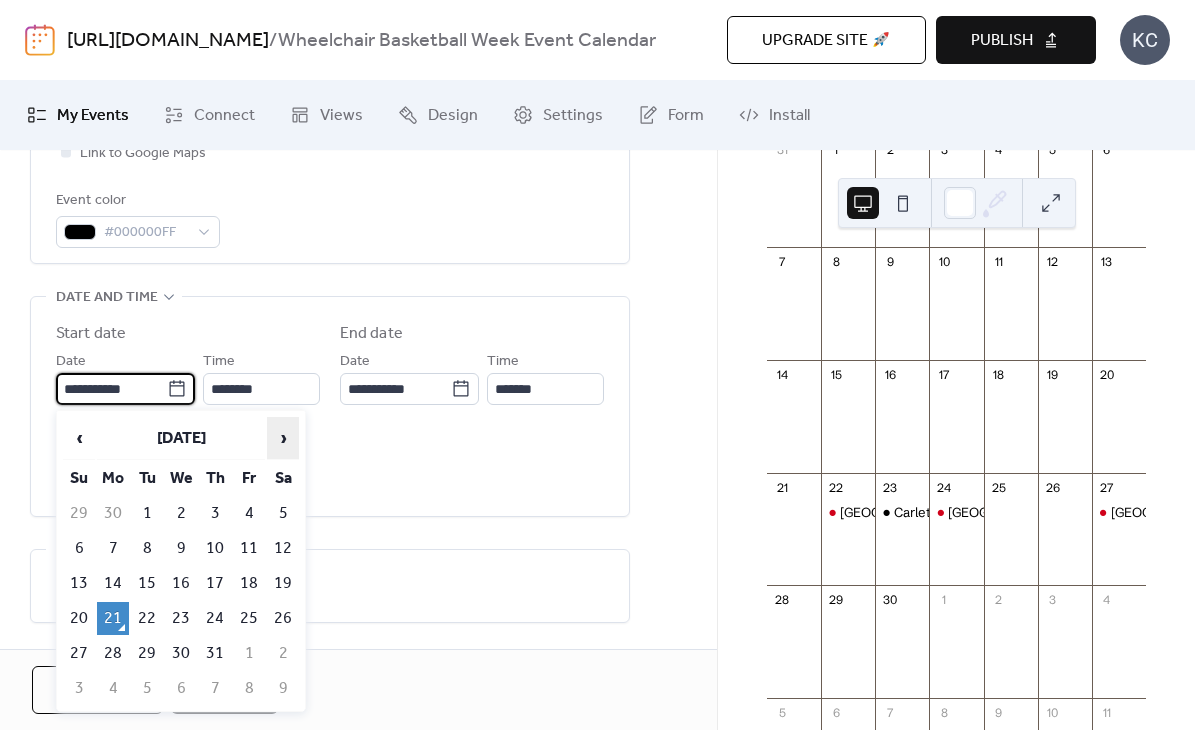 click on "›" at bounding box center [283, 438] 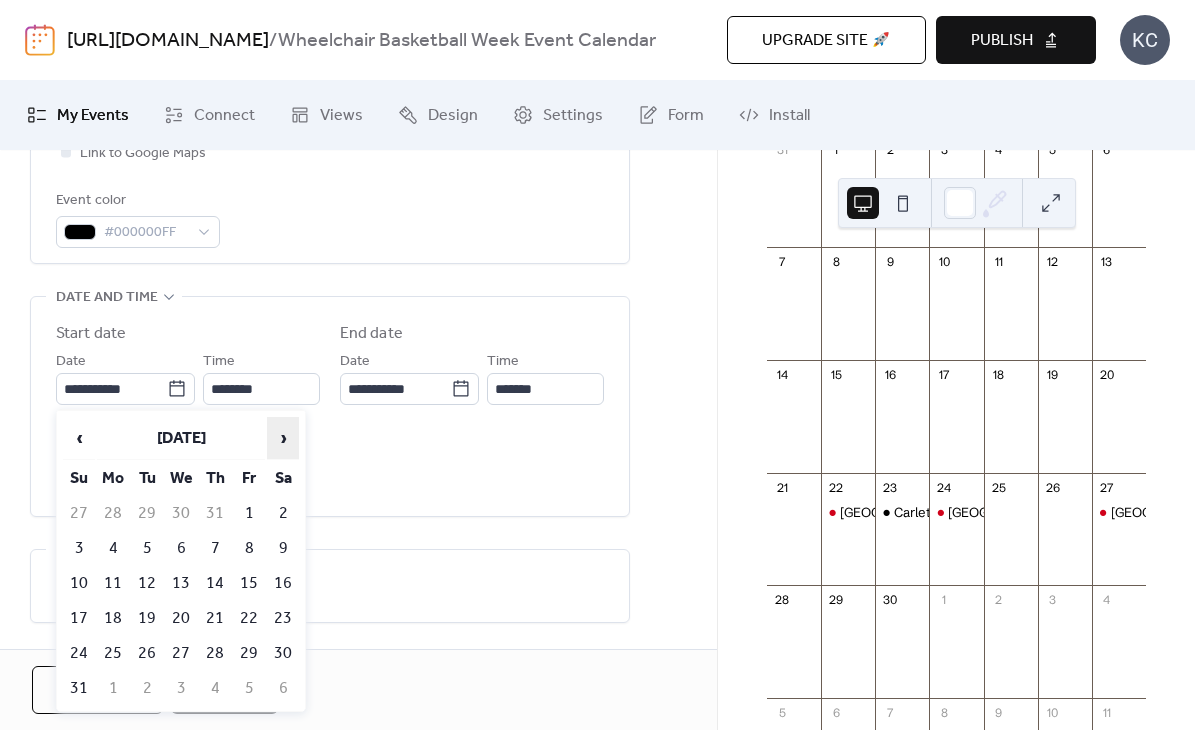 click on "›" at bounding box center (283, 438) 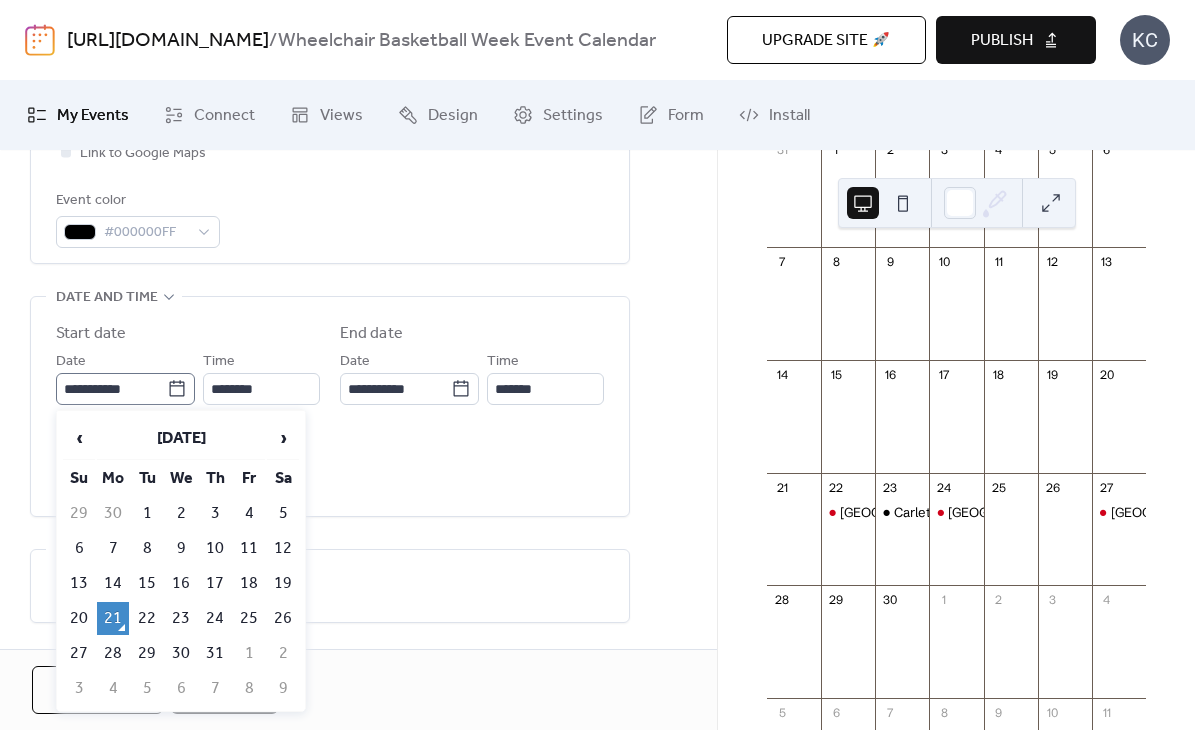 click 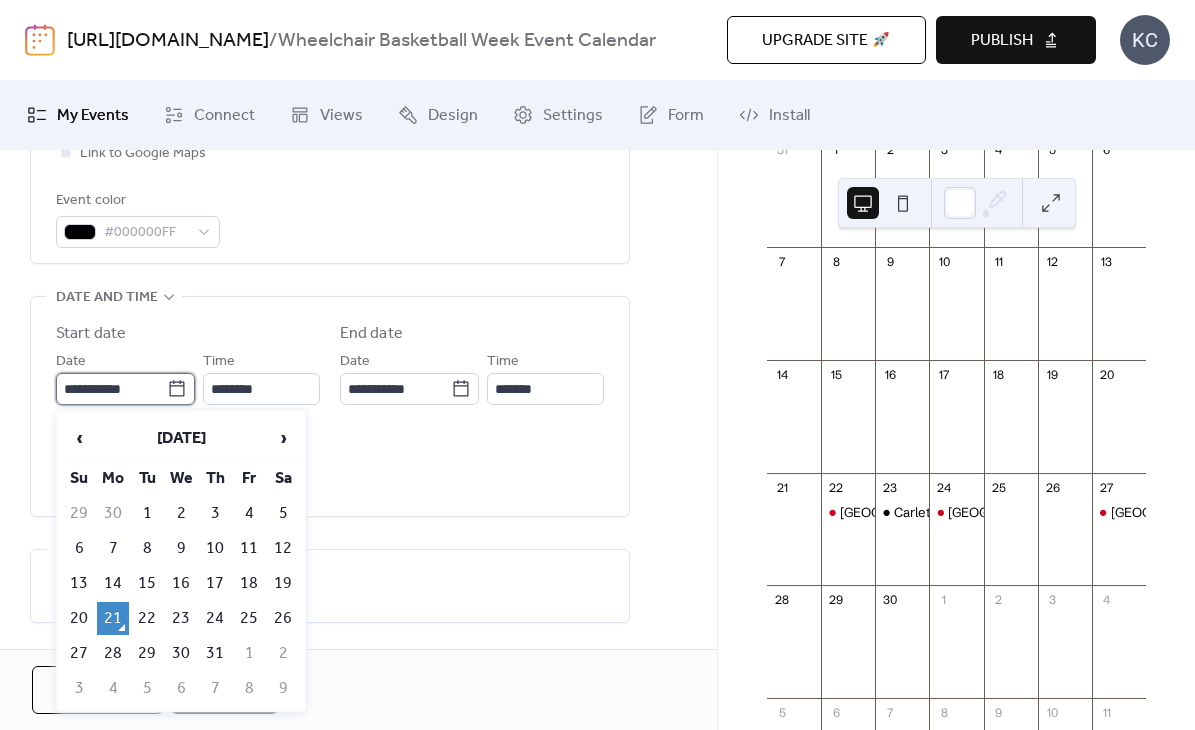 click on "**********" at bounding box center (111, 389) 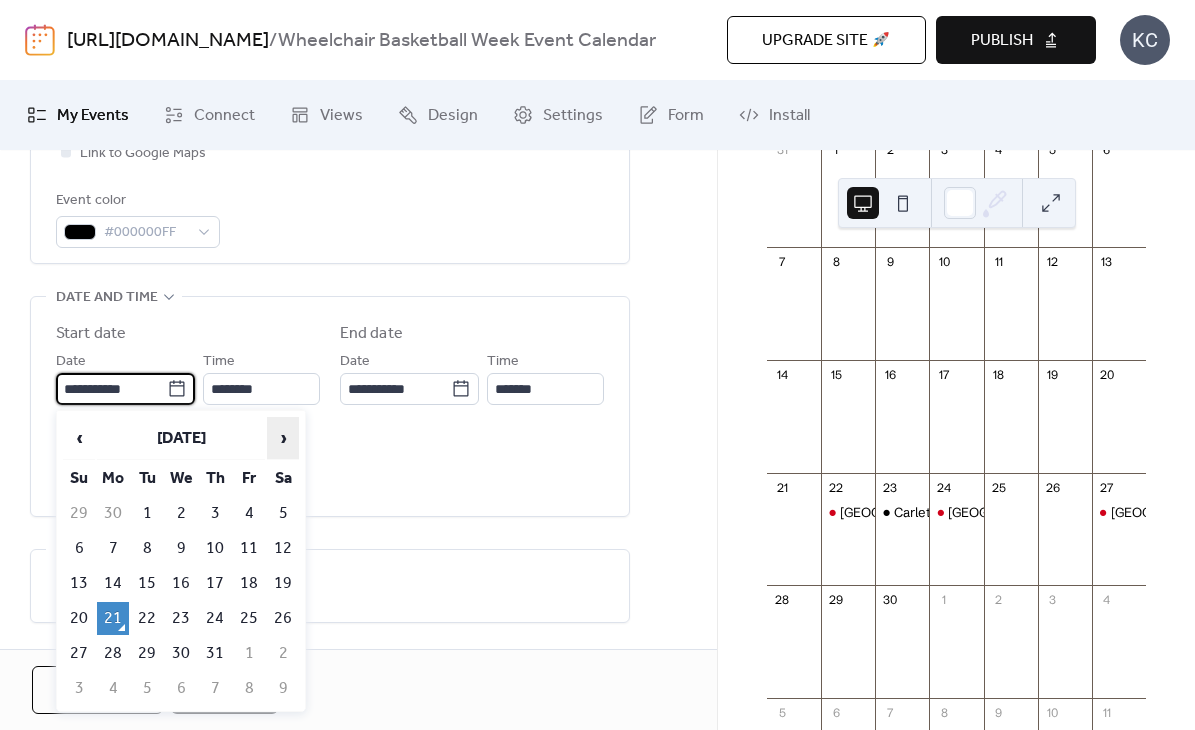 click on "›" at bounding box center (283, 438) 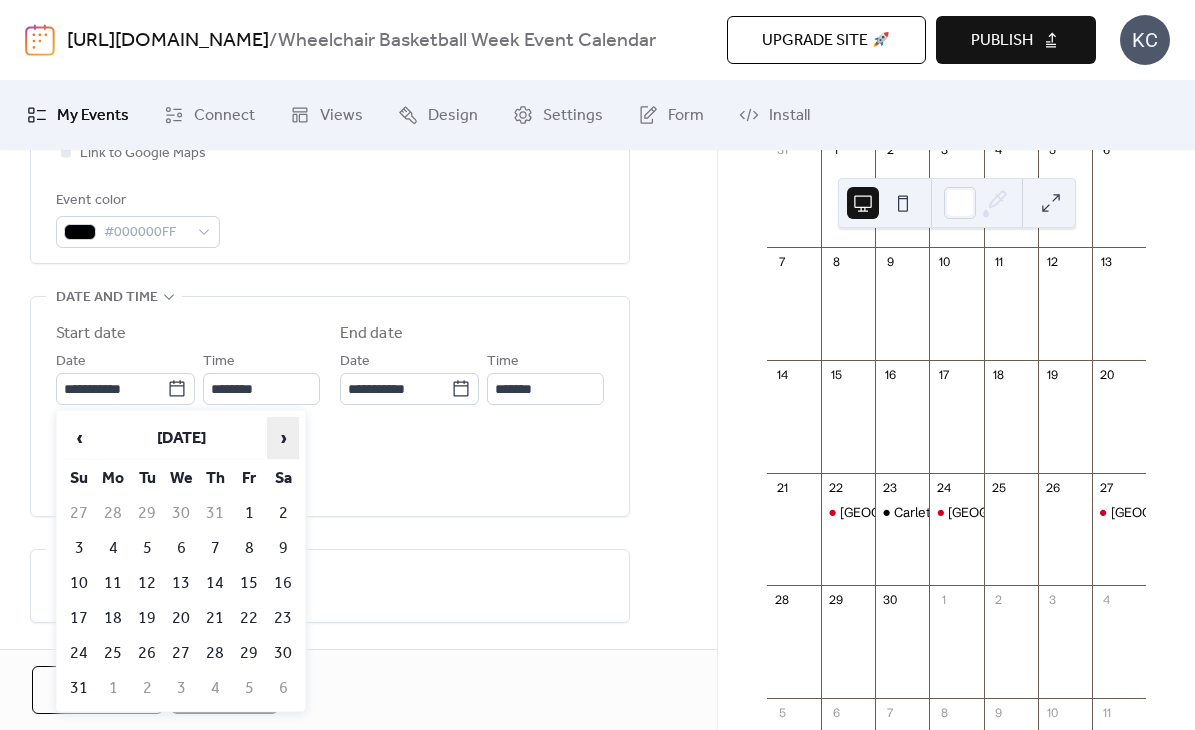 click on "›" at bounding box center (283, 438) 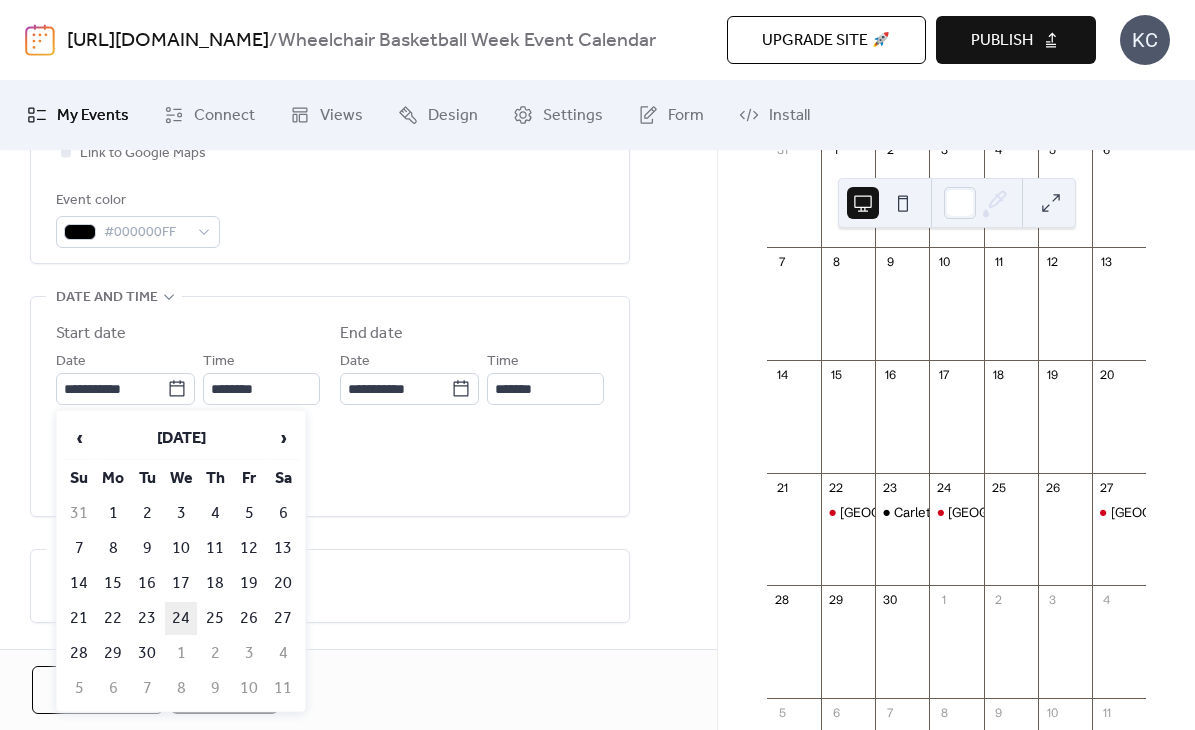 click on "24" at bounding box center [181, 618] 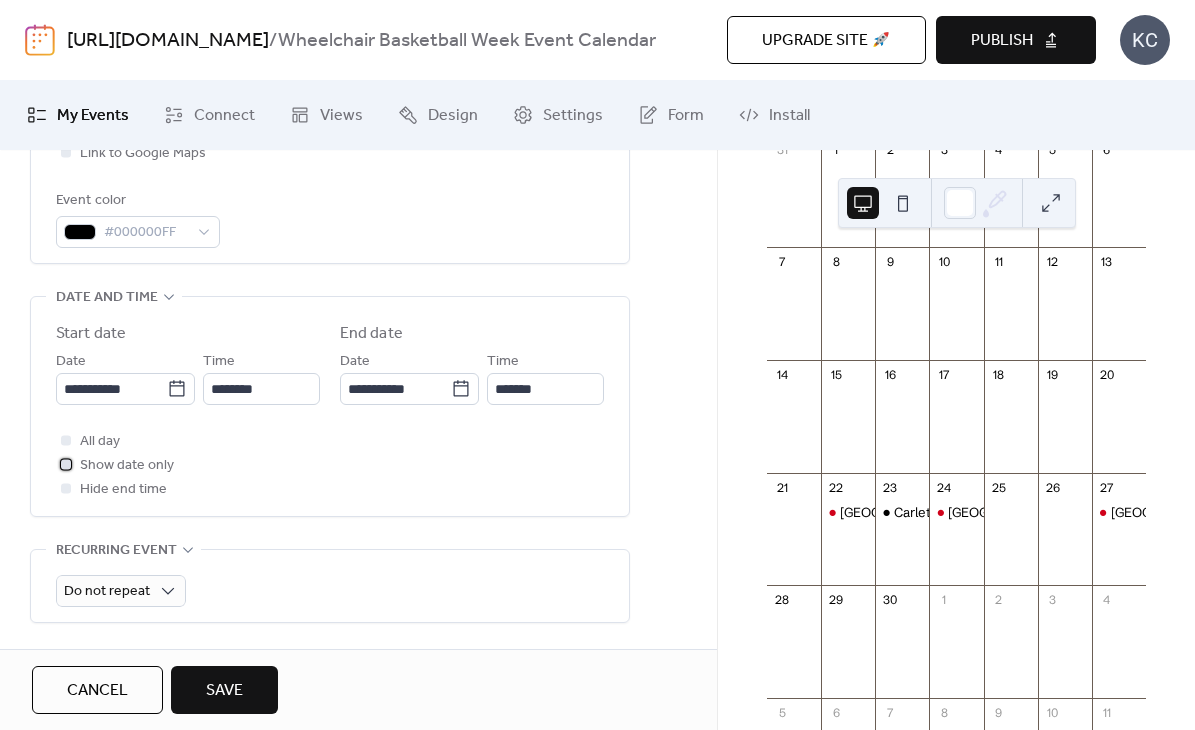 click at bounding box center (66, 464) 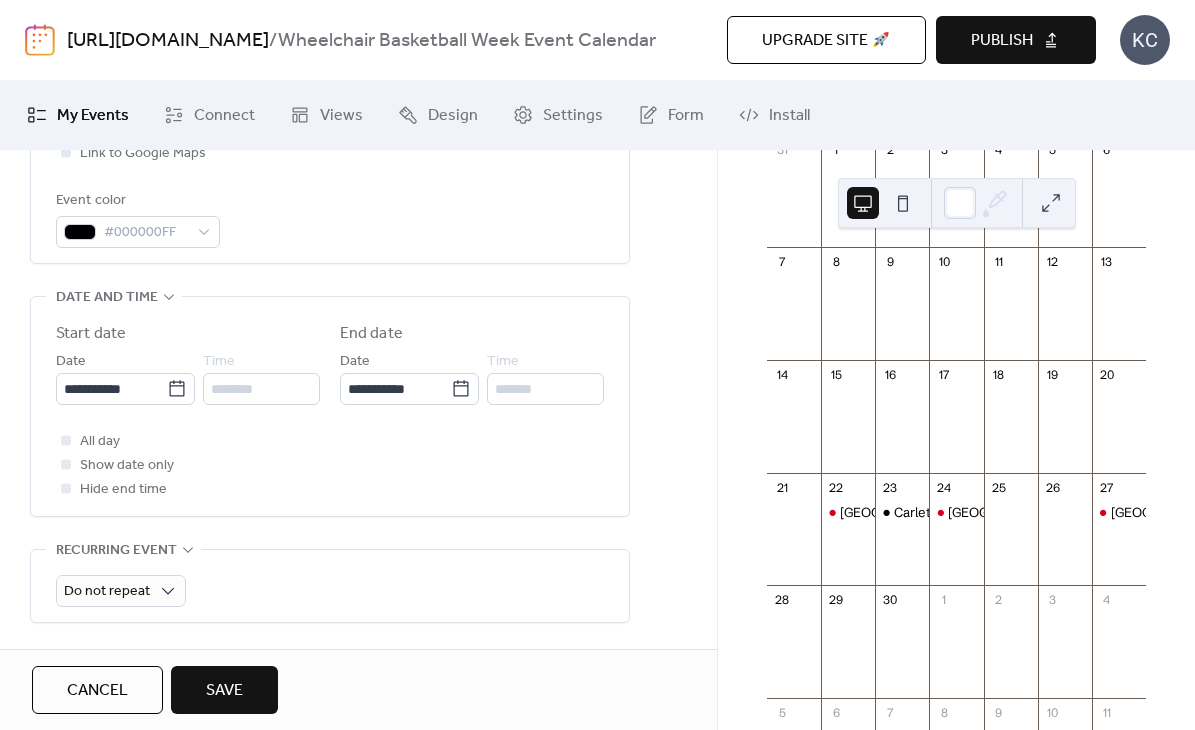 click on "Save" at bounding box center (224, 691) 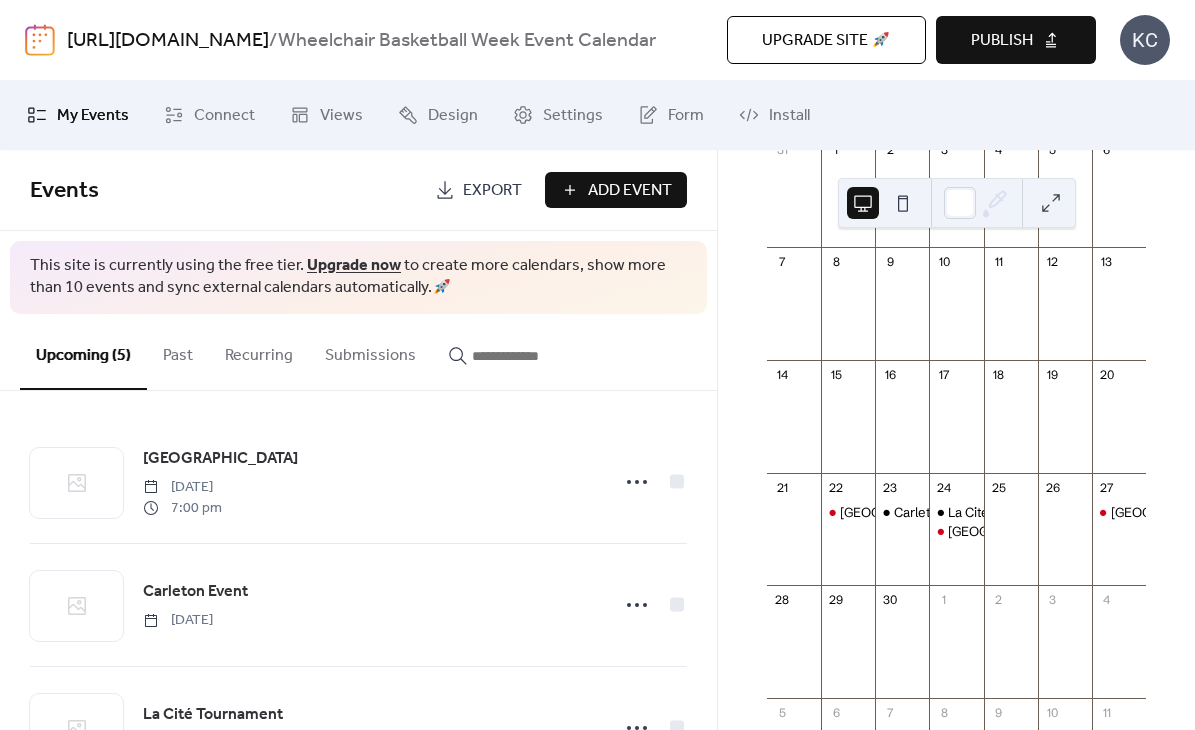 click on "Add Event" at bounding box center (630, 191) 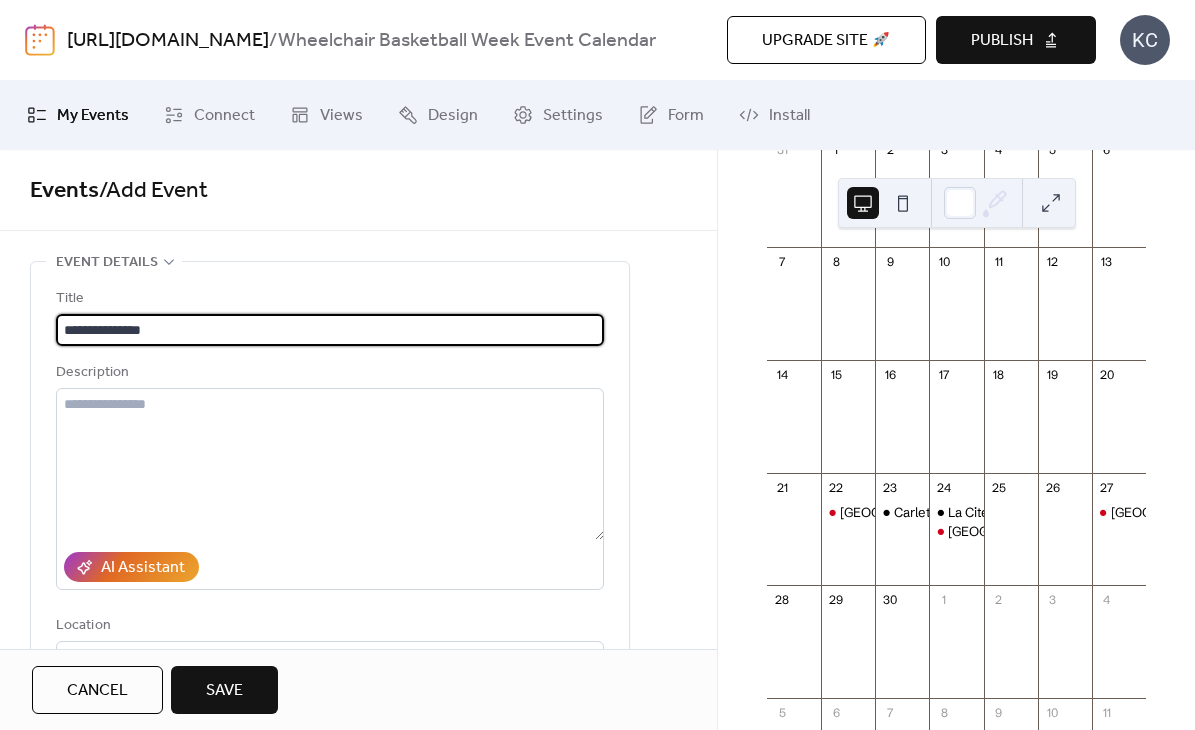 type on "**********" 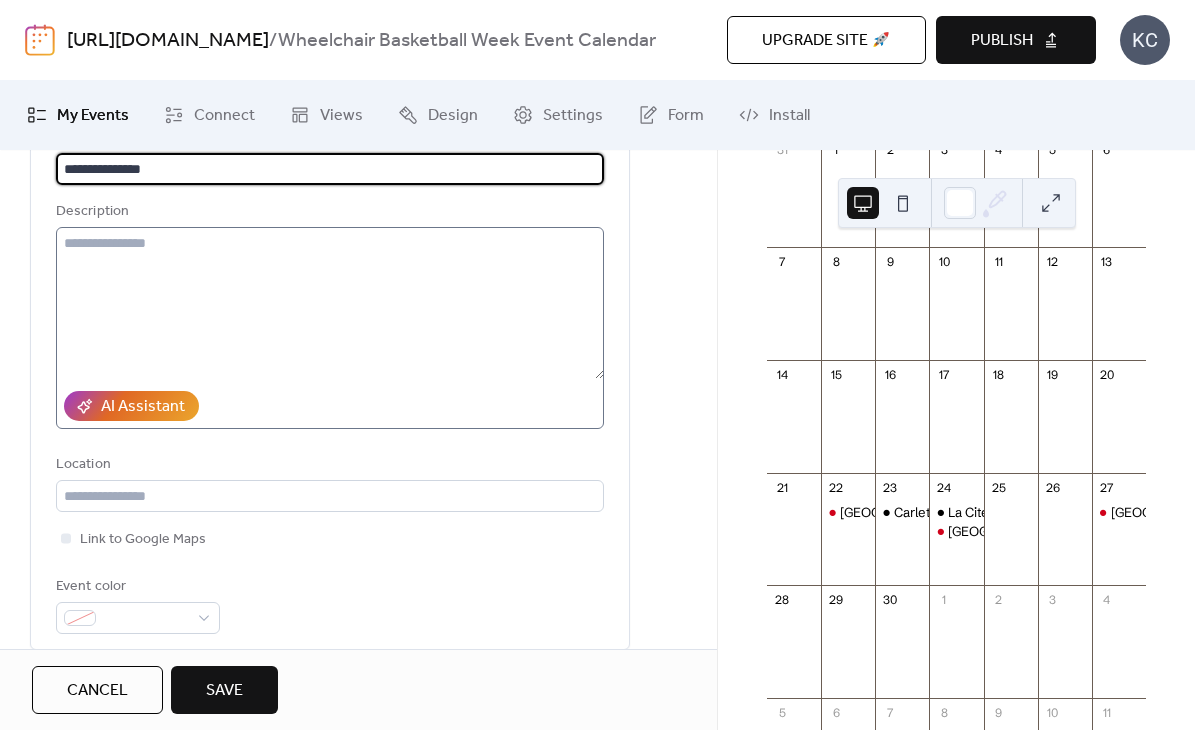 scroll, scrollTop: 231, scrollLeft: 0, axis: vertical 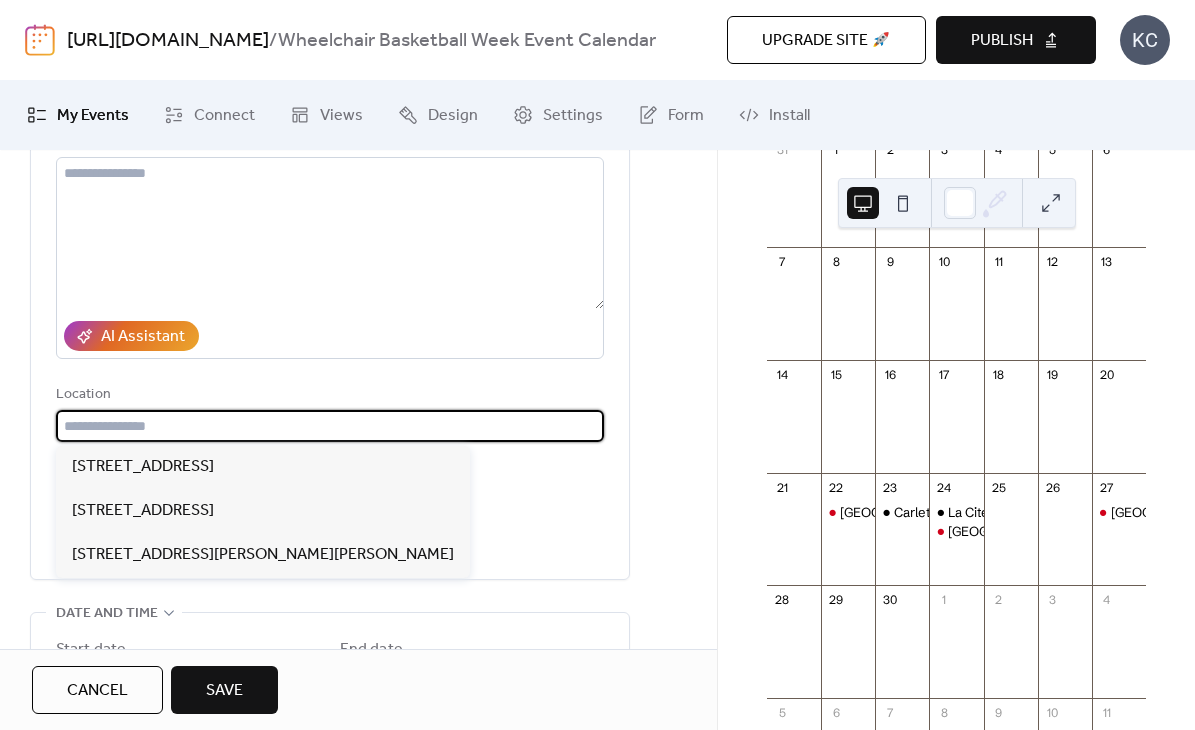 click at bounding box center (330, 426) 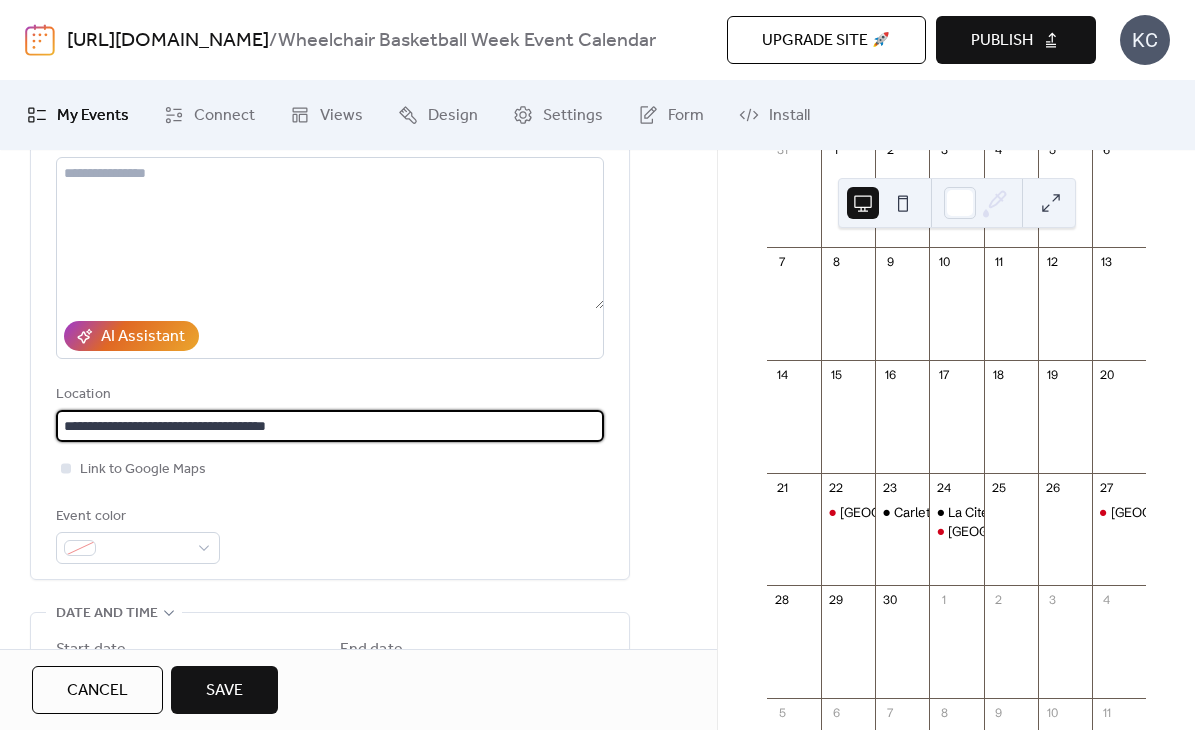 type on "**********" 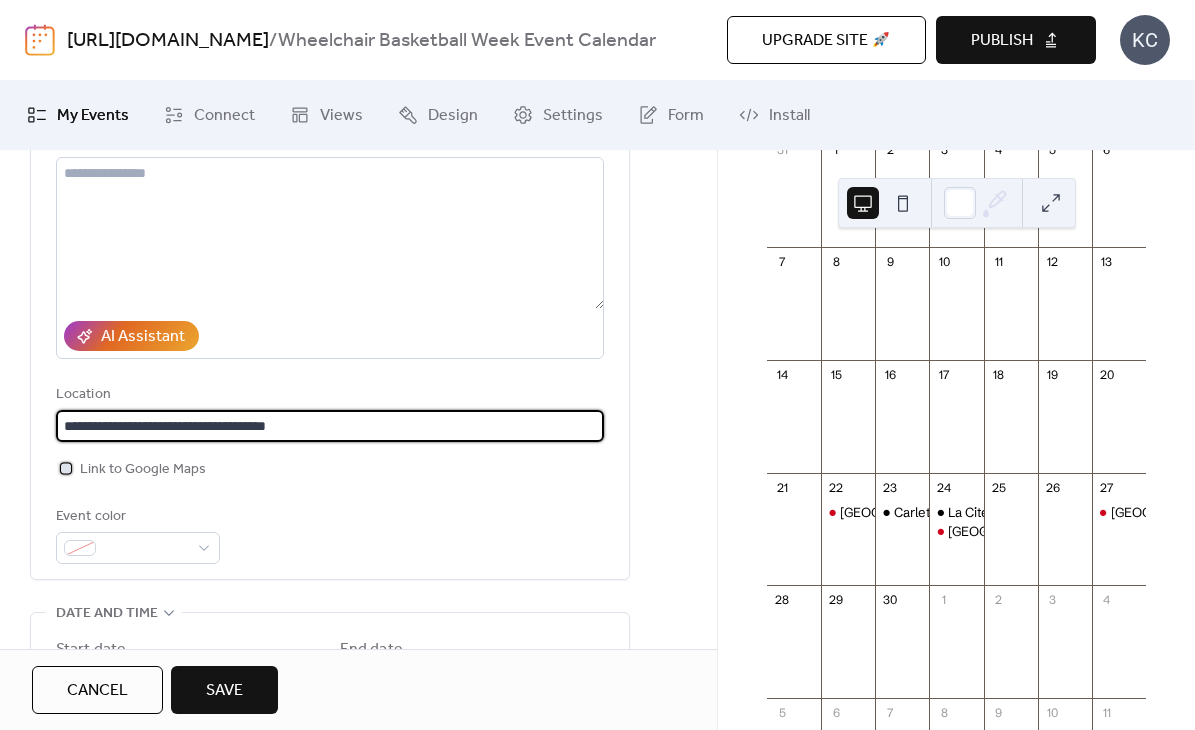 click at bounding box center [66, 468] 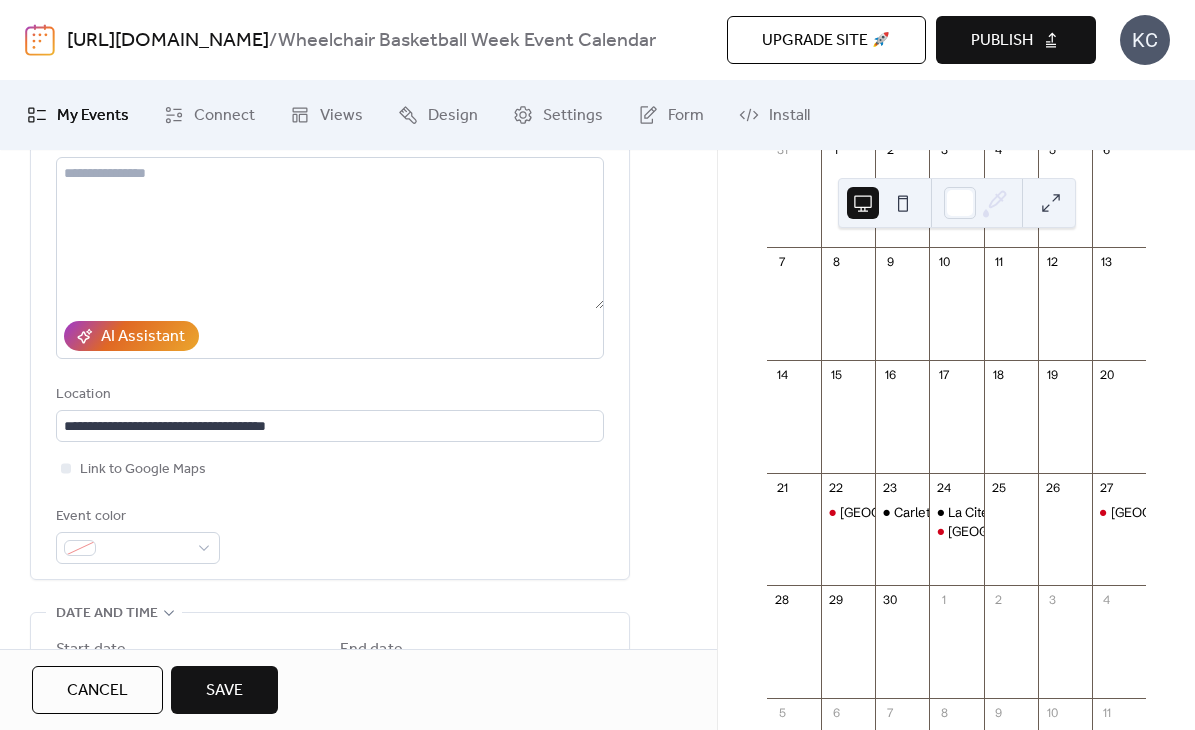 click on "**********" at bounding box center (330, 310) 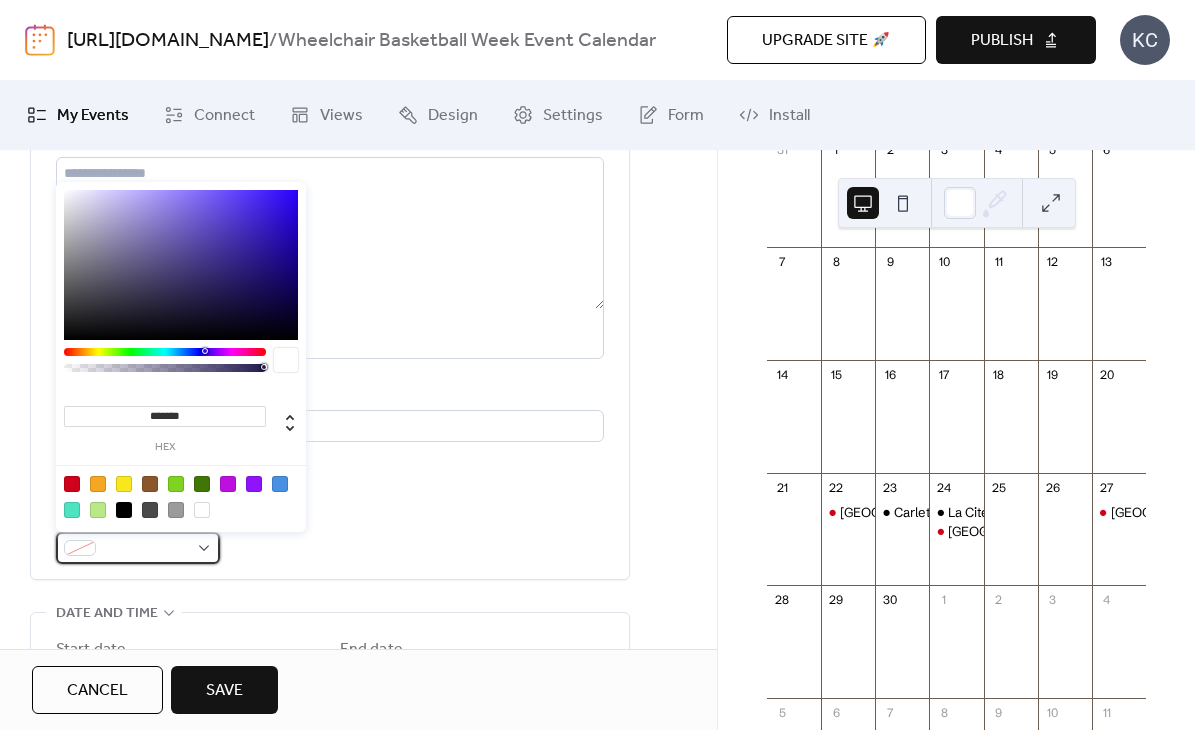 click at bounding box center (146, 549) 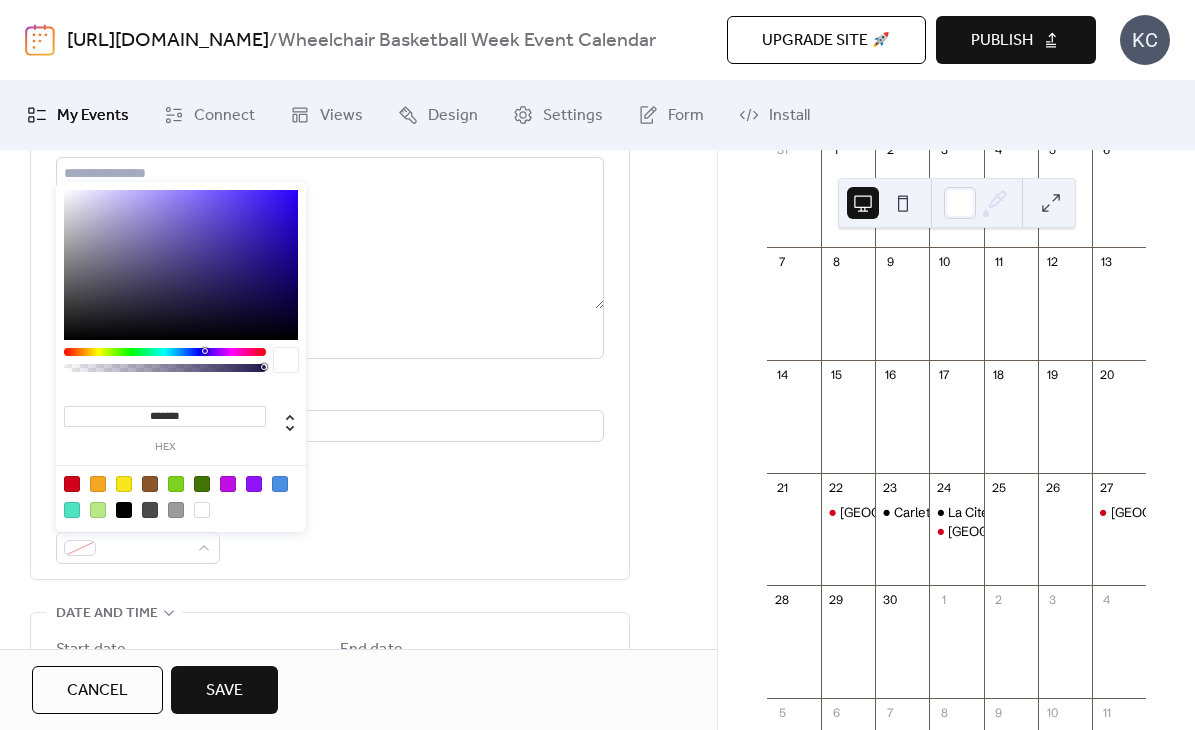 click at bounding box center (181, 496) 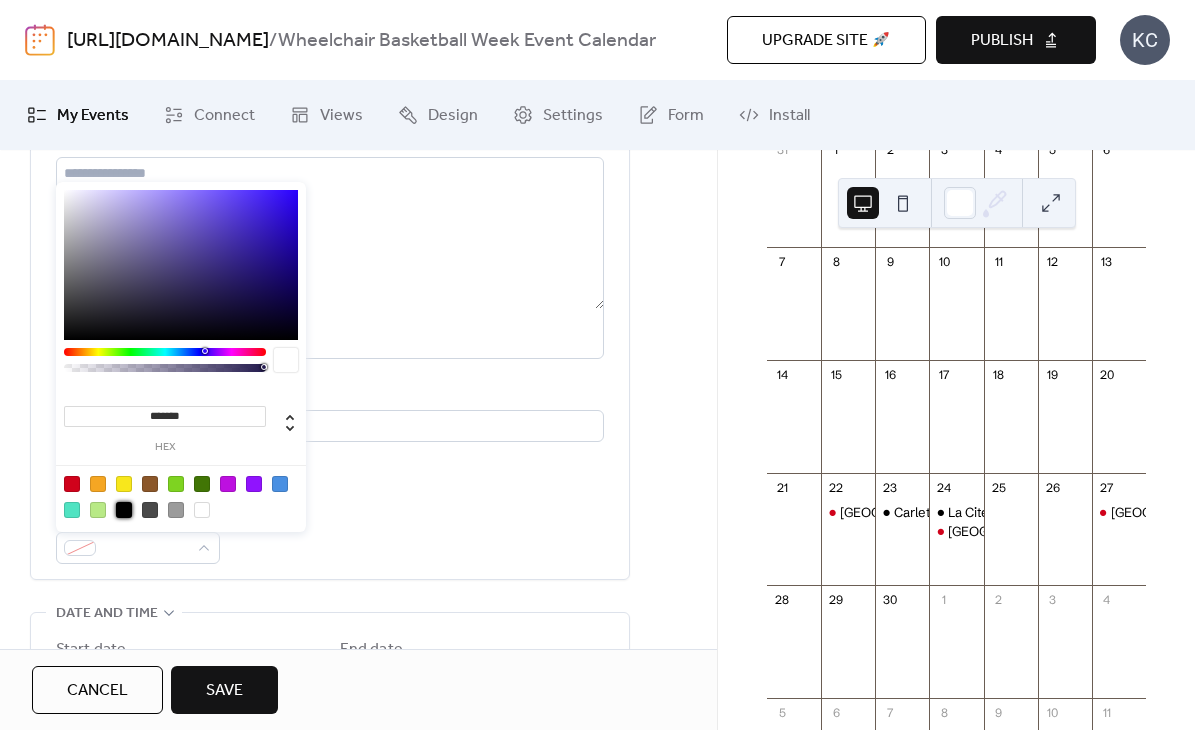 click at bounding box center [124, 510] 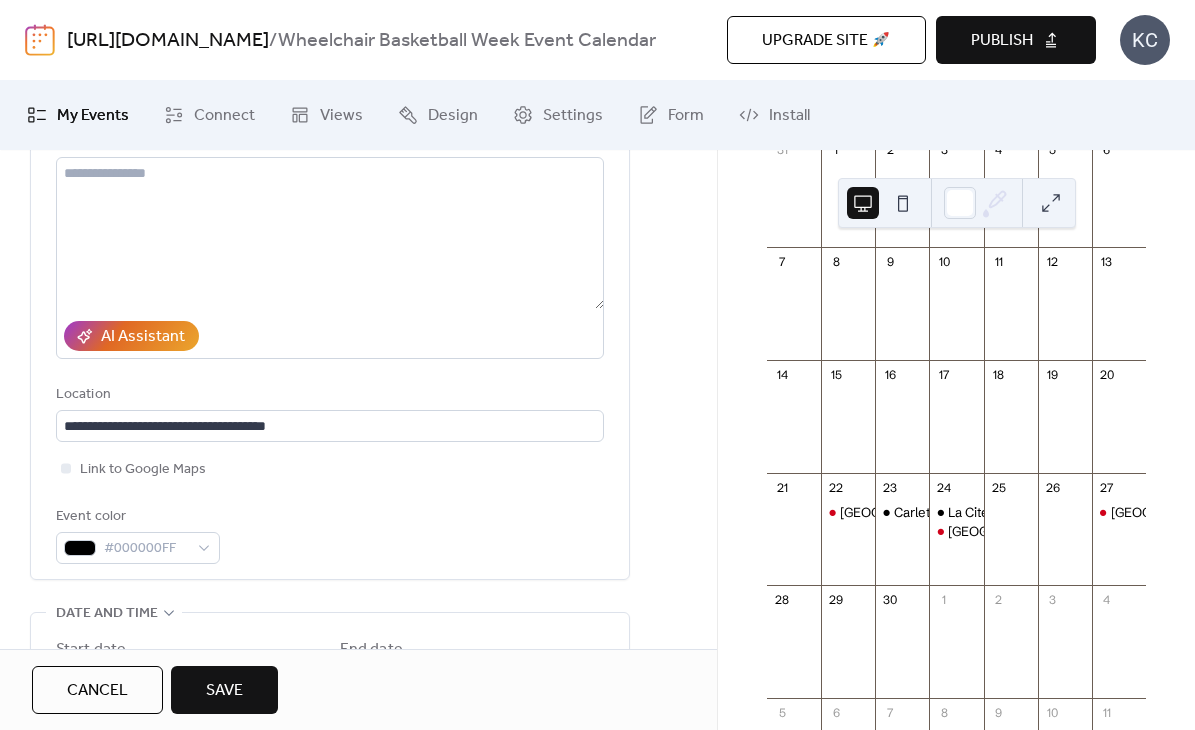 click on "Link to Google Maps" at bounding box center (330, 469) 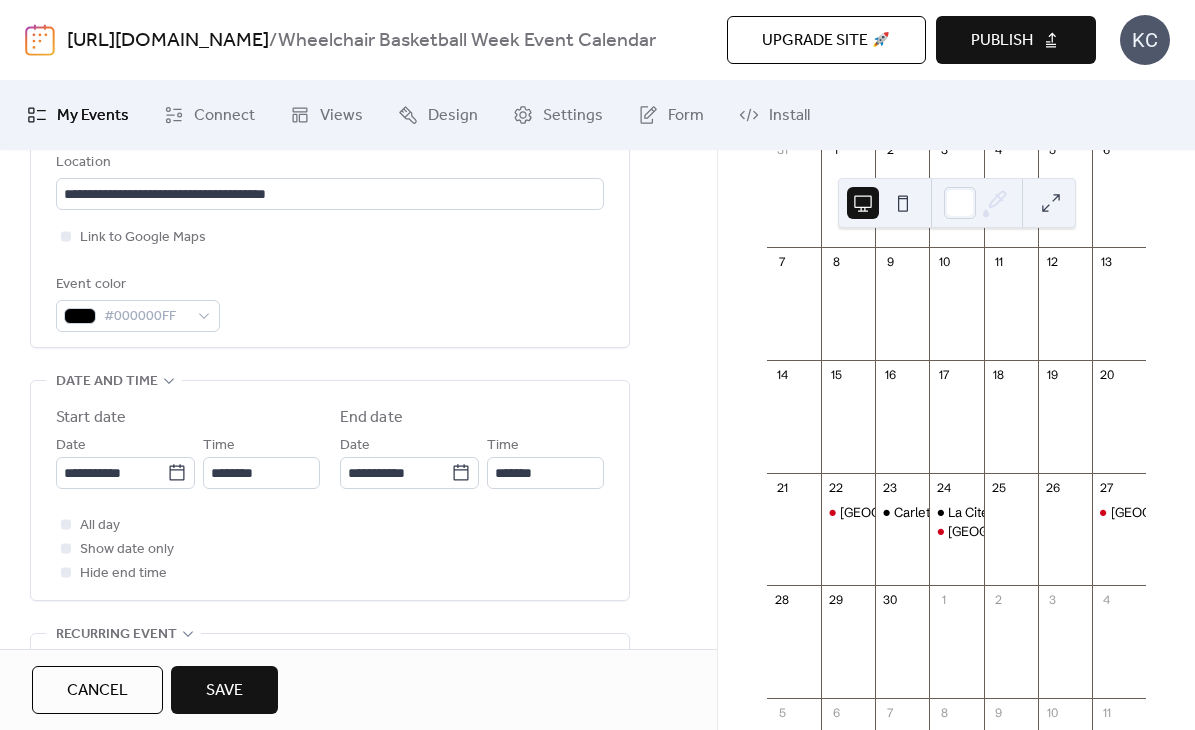 scroll, scrollTop: 541, scrollLeft: 0, axis: vertical 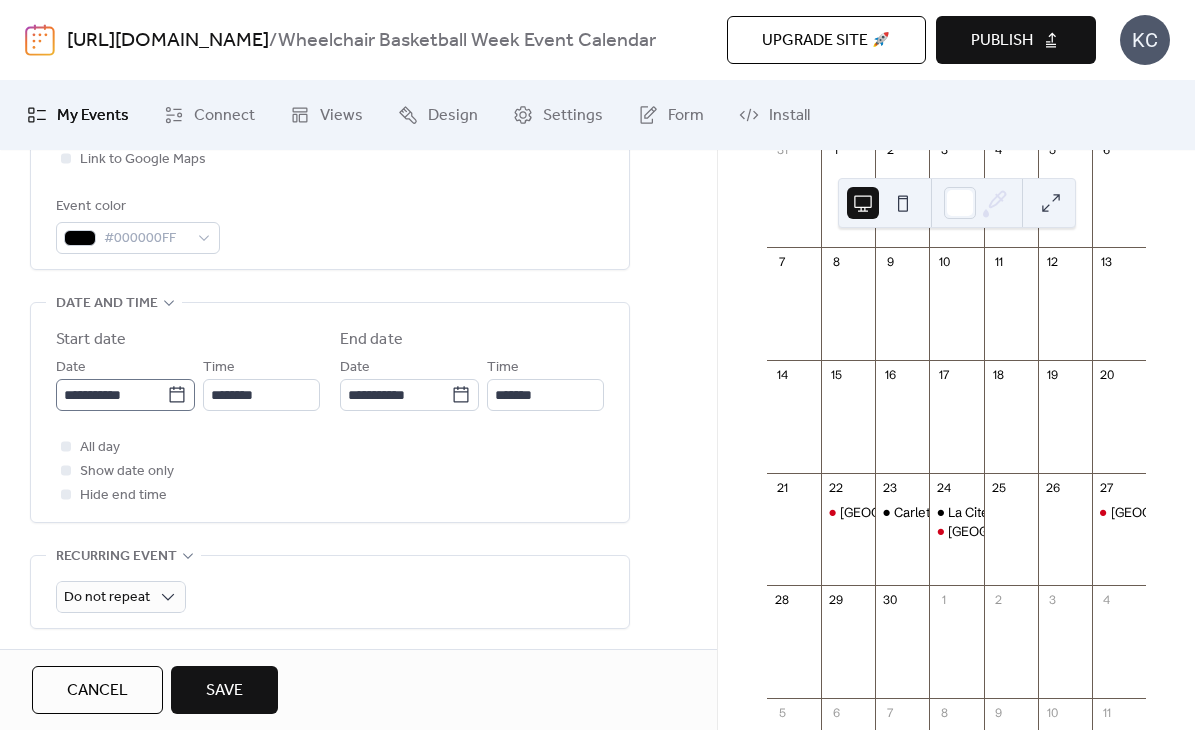 click 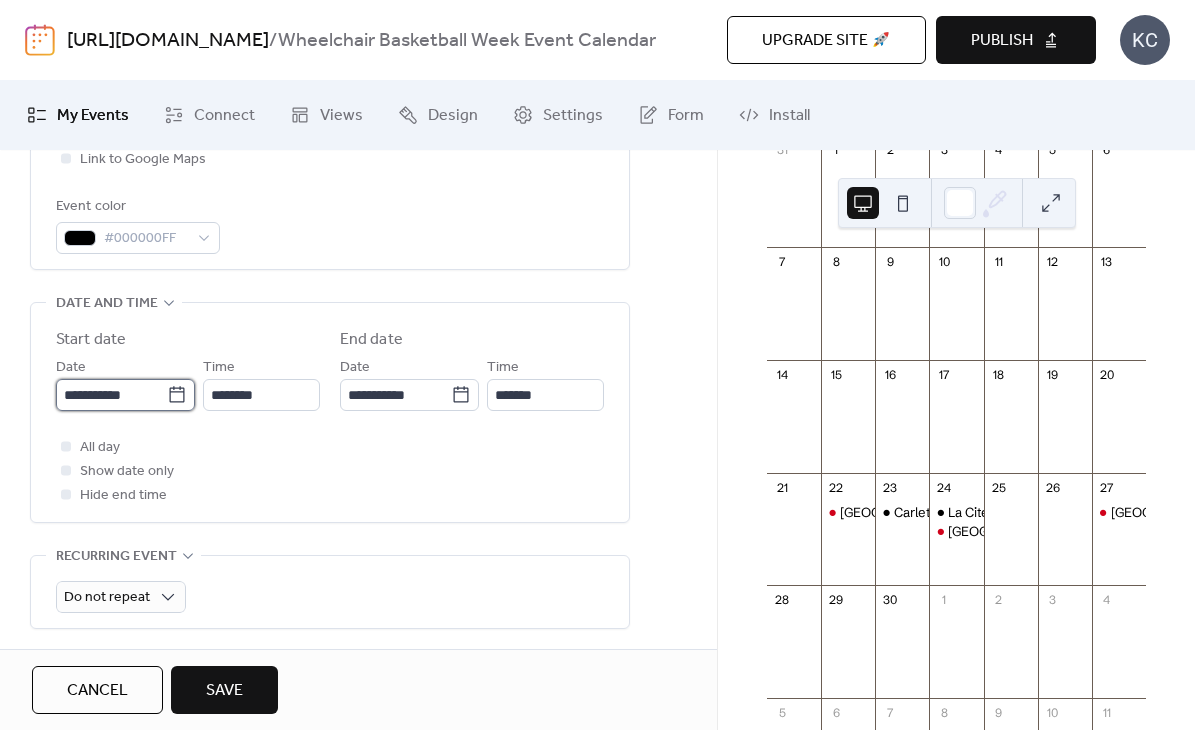 click on "**********" at bounding box center [111, 395] 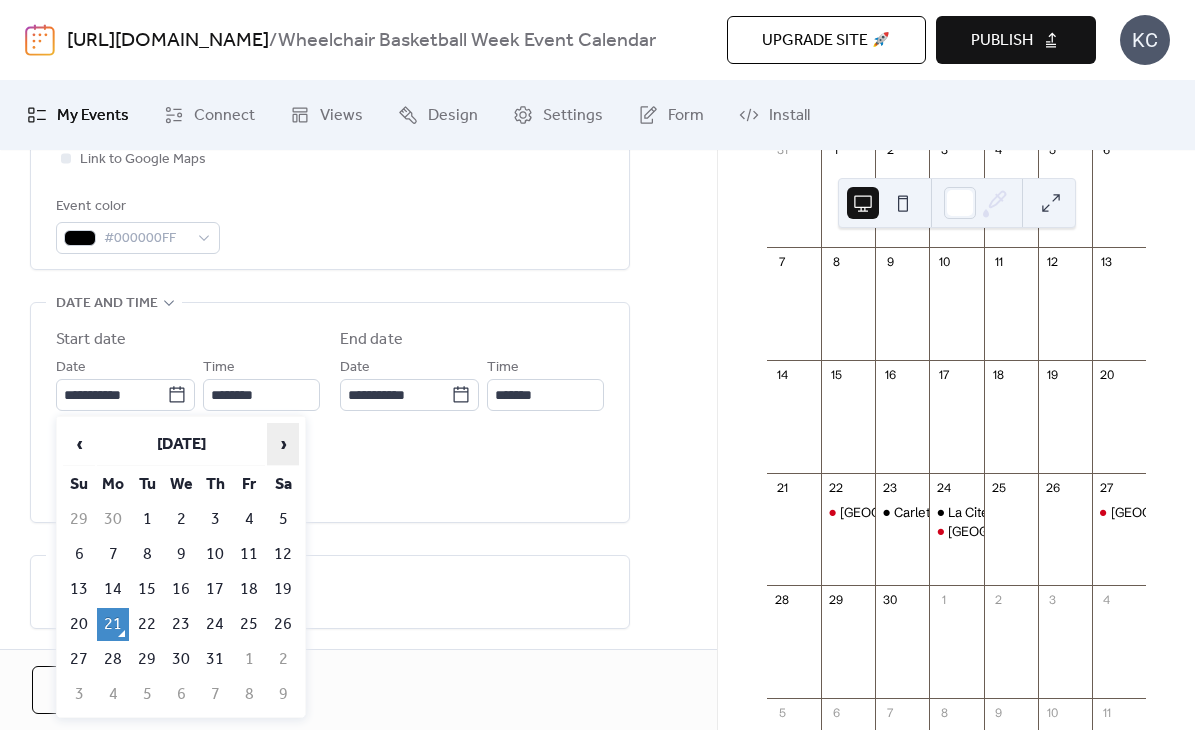 click on "›" at bounding box center [283, 444] 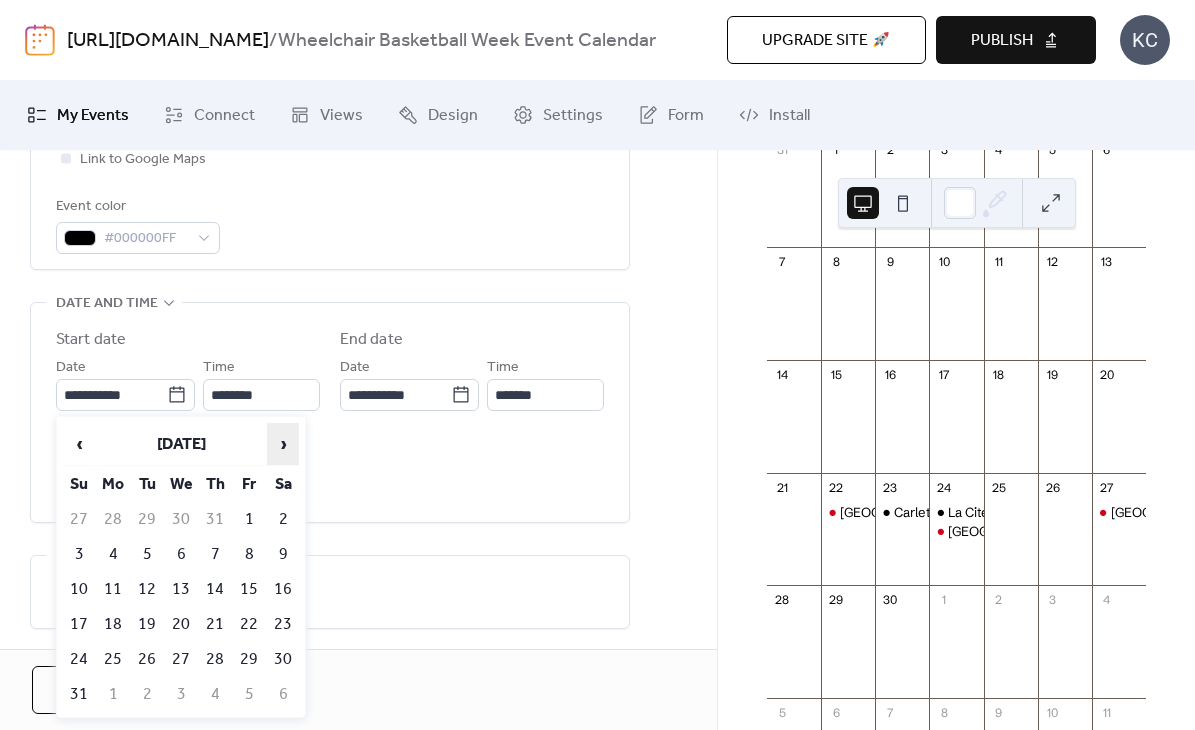 click on "›" at bounding box center [283, 444] 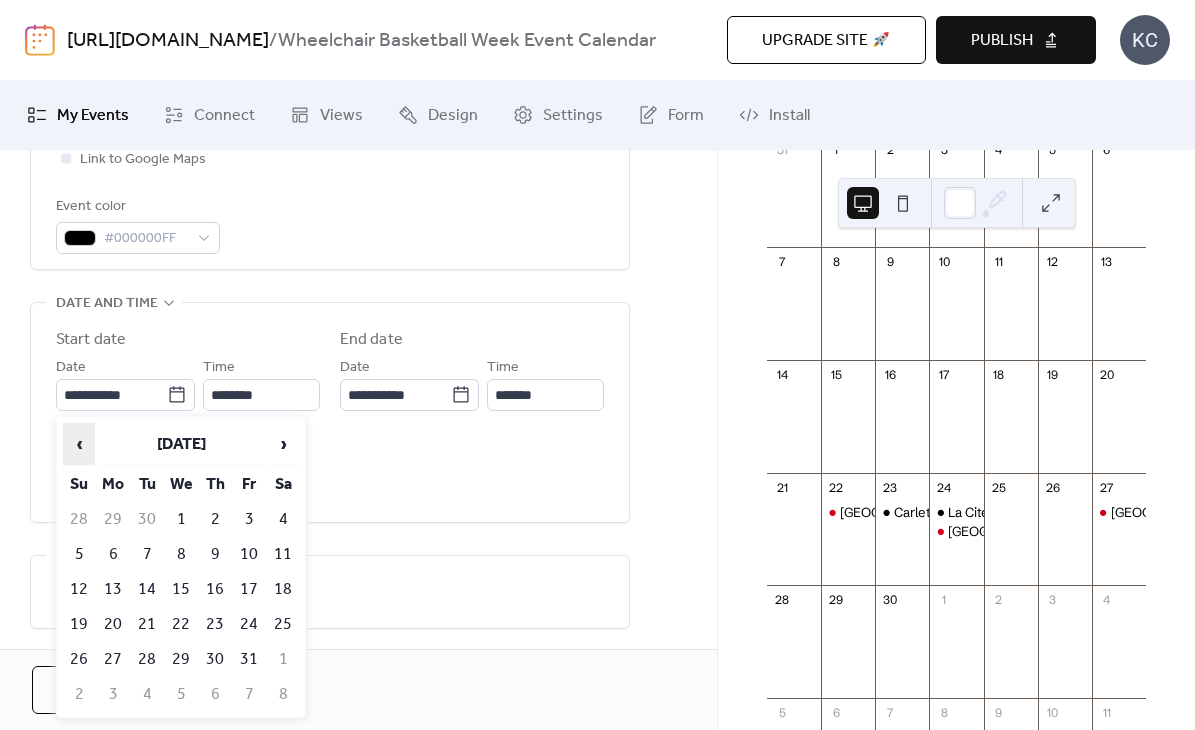 click on "‹" at bounding box center [79, 444] 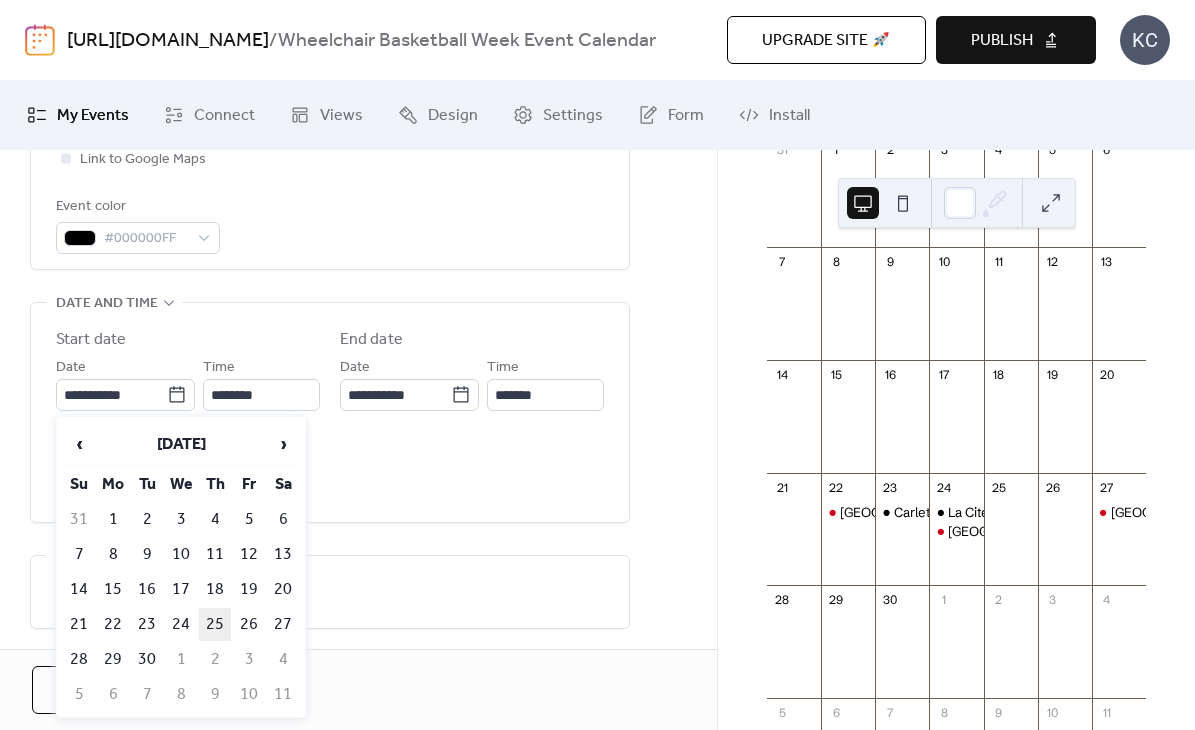 click on "25" at bounding box center [215, 624] 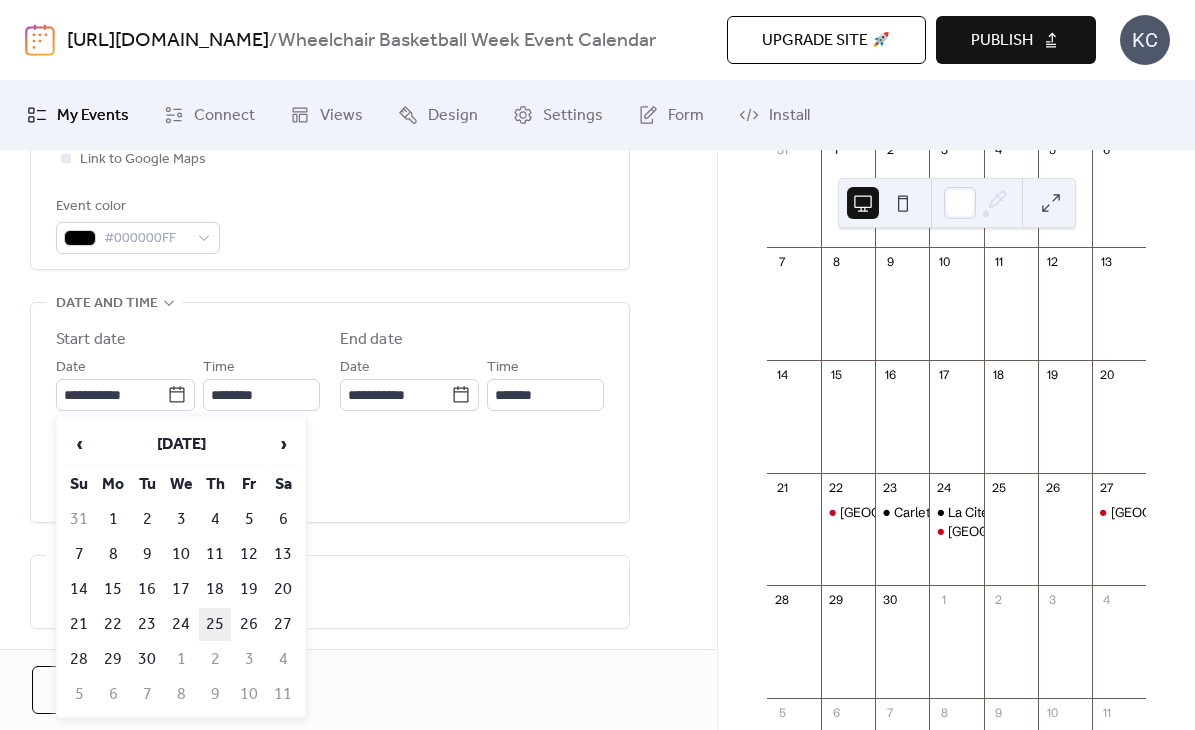 type on "**********" 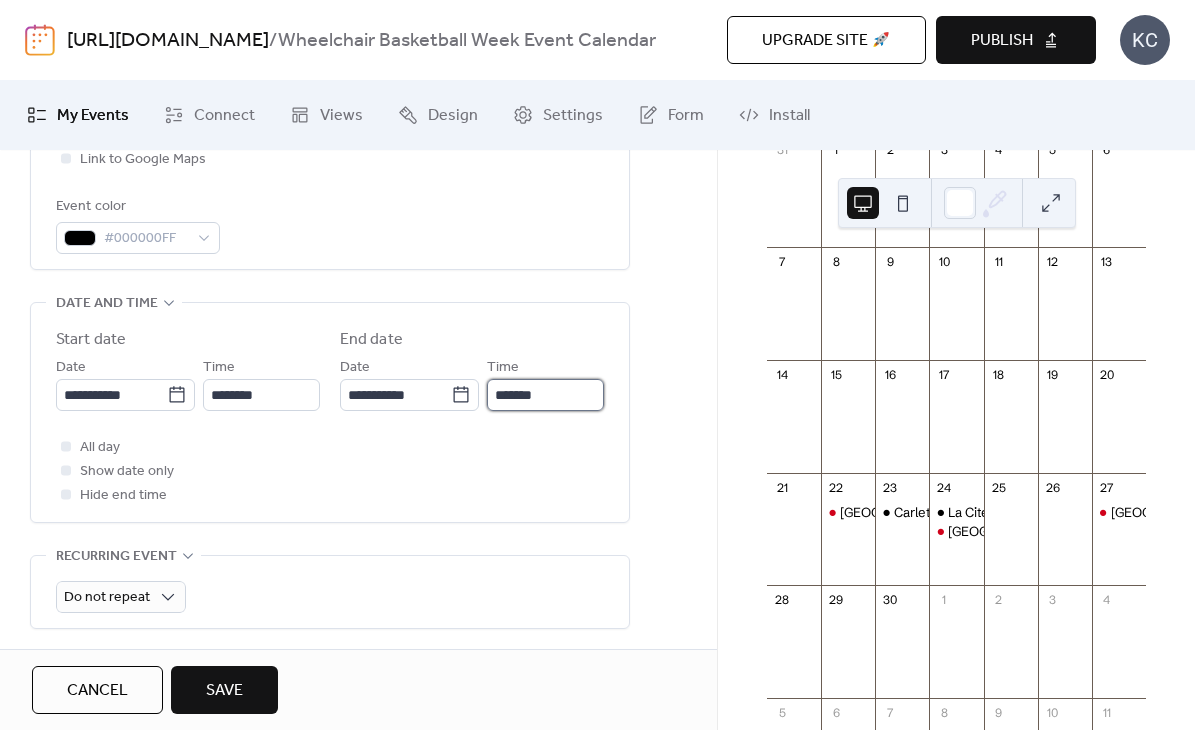 click on "*******" at bounding box center [545, 395] 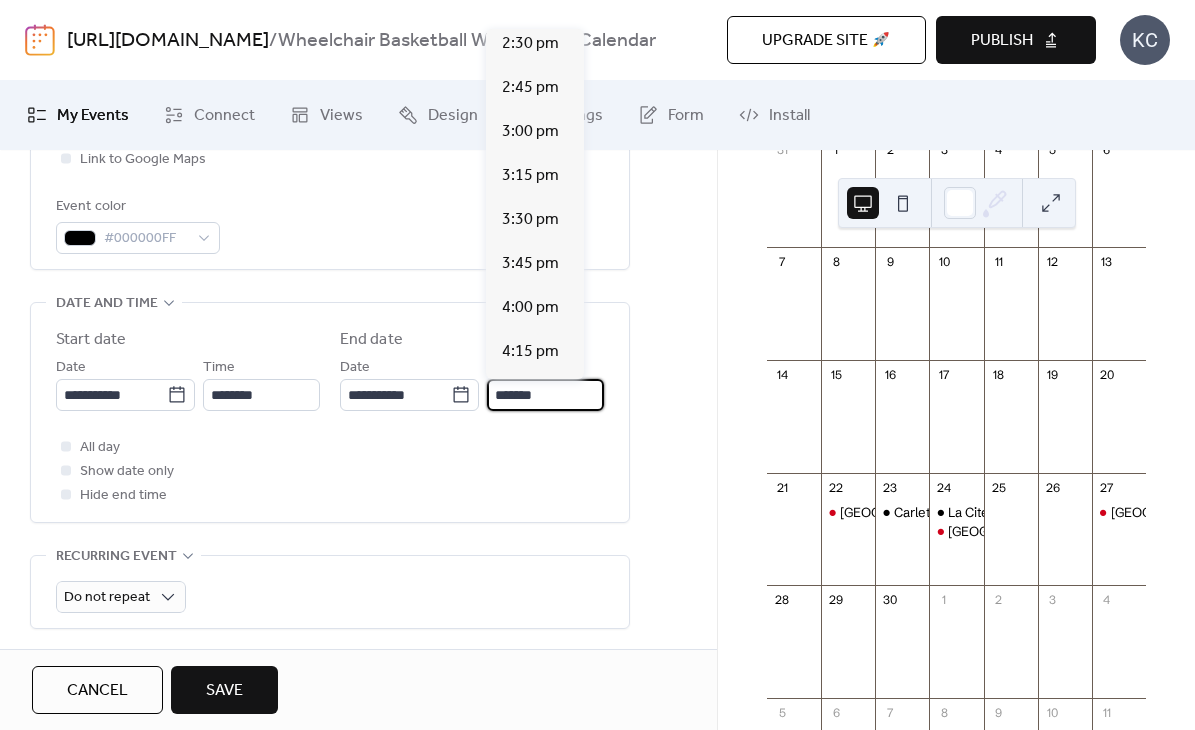 scroll, scrollTop: 408, scrollLeft: 0, axis: vertical 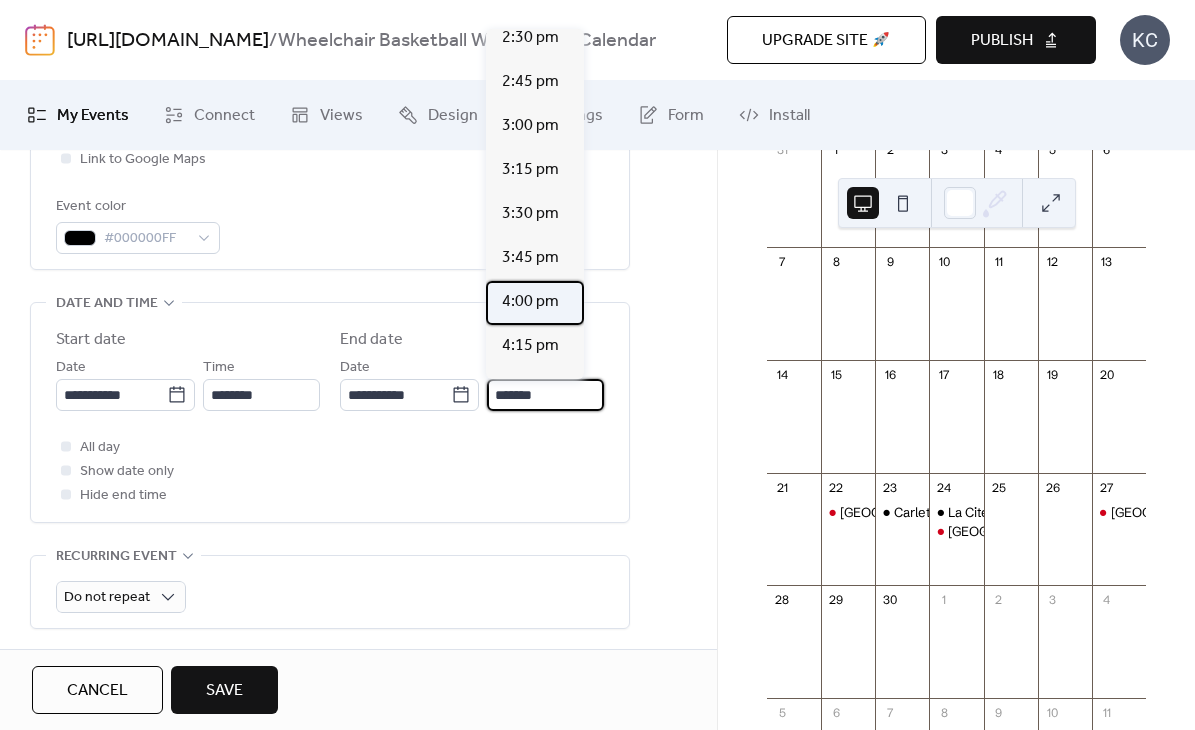 click on "4:00 pm" at bounding box center (530, 302) 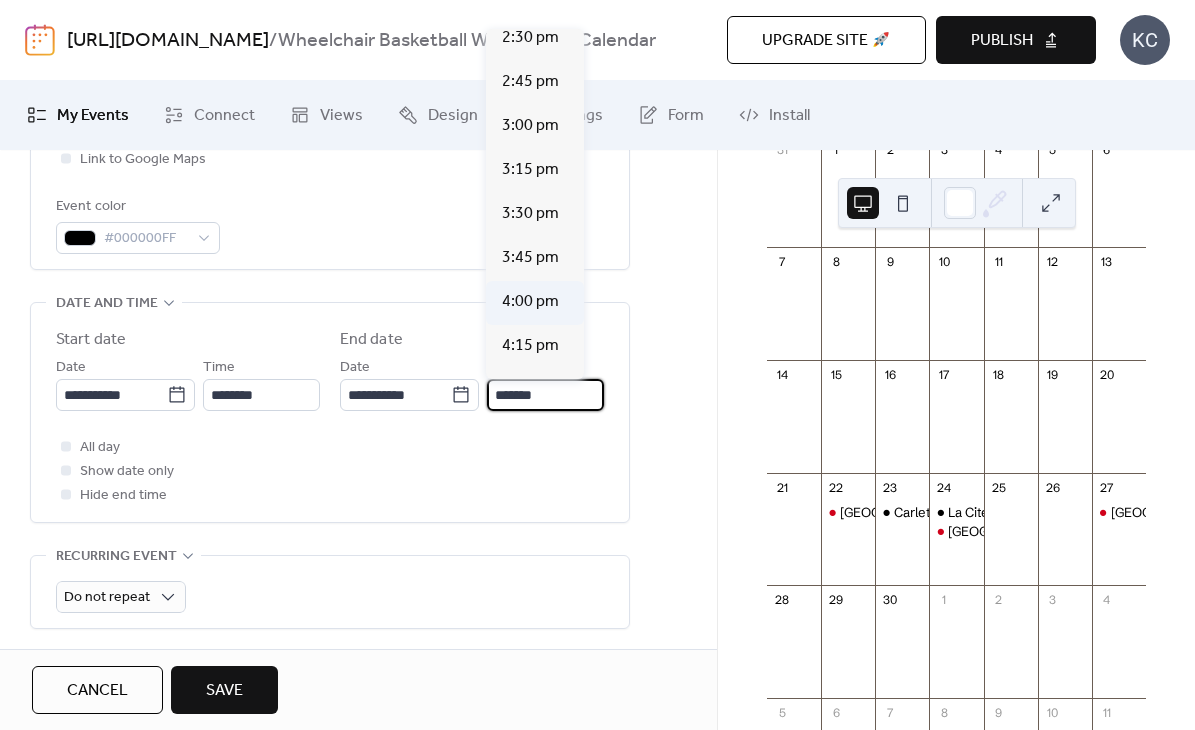 type on "*******" 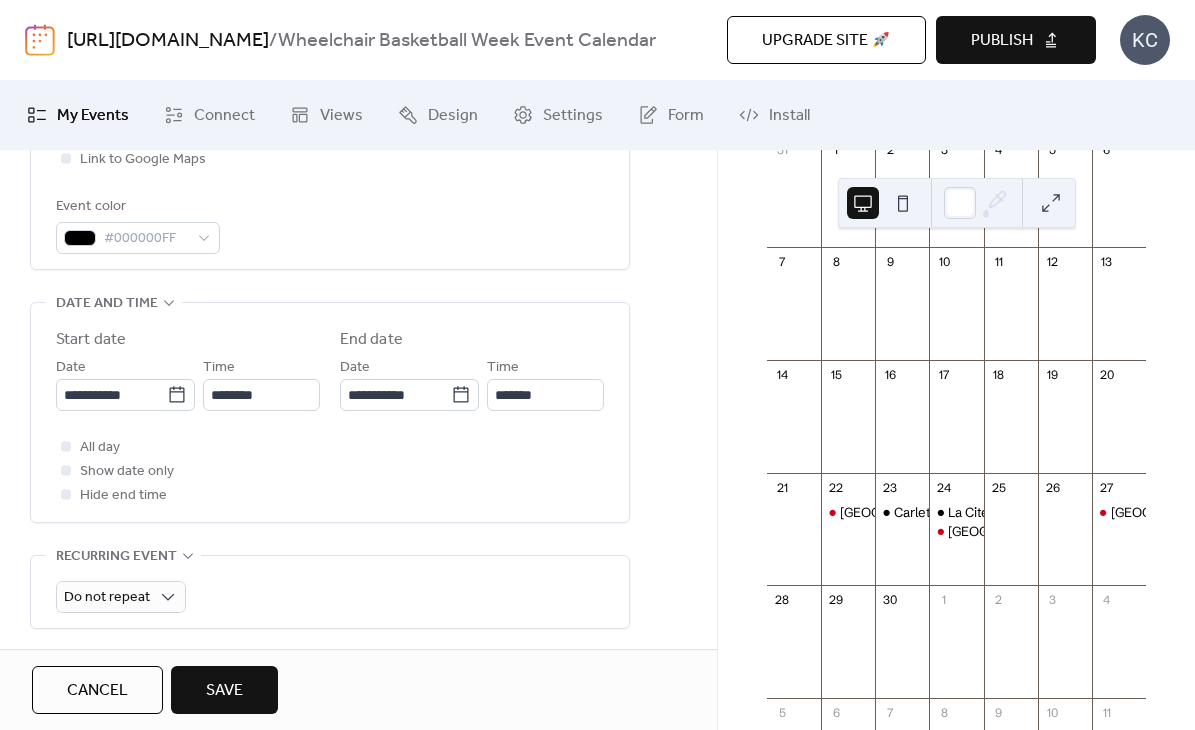 click on "**********" at bounding box center [330, 517] 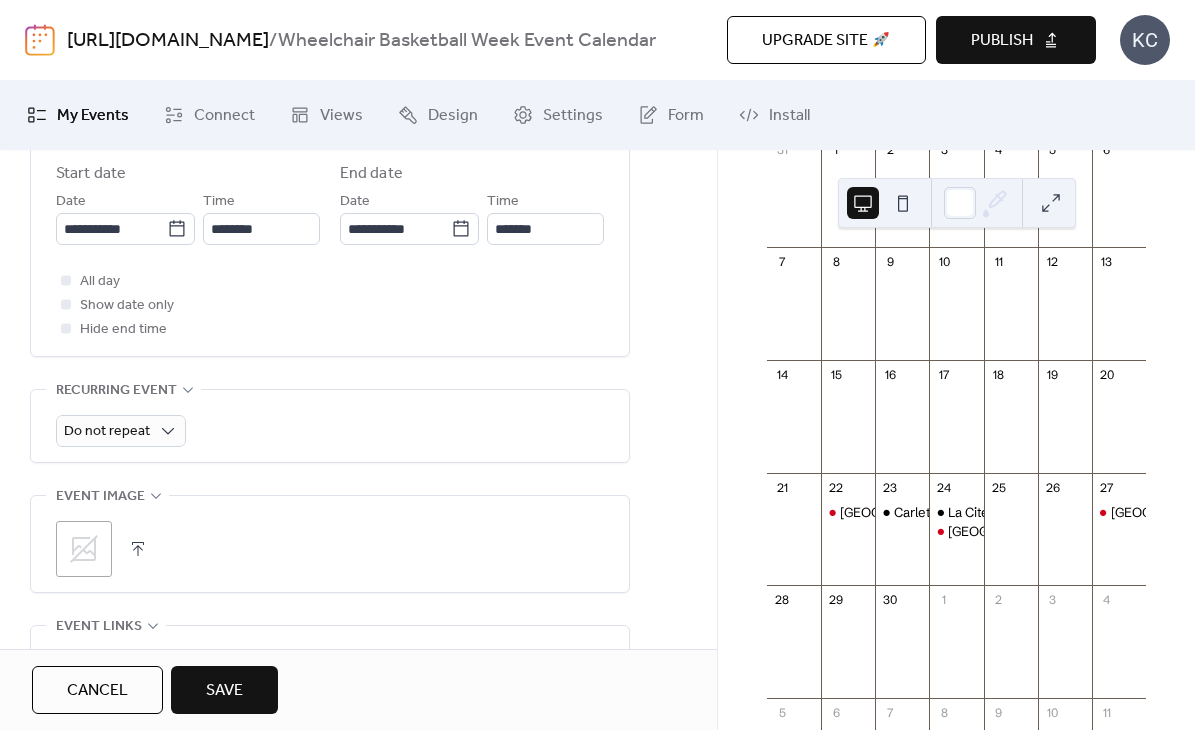scroll, scrollTop: 758, scrollLeft: 0, axis: vertical 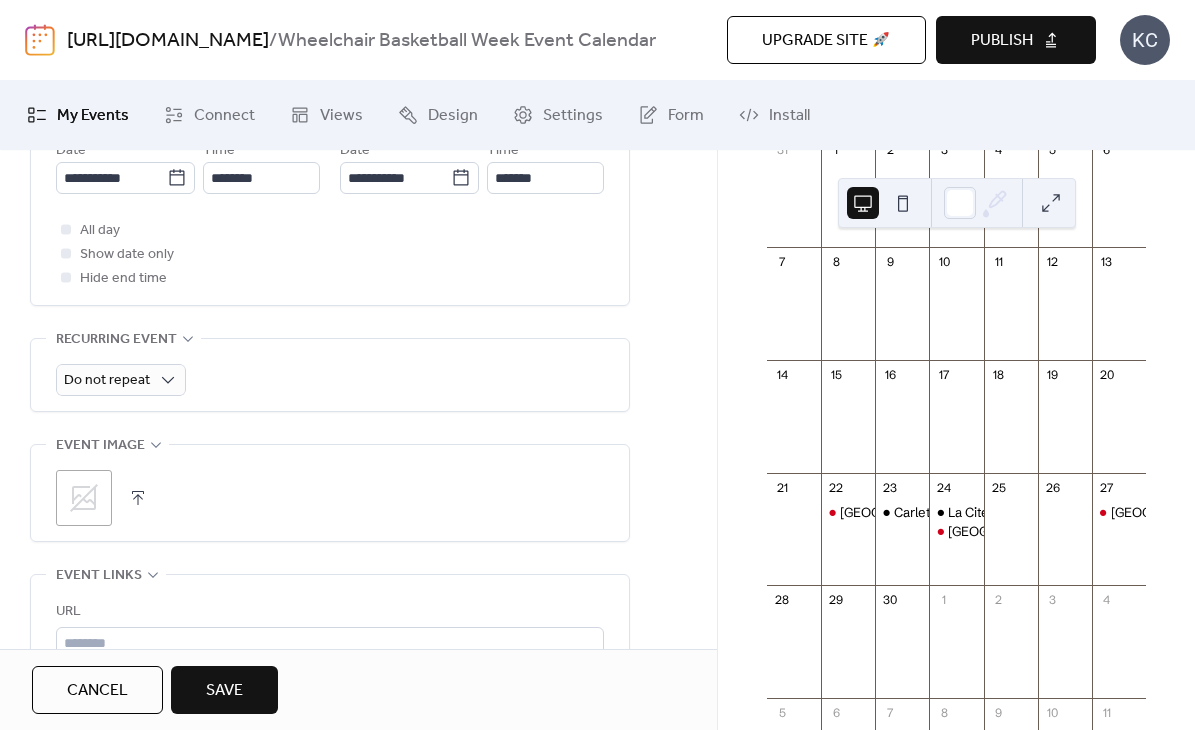 click on "Save" at bounding box center [224, 690] 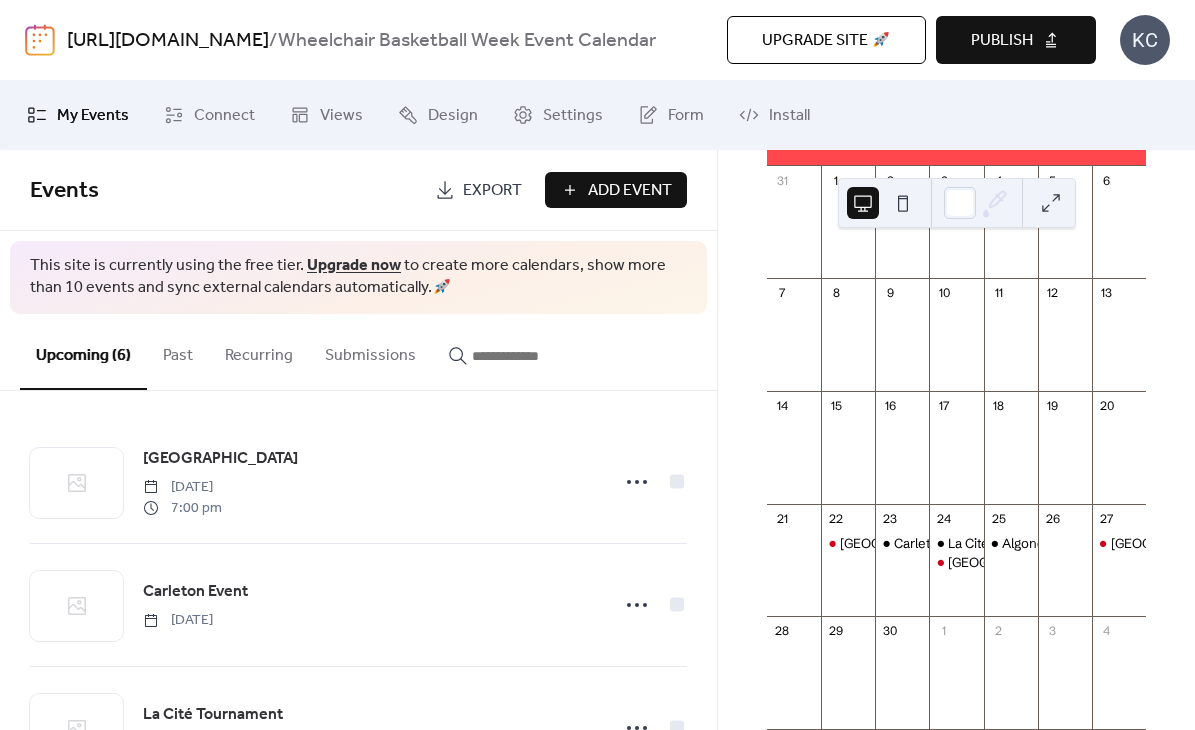 scroll, scrollTop: 198, scrollLeft: 0, axis: vertical 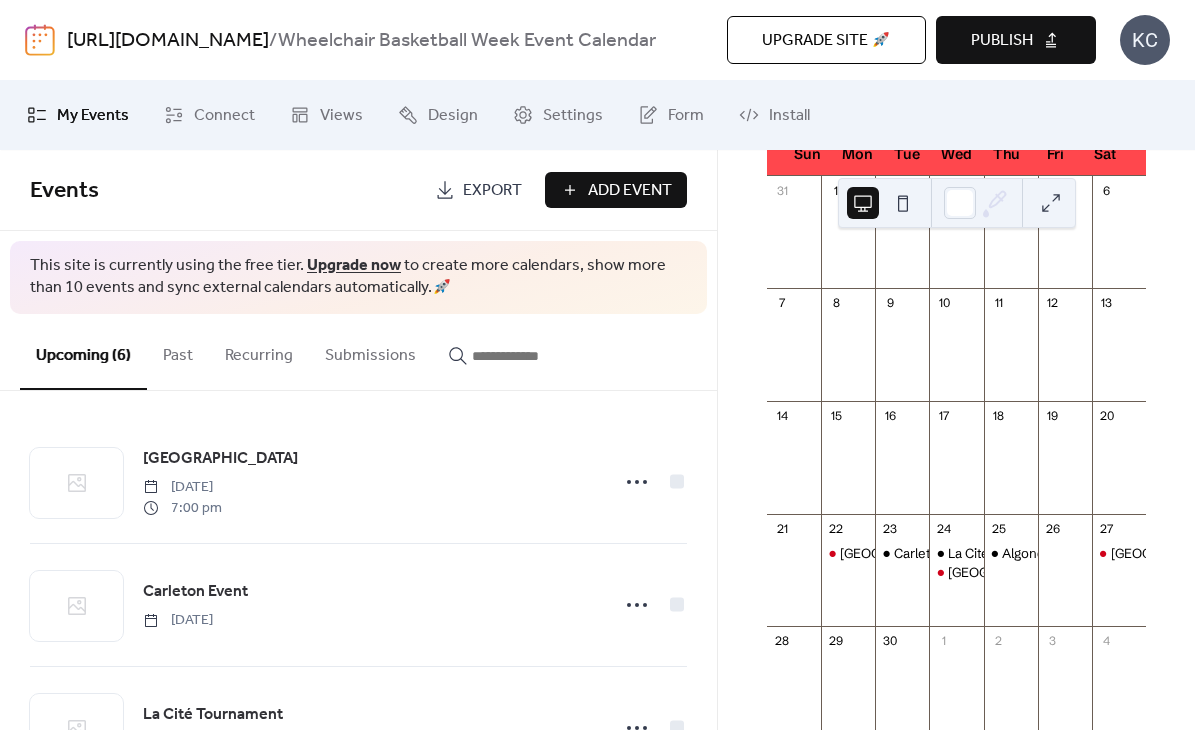 click on "Export" at bounding box center (478, 190) 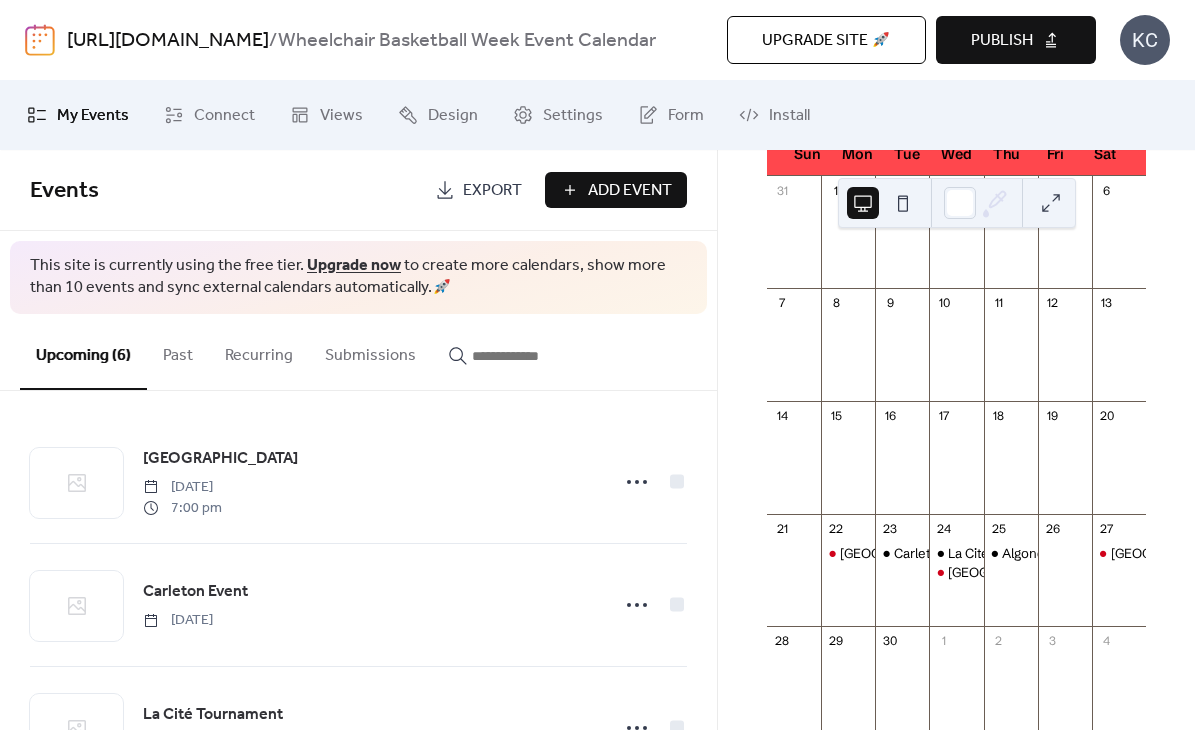click on "Publish" at bounding box center (1002, 41) 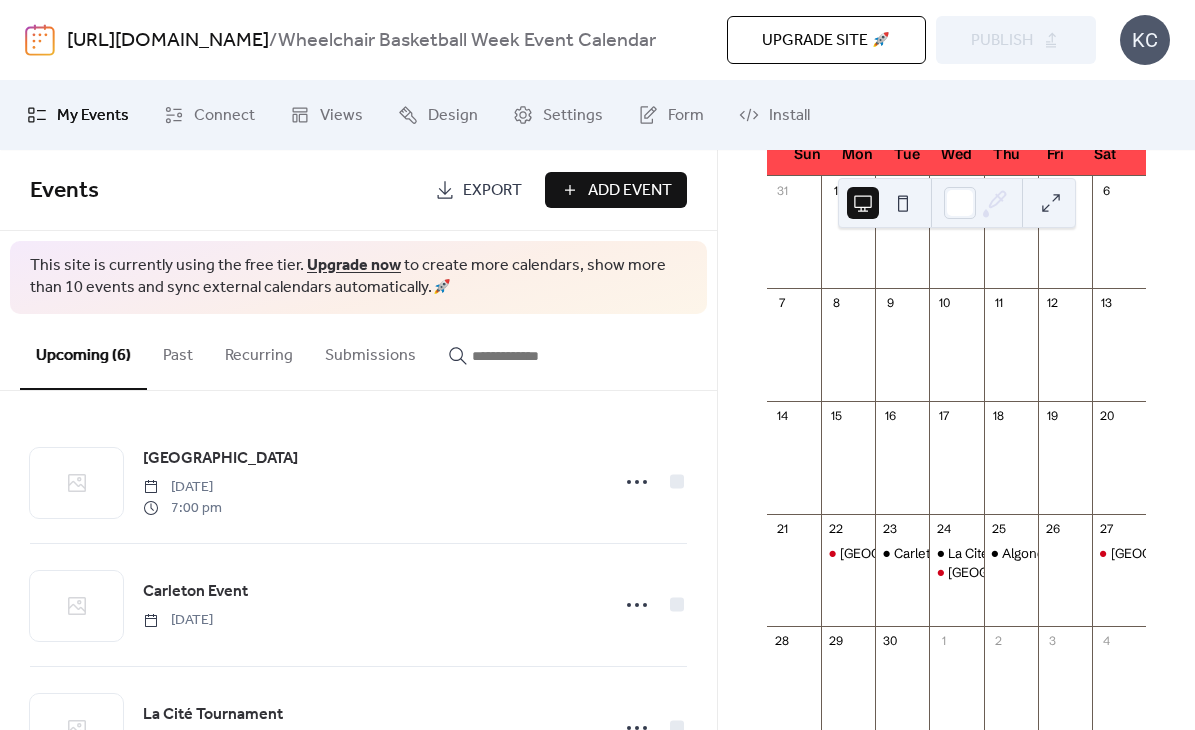 click on "Upgrade site 🚀 Preview Publish" at bounding box center [896, 40] 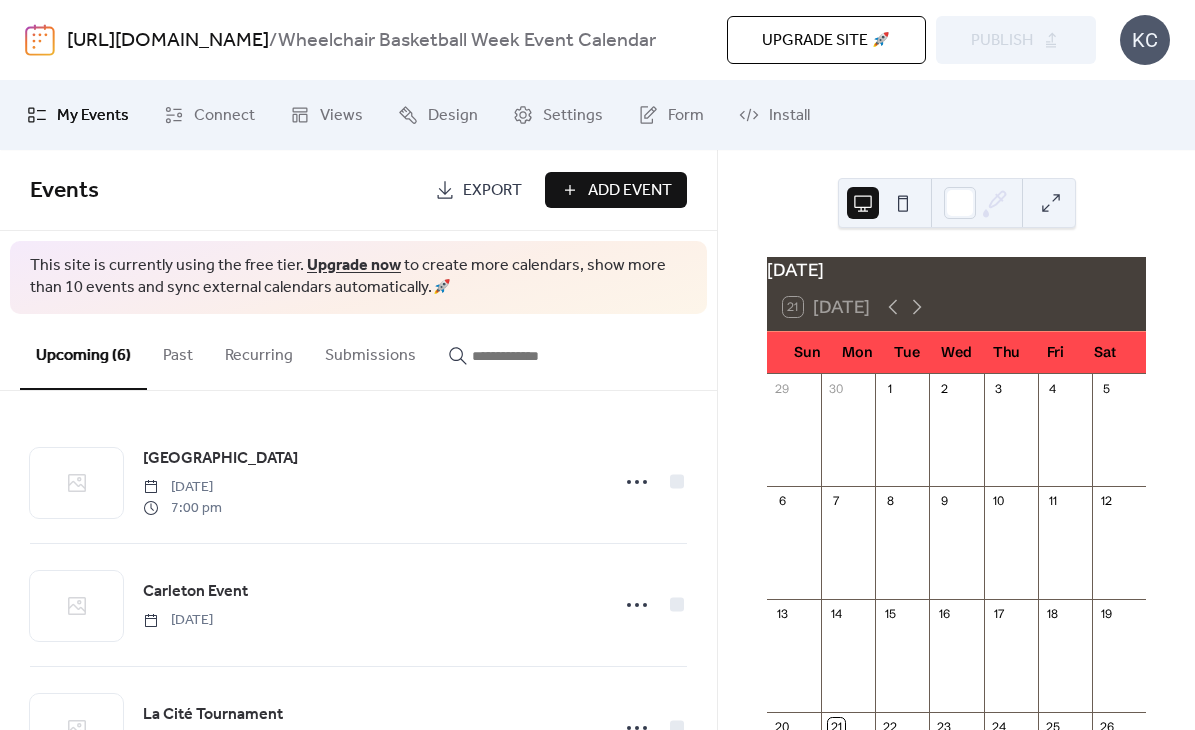 scroll, scrollTop: 0, scrollLeft: 0, axis: both 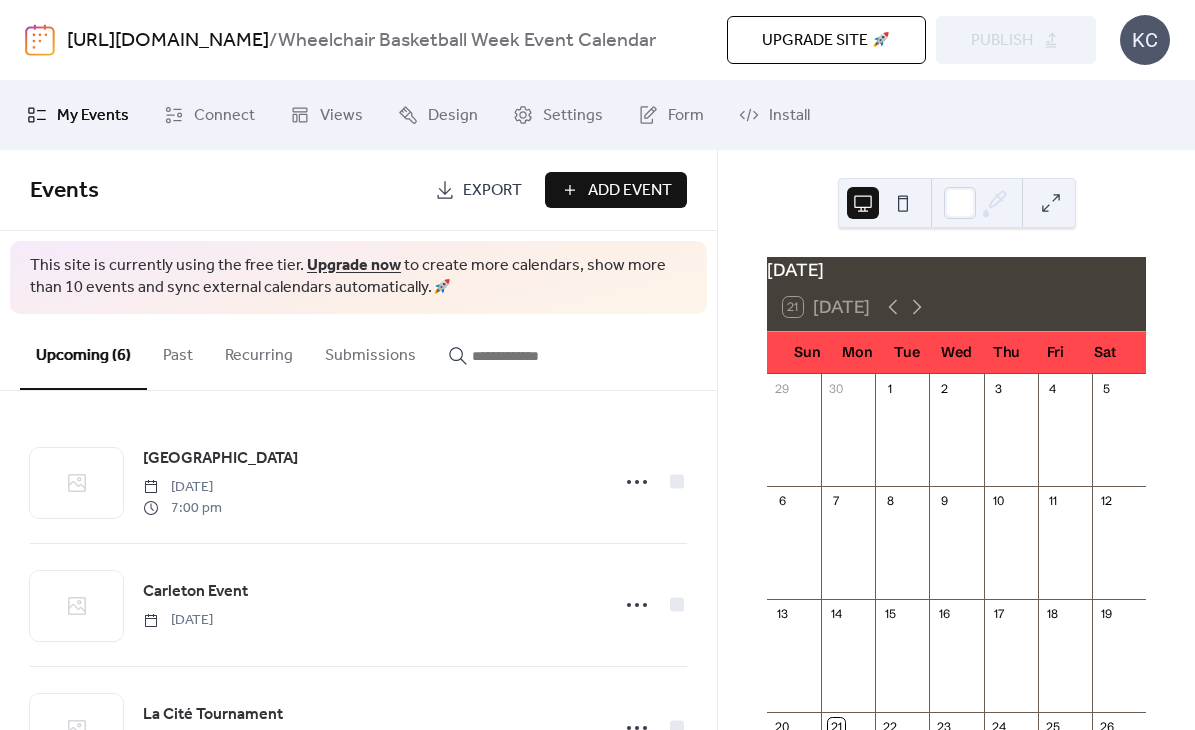 click on "Upgrade site 🚀 Preview Publish" at bounding box center (896, 40) 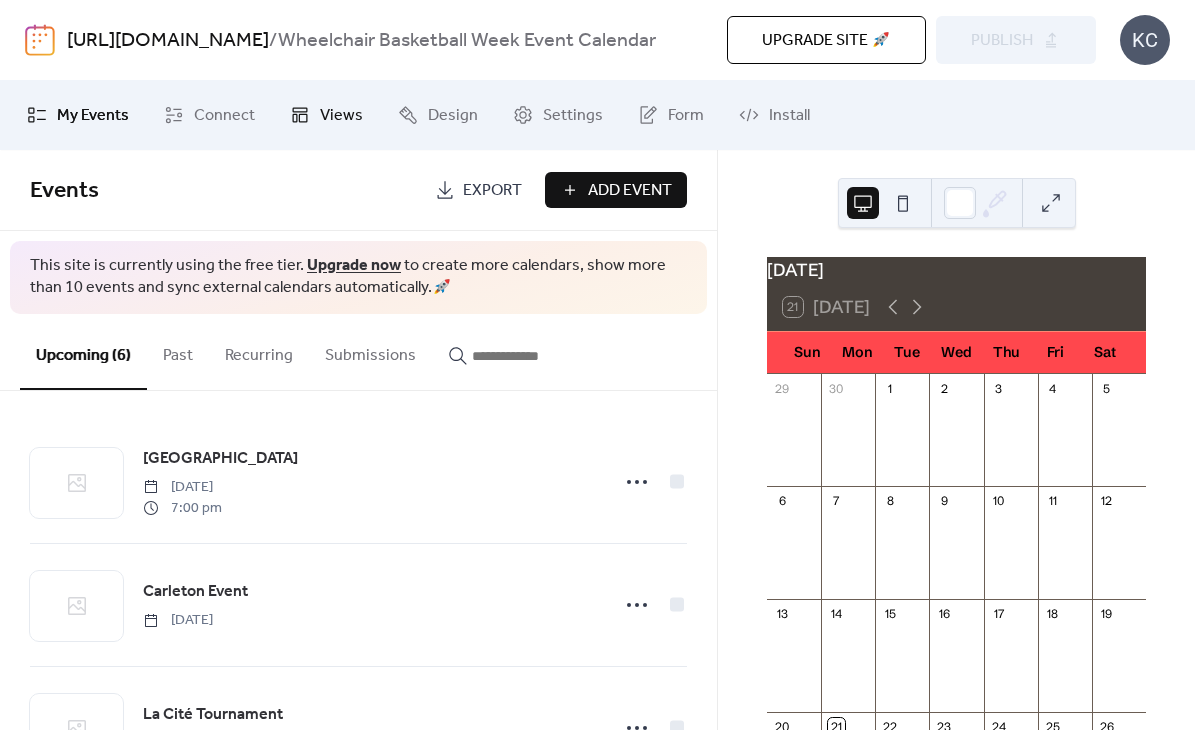 click on "Views" at bounding box center (341, 116) 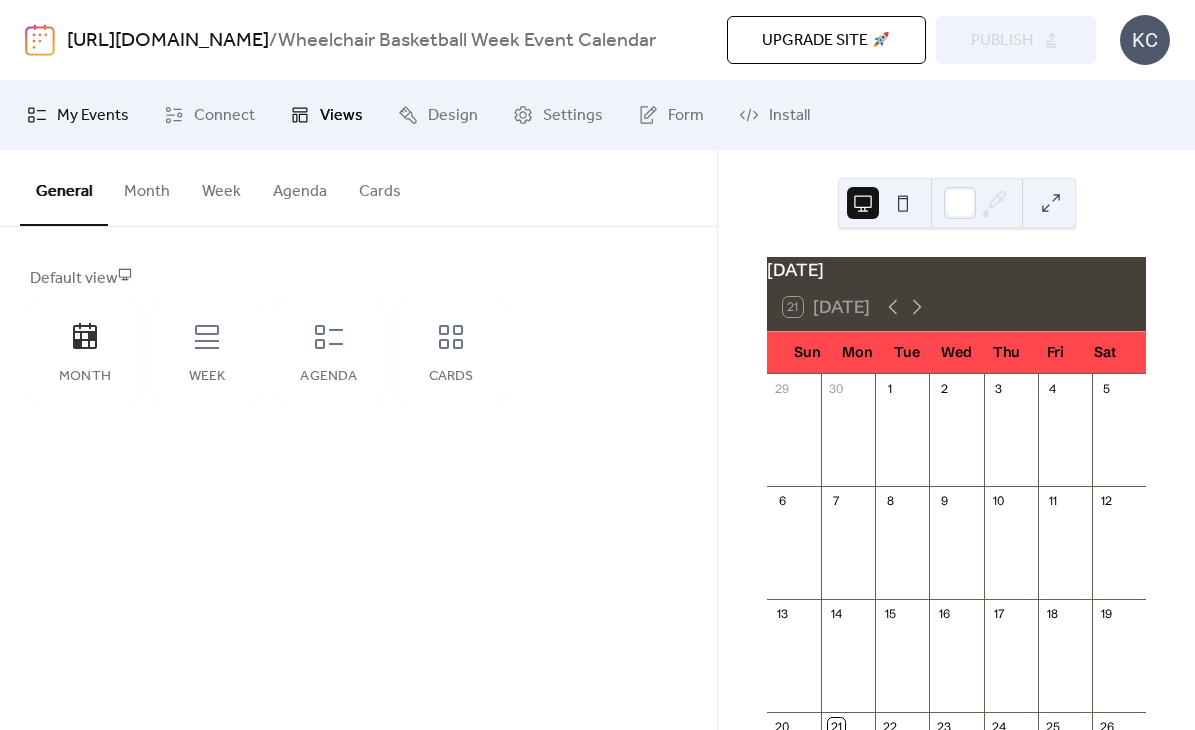 click on "My Events" at bounding box center [93, 116] 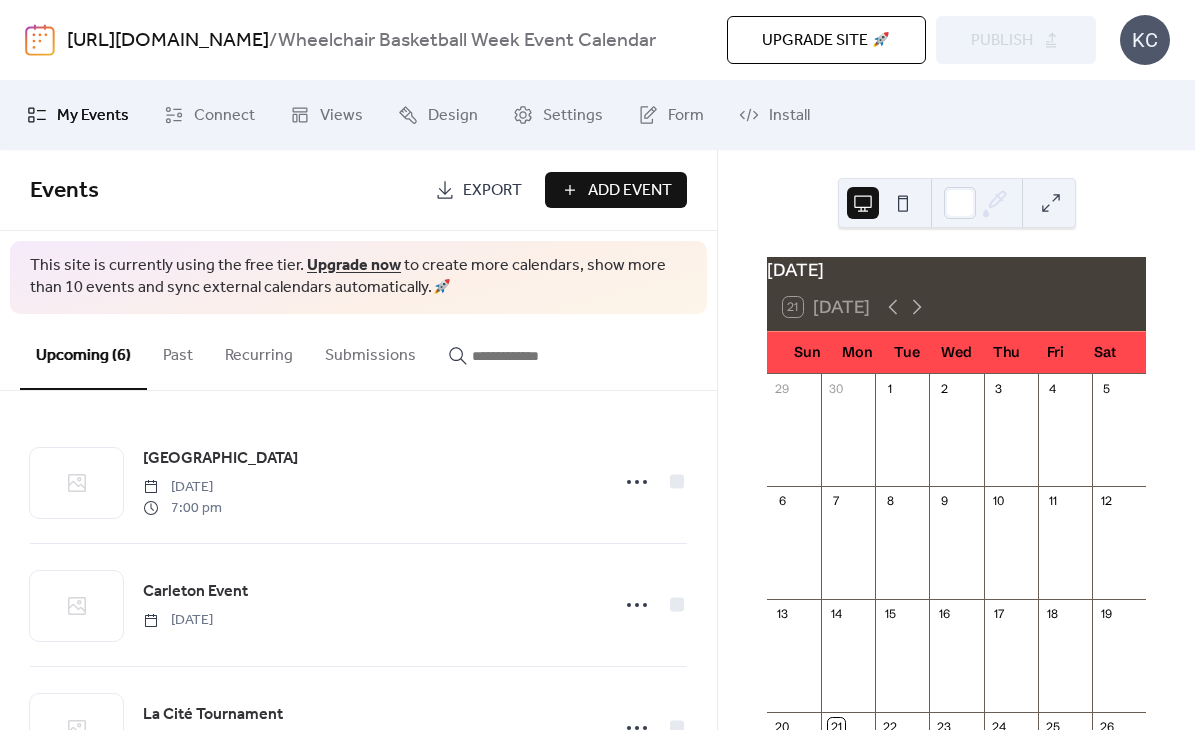click on "Upgrade site 🚀 Preview Publish" at bounding box center (896, 40) 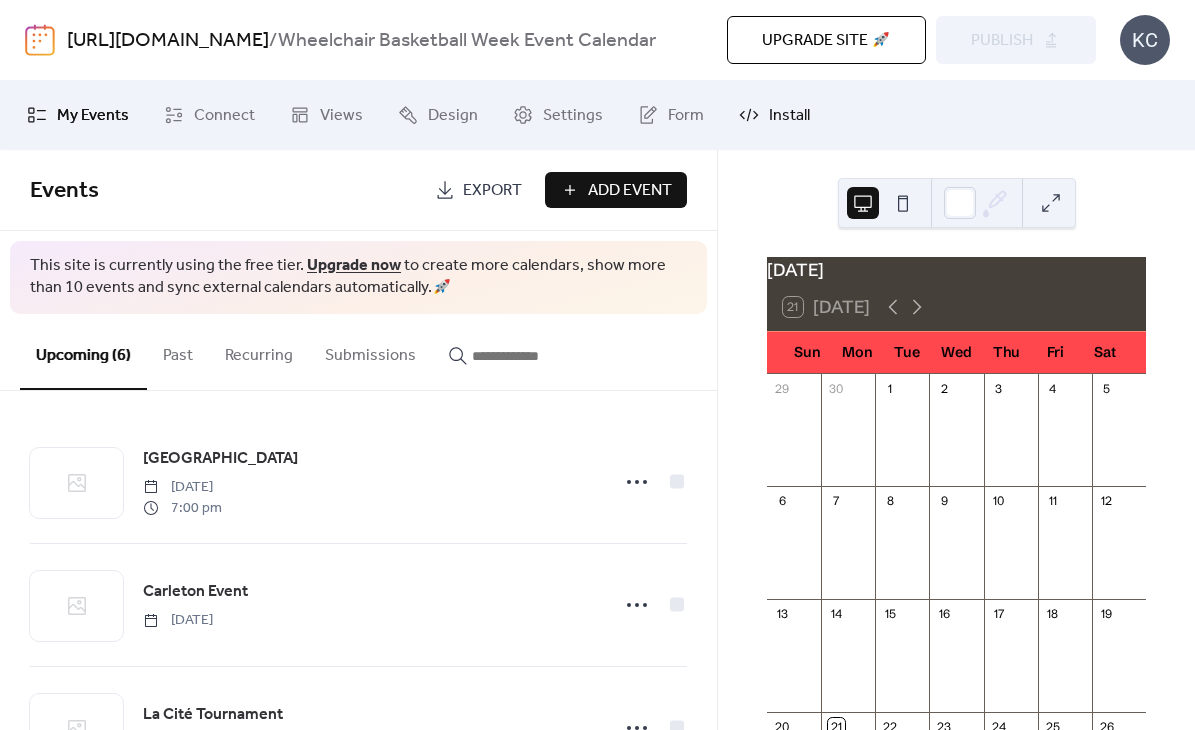 click on "Install" at bounding box center (789, 116) 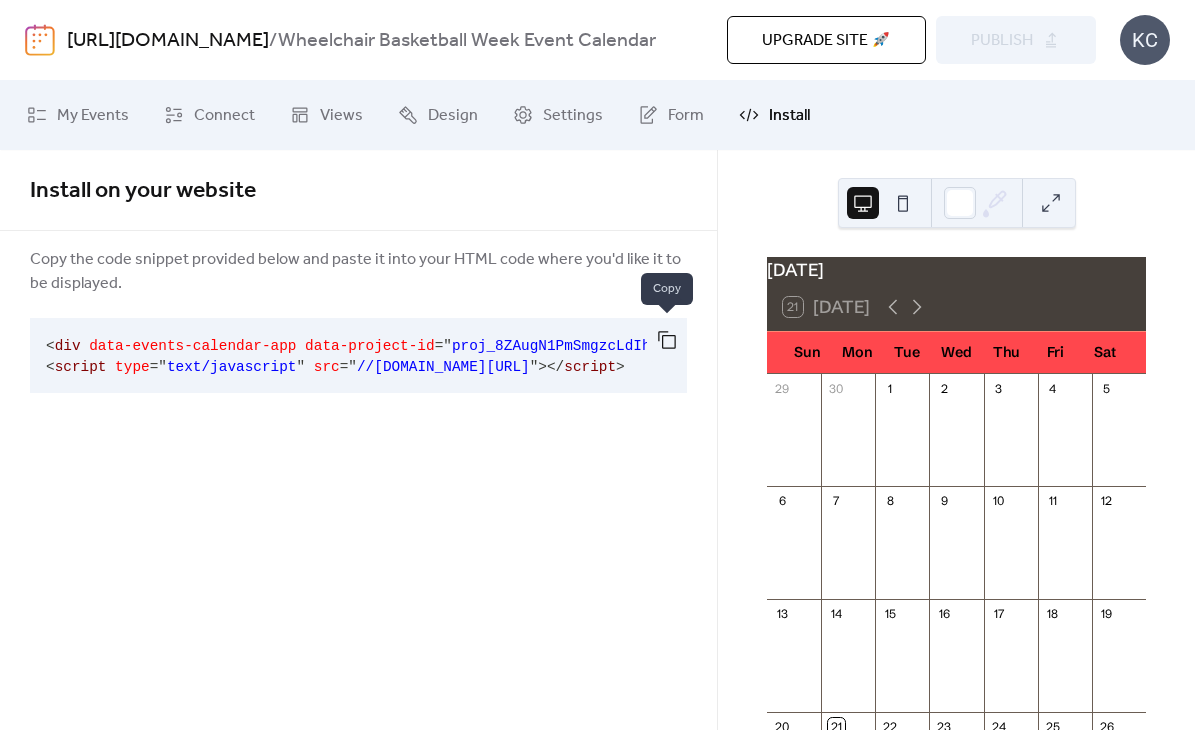 click at bounding box center [667, 340] 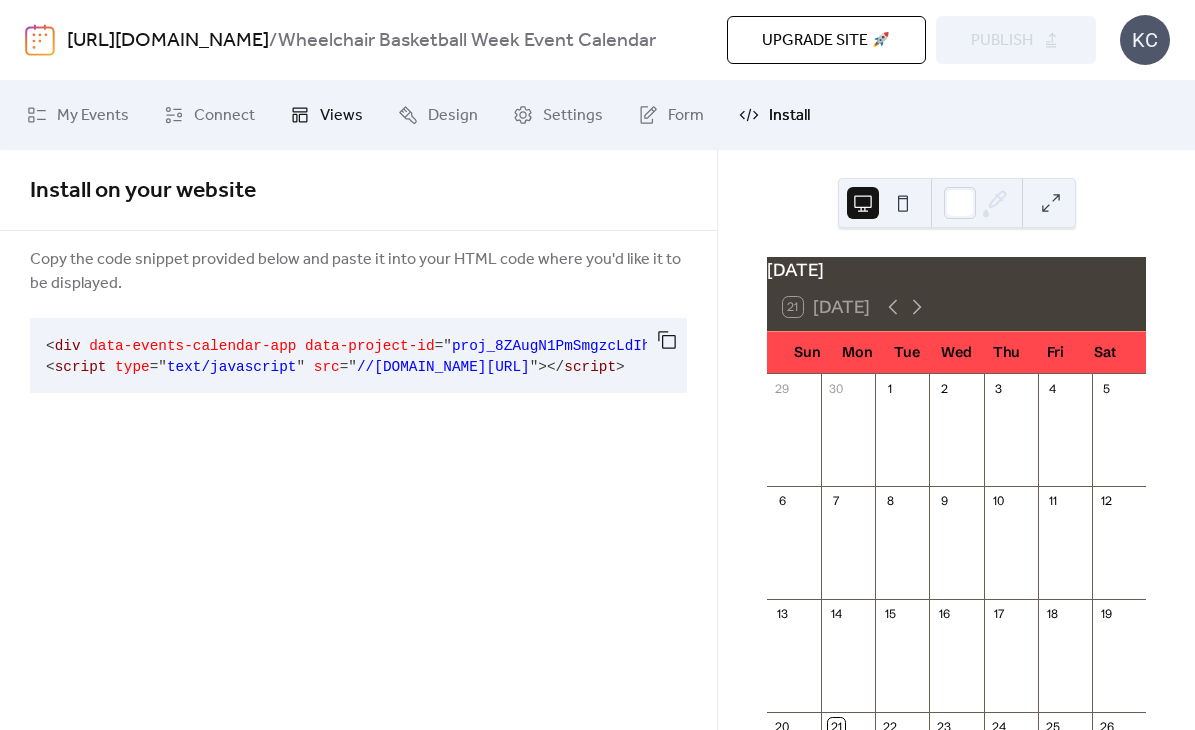 click on "Views" at bounding box center [326, 115] 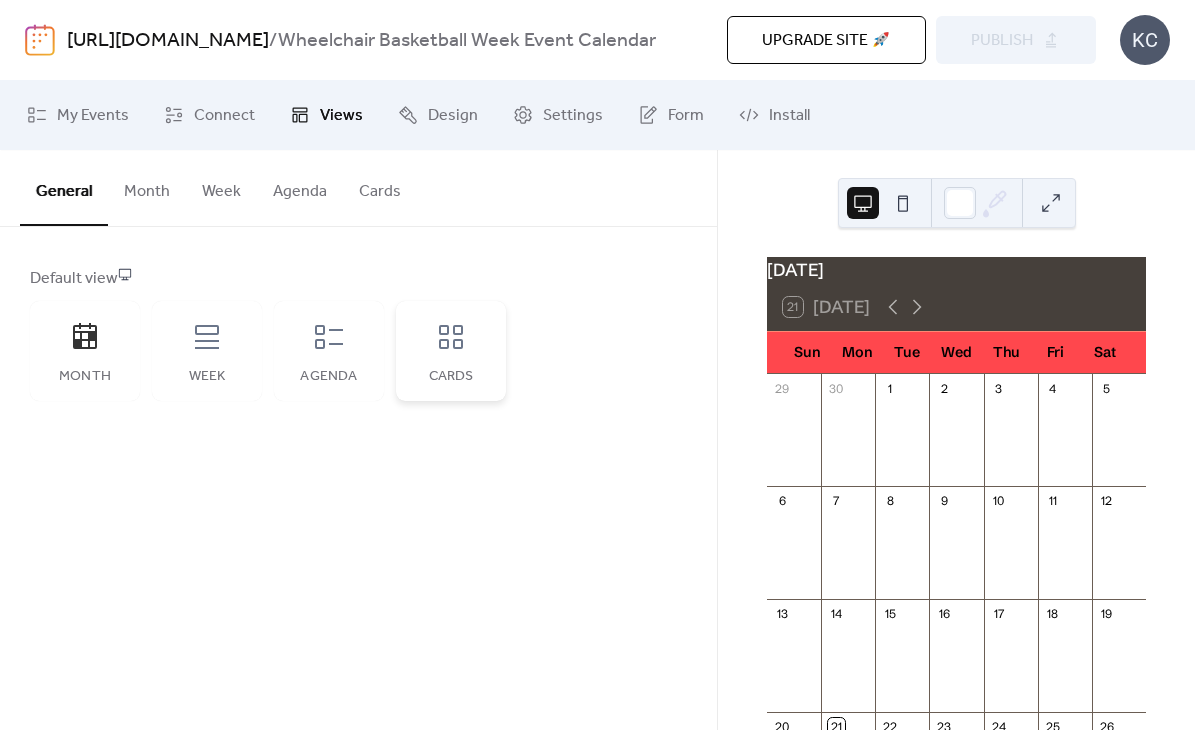 click on "Cards" at bounding box center (451, 351) 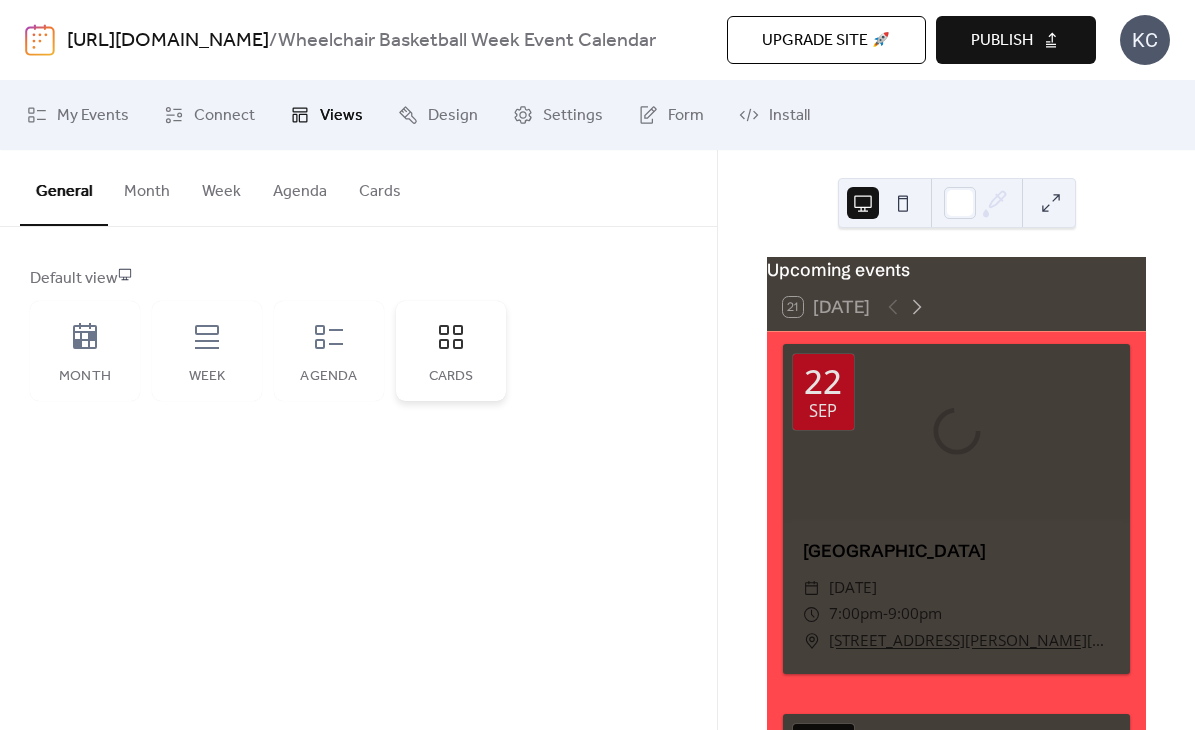click 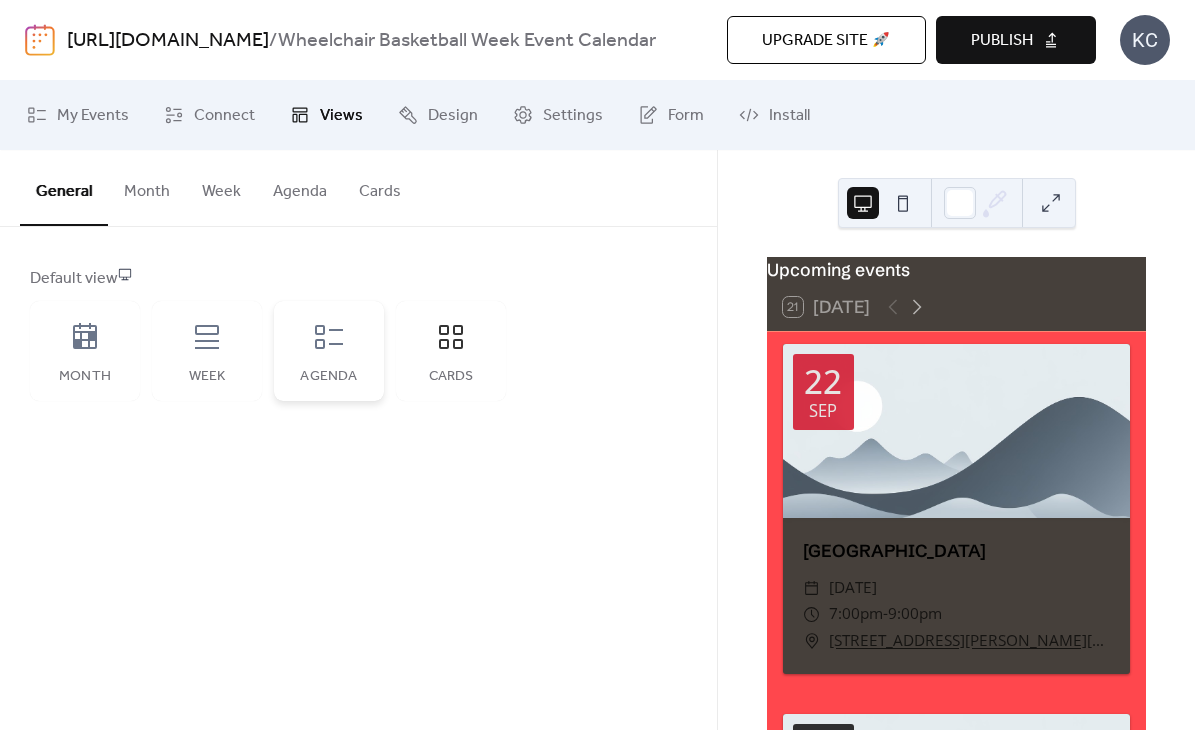 click on "Agenda" at bounding box center (329, 351) 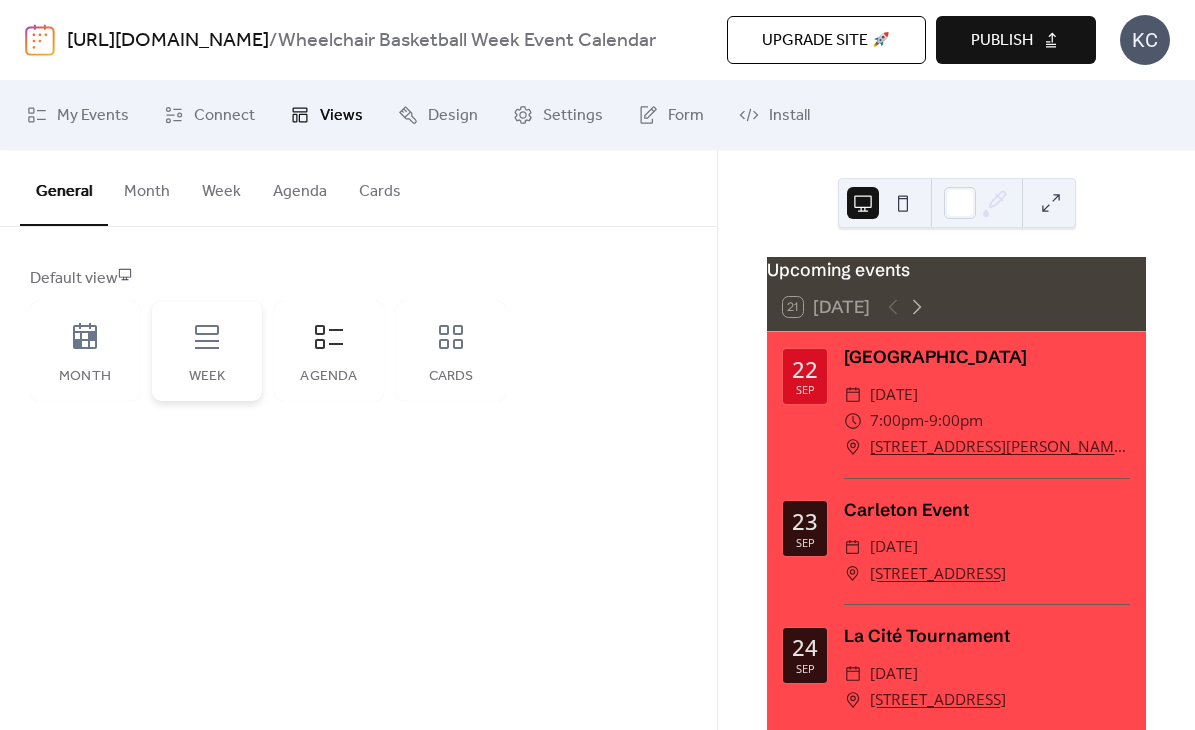 click 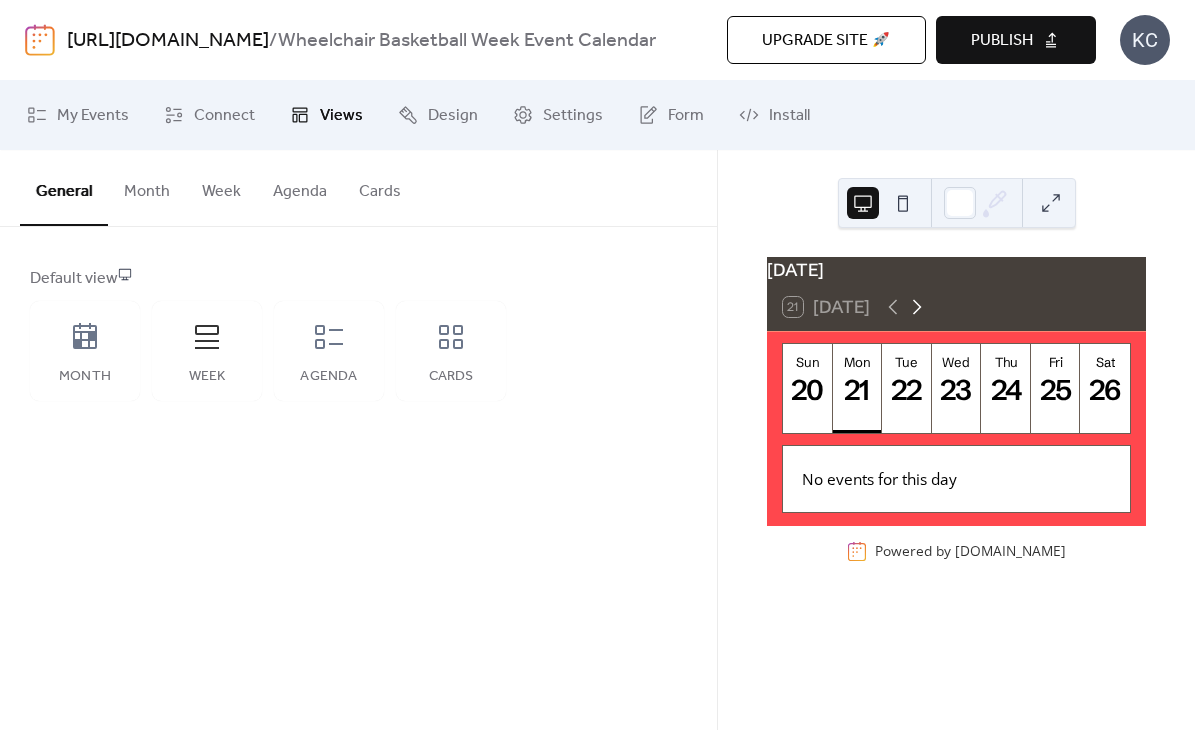 click 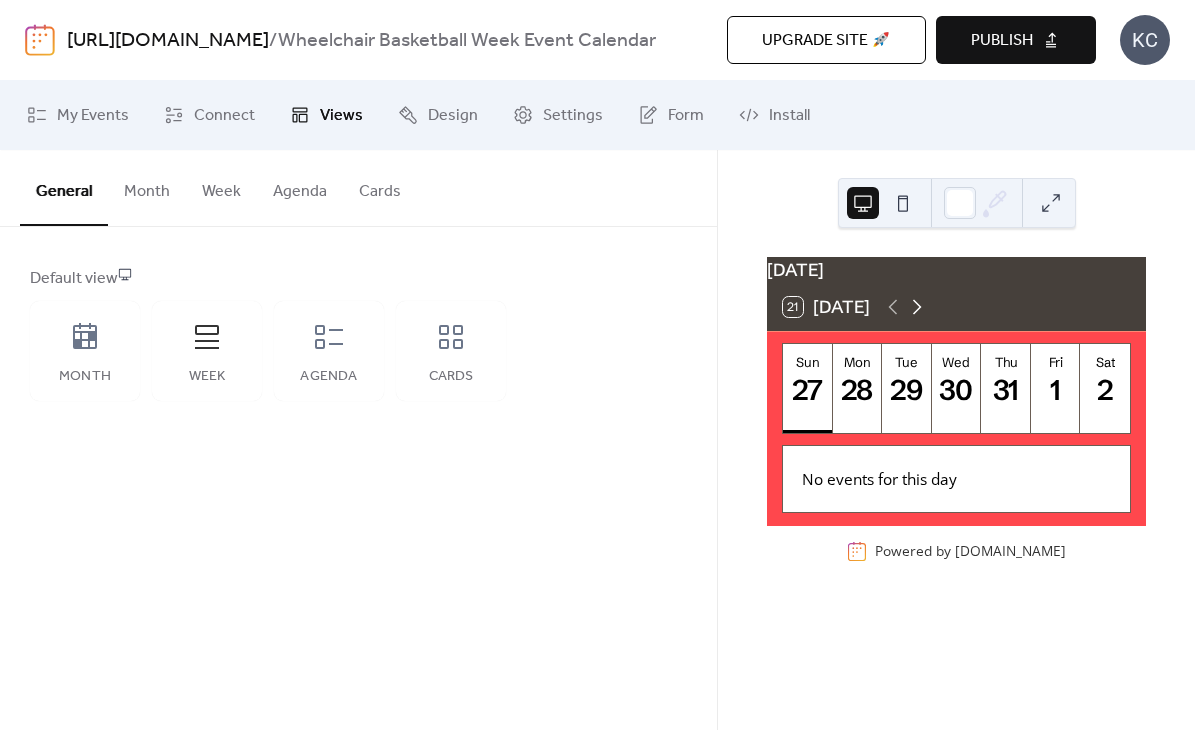 click 